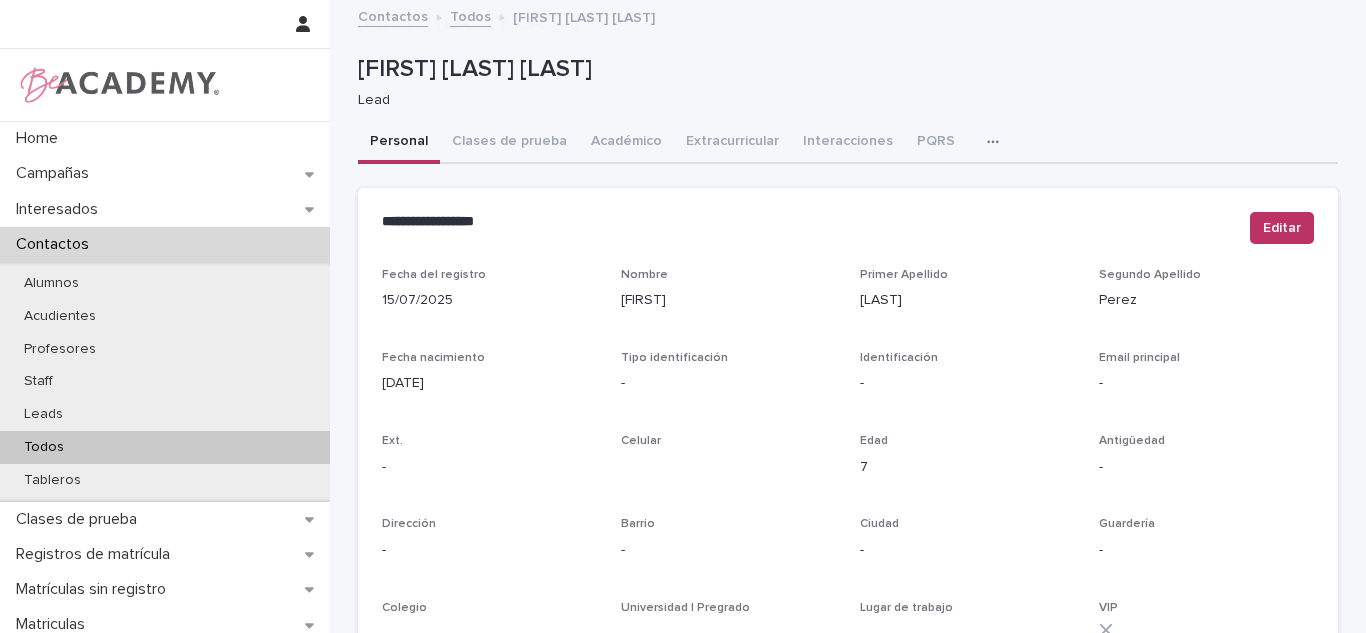scroll, scrollTop: 0, scrollLeft: 0, axis: both 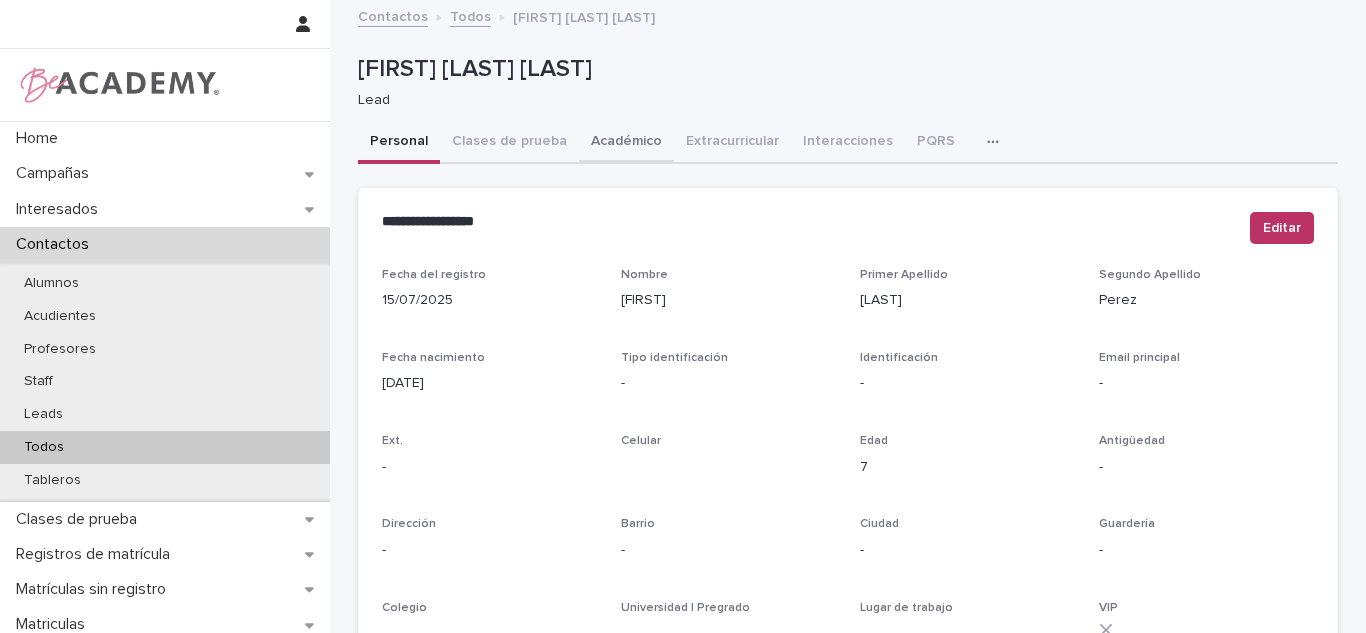 click on "Académico" at bounding box center [626, 143] 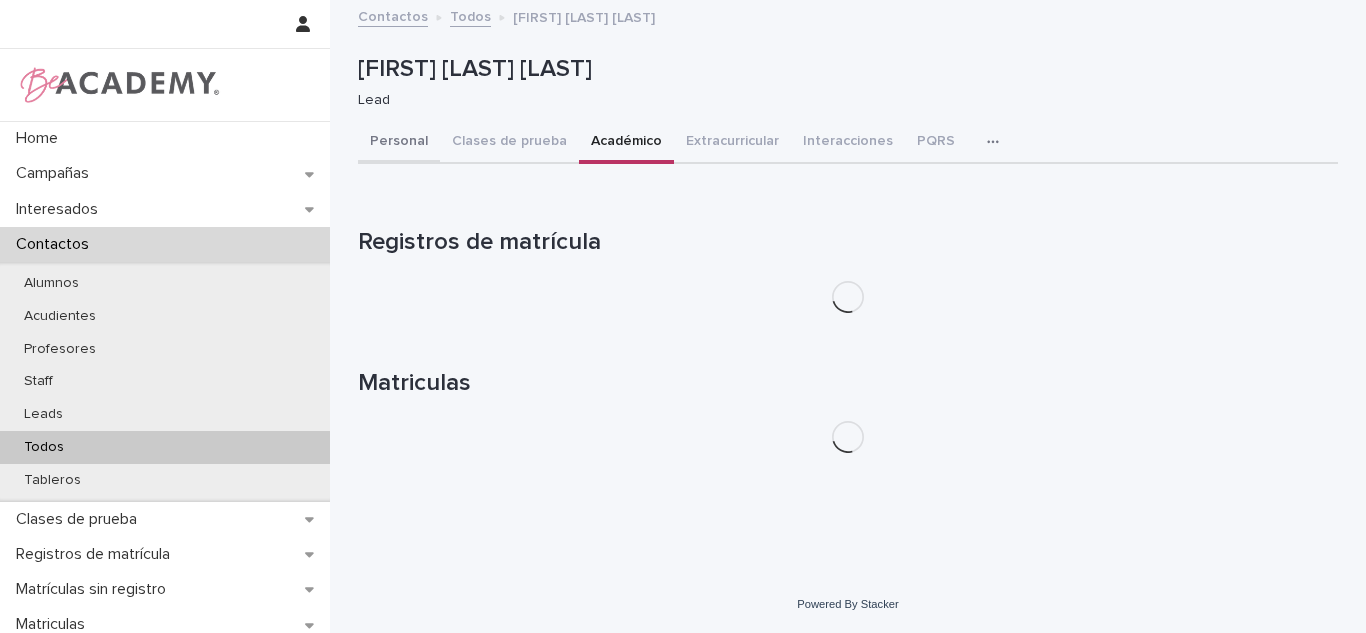 click on "Personal" at bounding box center [399, 143] 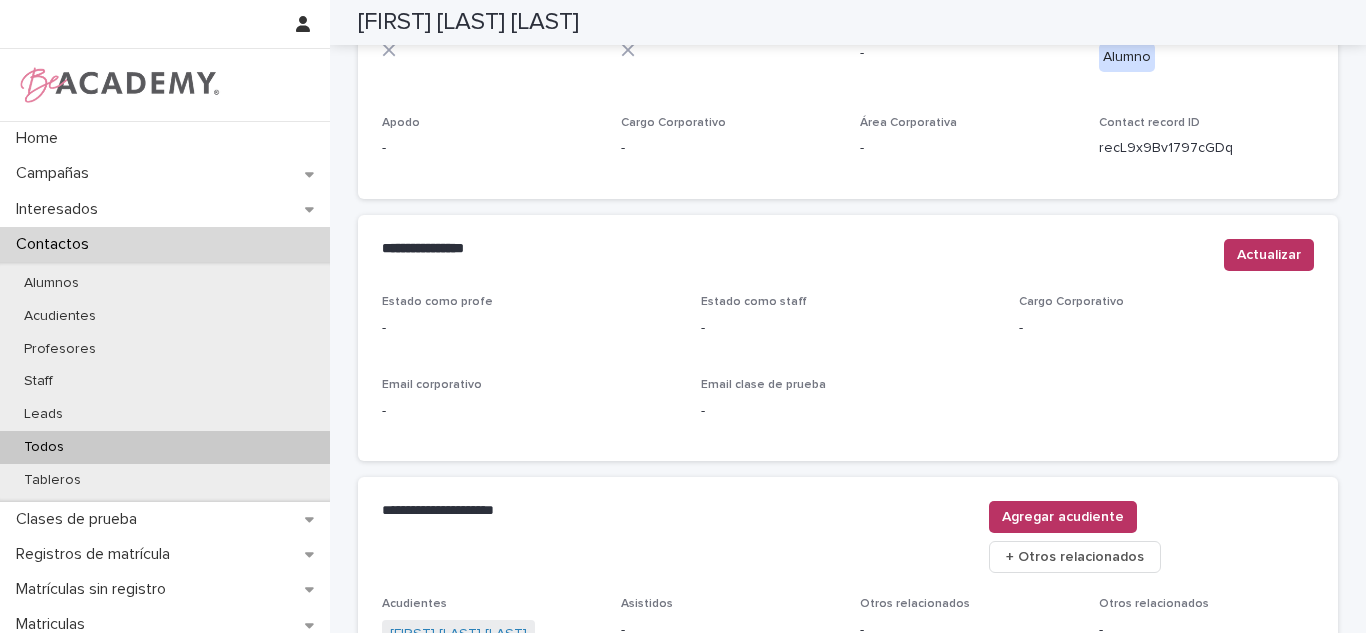scroll, scrollTop: 765, scrollLeft: 0, axis: vertical 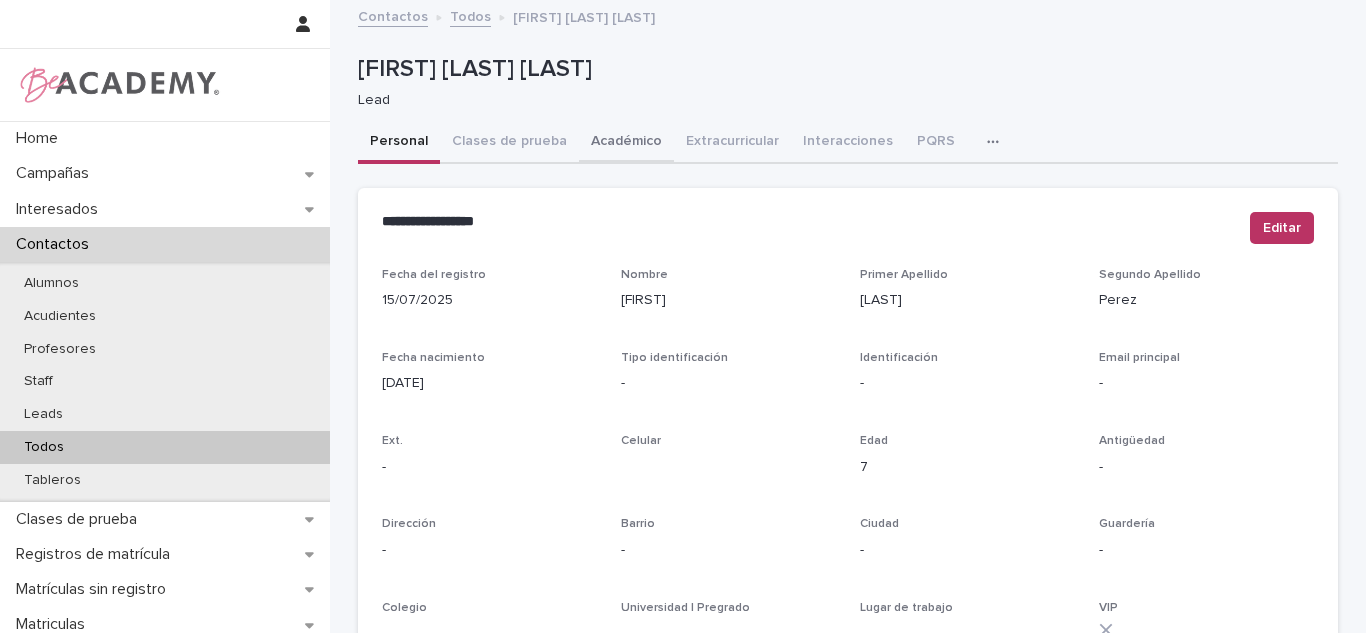click on "Académico" at bounding box center [626, 143] 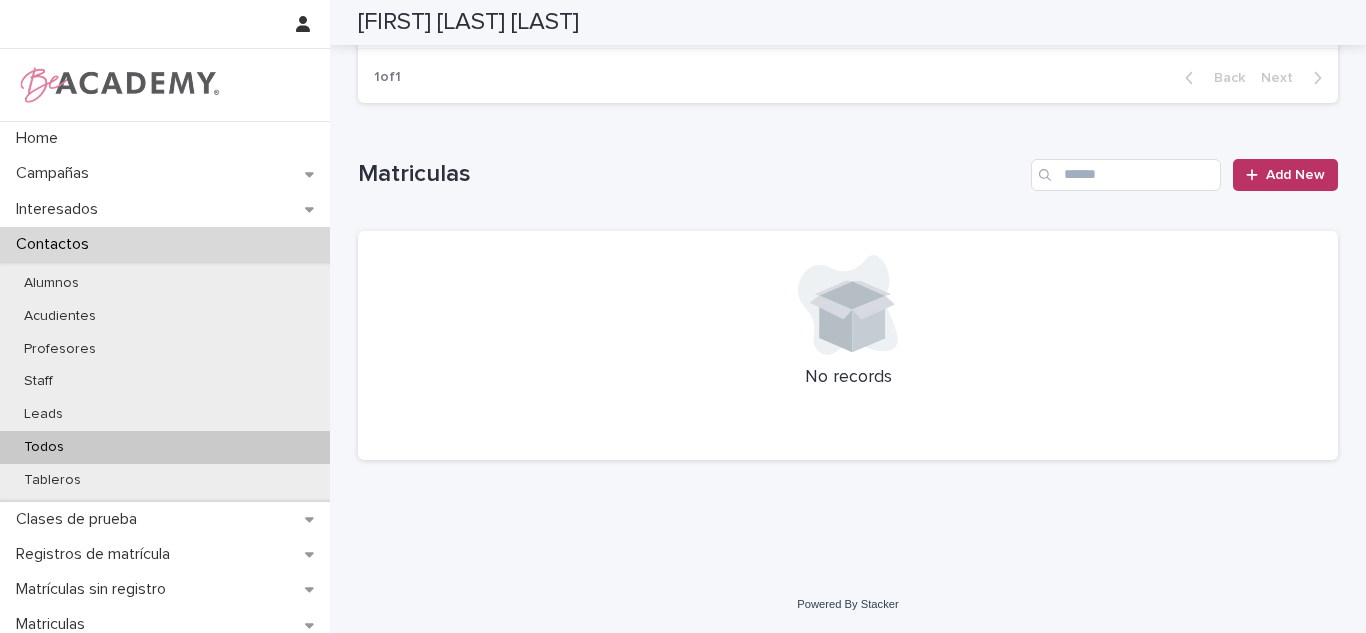 scroll, scrollTop: 0, scrollLeft: 0, axis: both 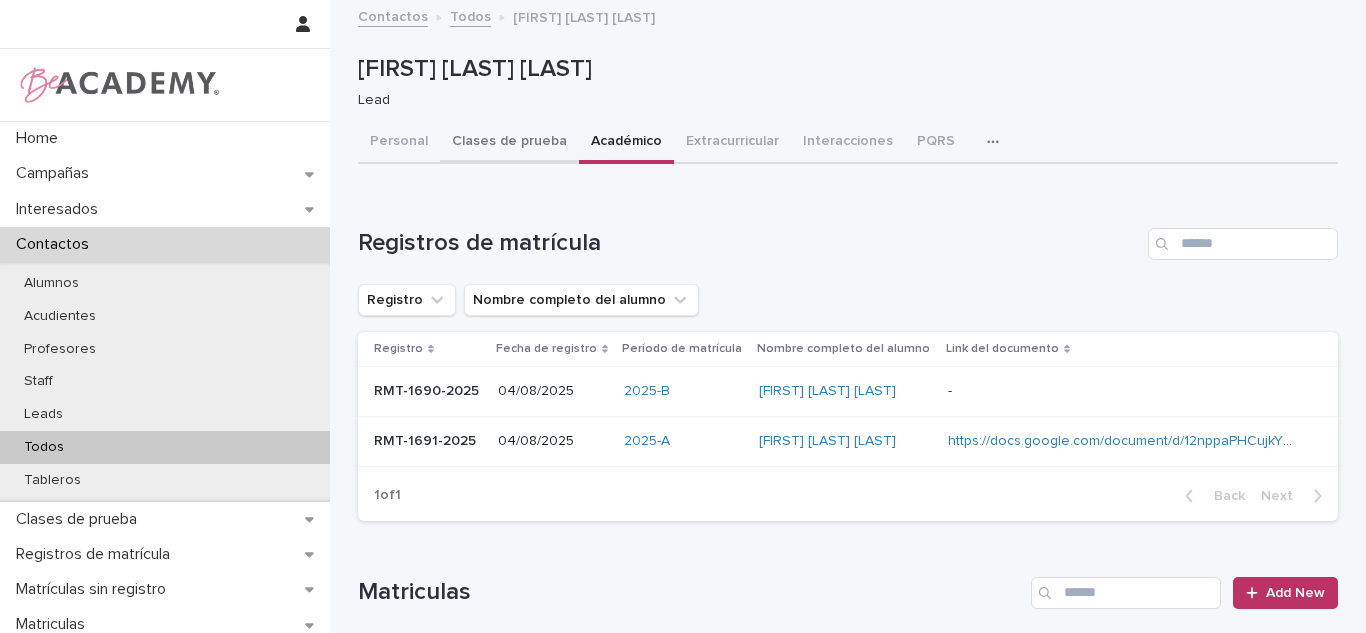 click on "Personal" at bounding box center [399, 143] 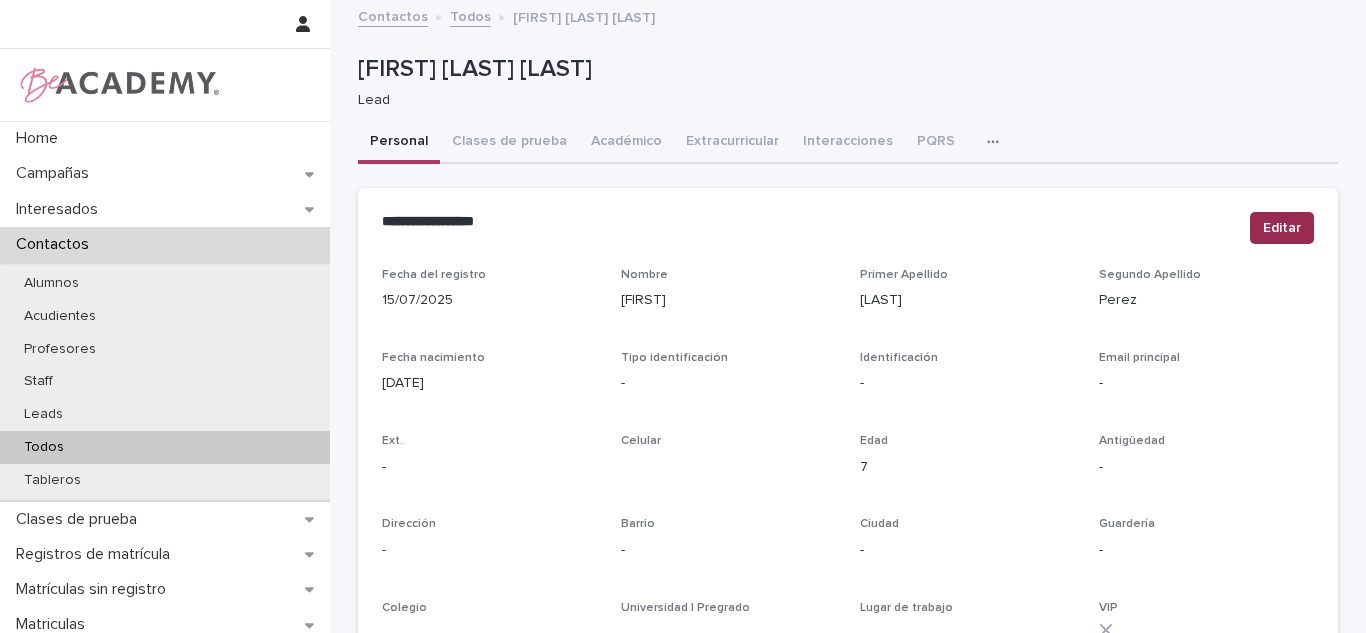 click on "Editar" at bounding box center [1282, 228] 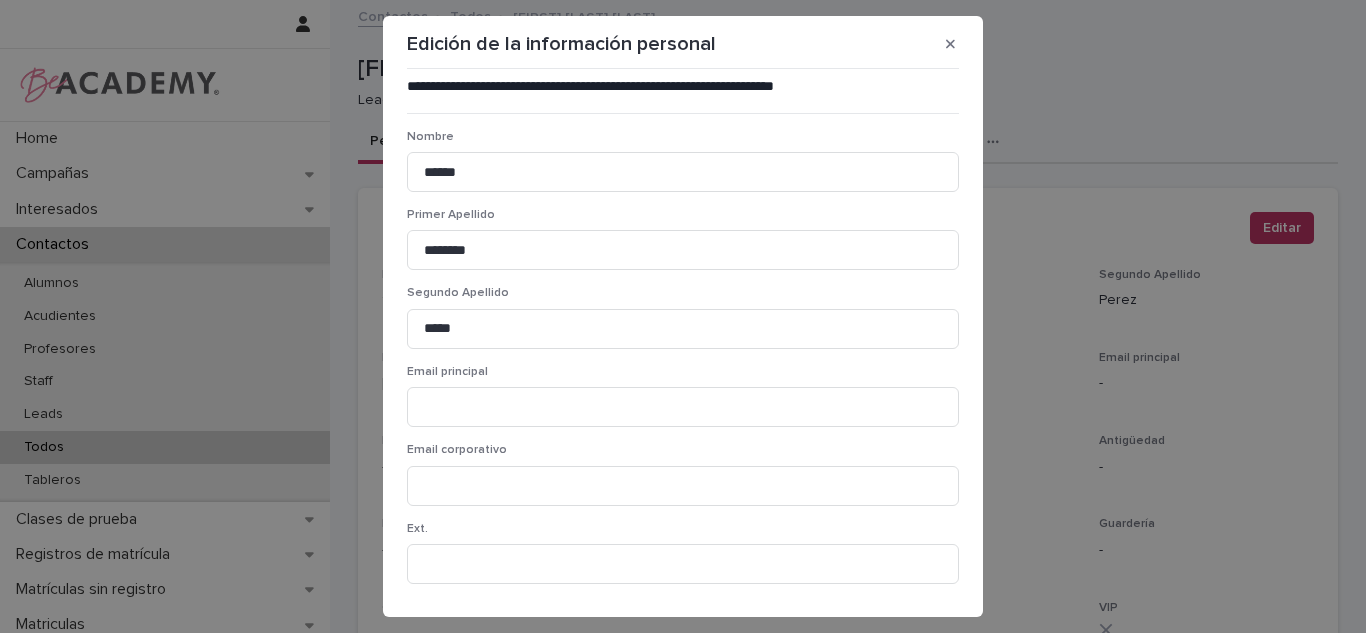 scroll, scrollTop: 4, scrollLeft: 0, axis: vertical 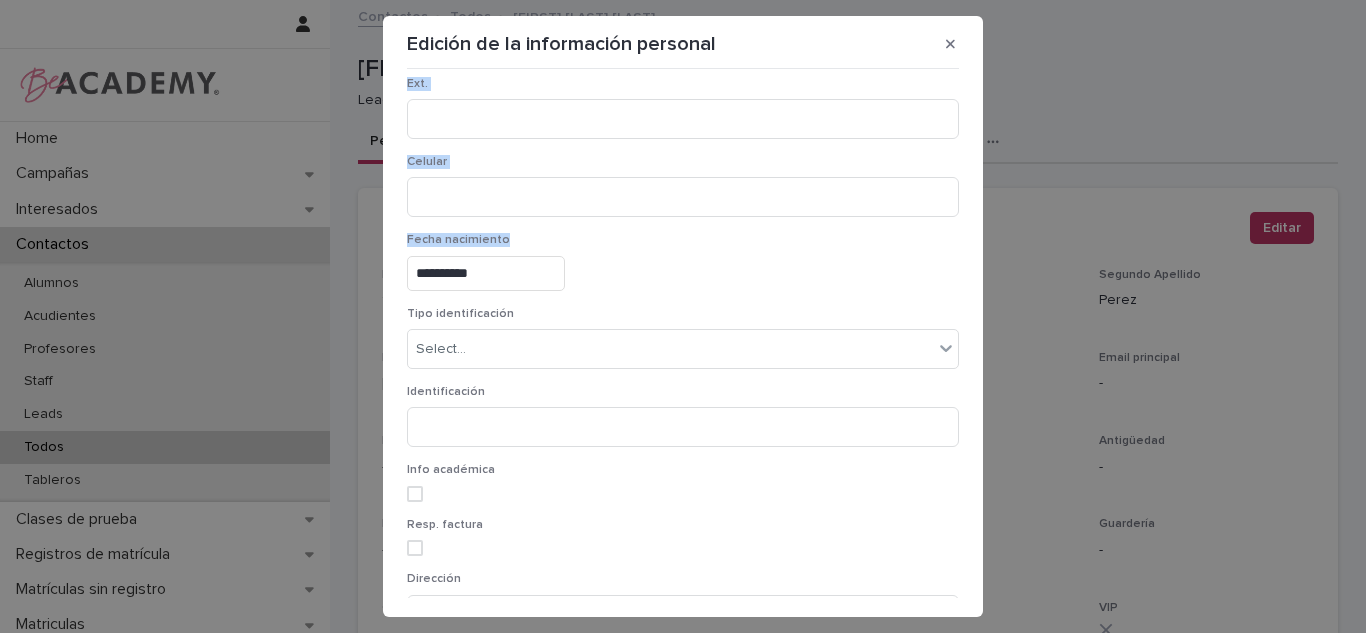 drag, startPoint x: 956, startPoint y: 163, endPoint x: 952, endPoint y: 276, distance: 113.07078 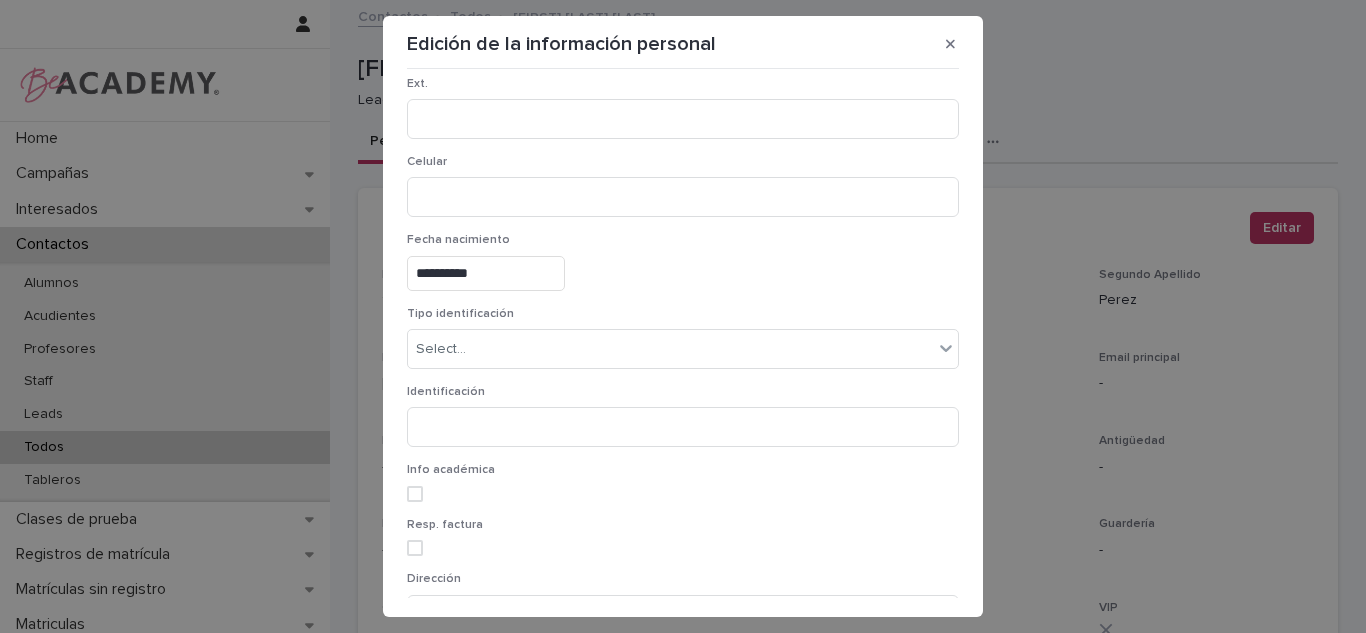 click on "**********" at bounding box center [683, 273] 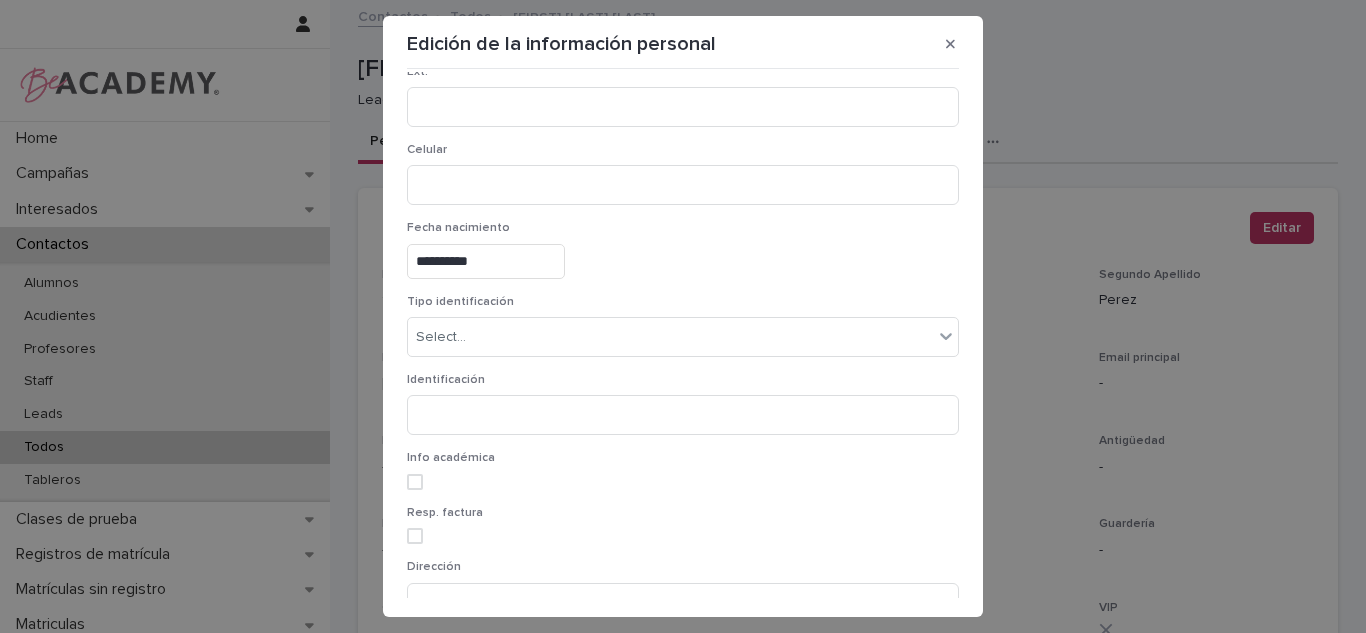 scroll, scrollTop: 545, scrollLeft: 0, axis: vertical 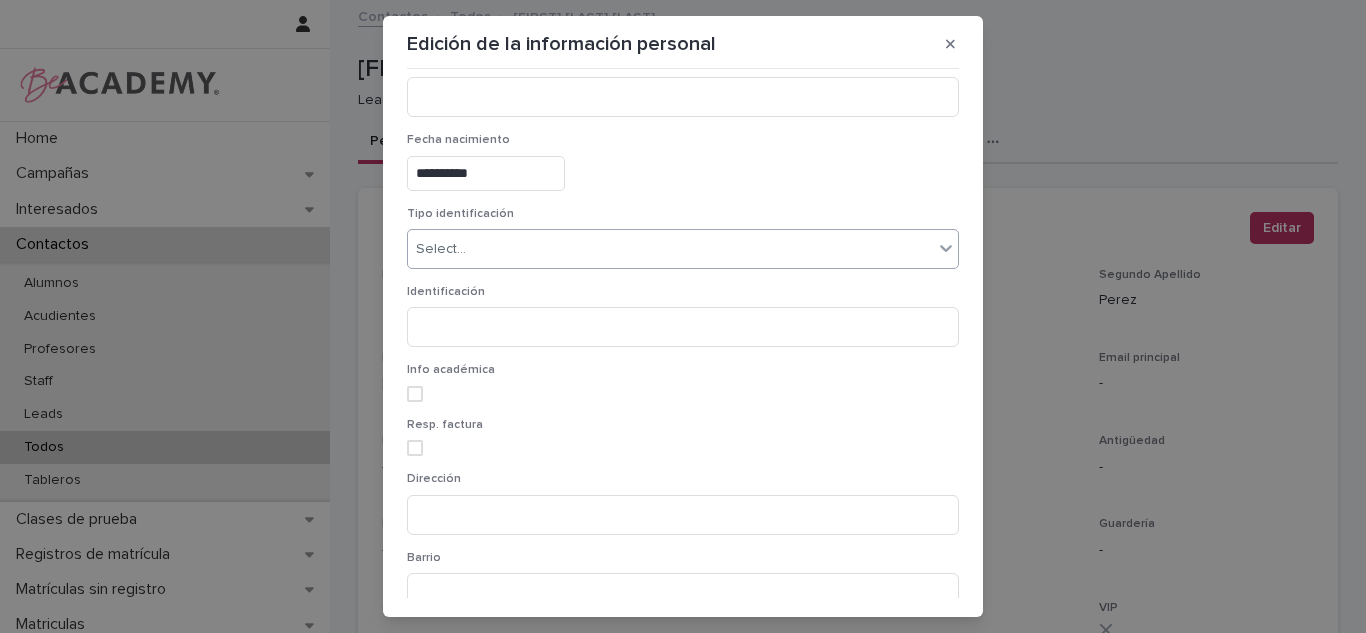 click on "Select..." at bounding box center [670, 249] 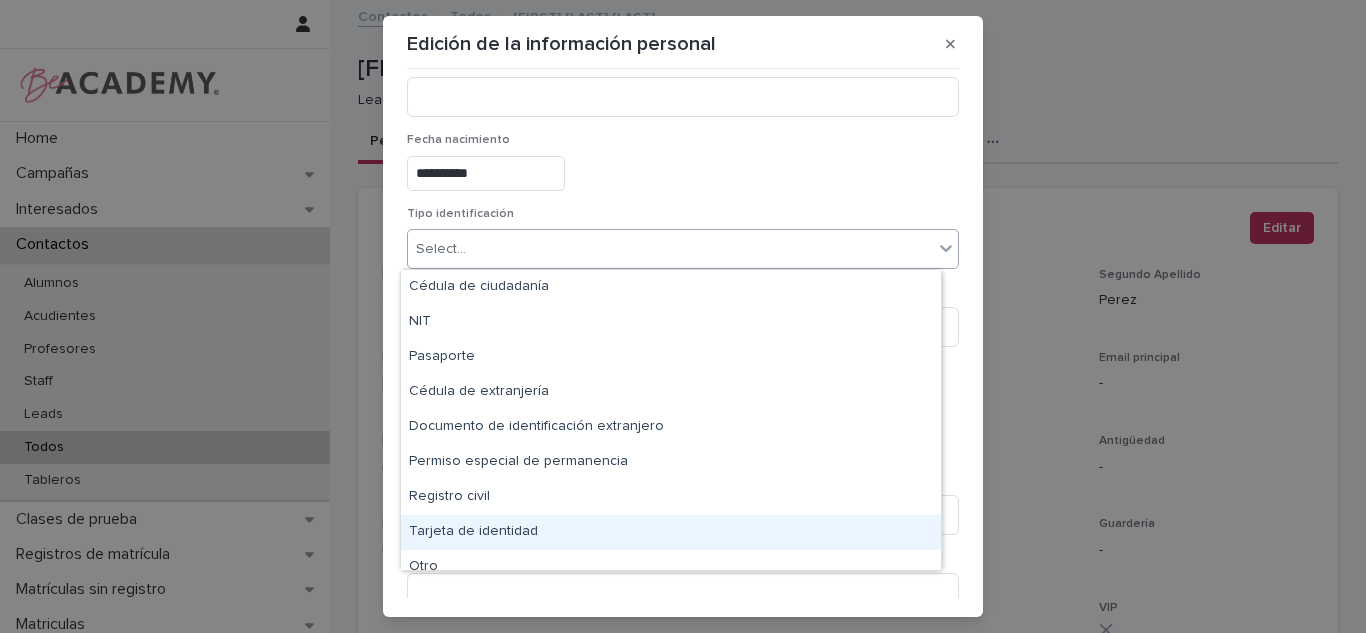 click on "Tarjeta de identidad" at bounding box center (671, 532) 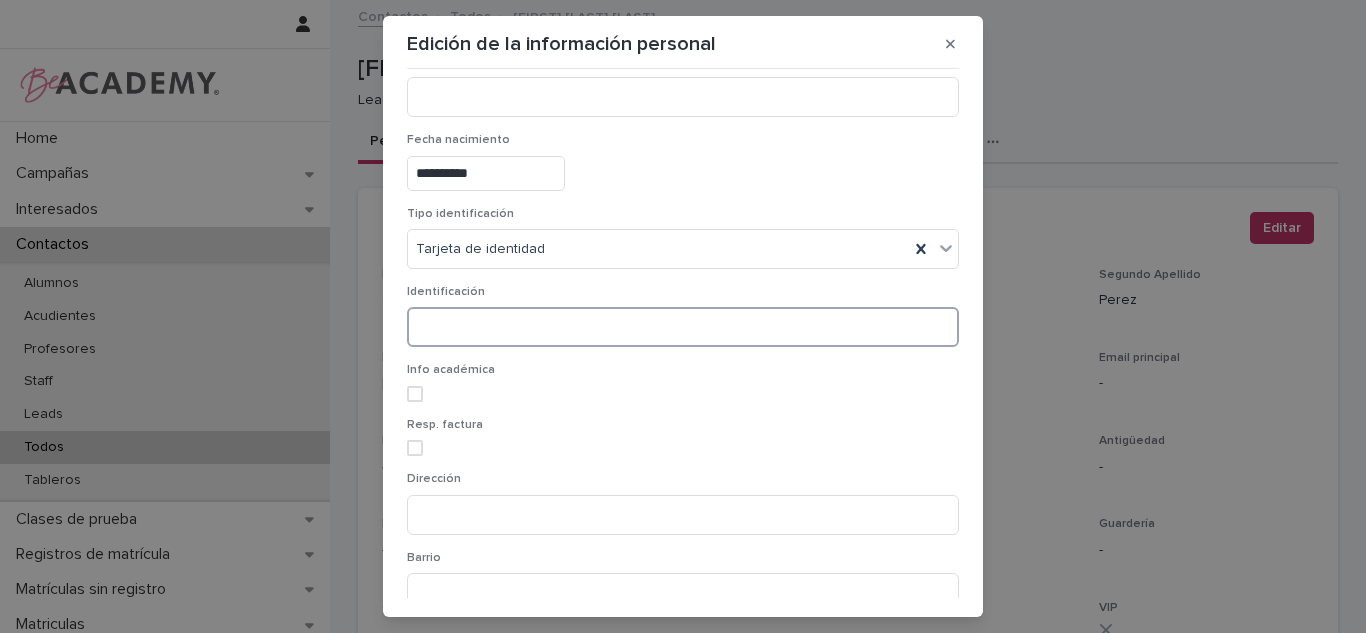 click at bounding box center (683, 327) 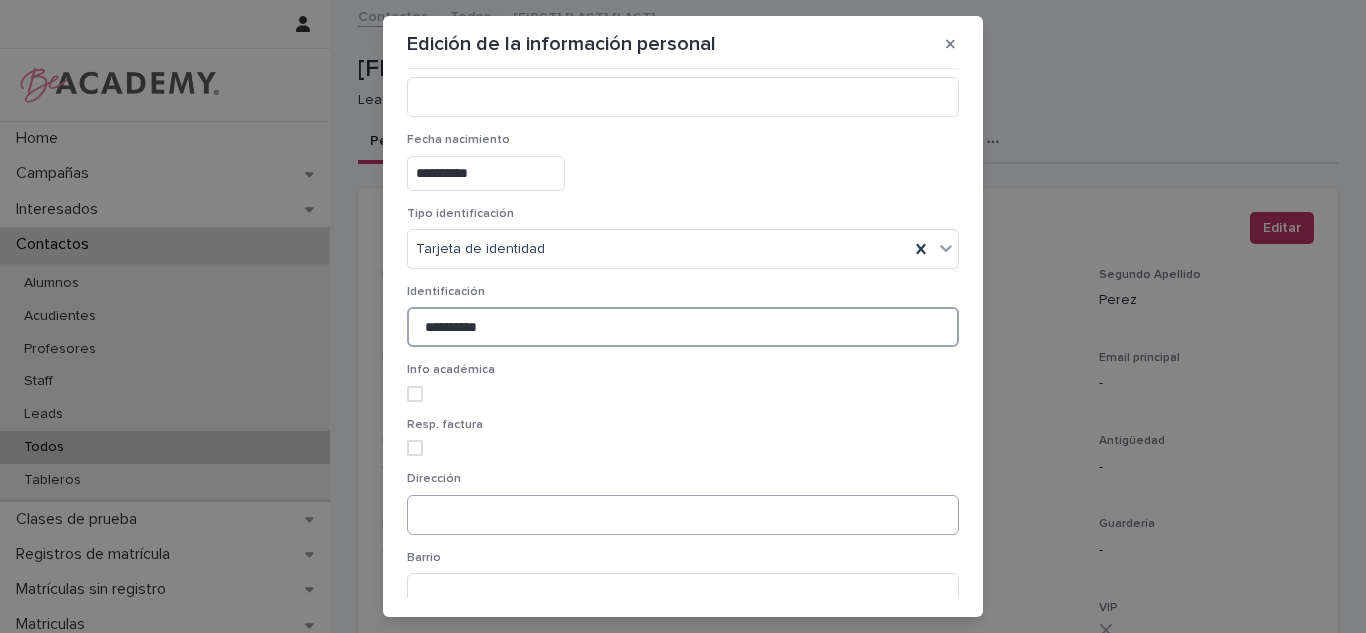 type on "**********" 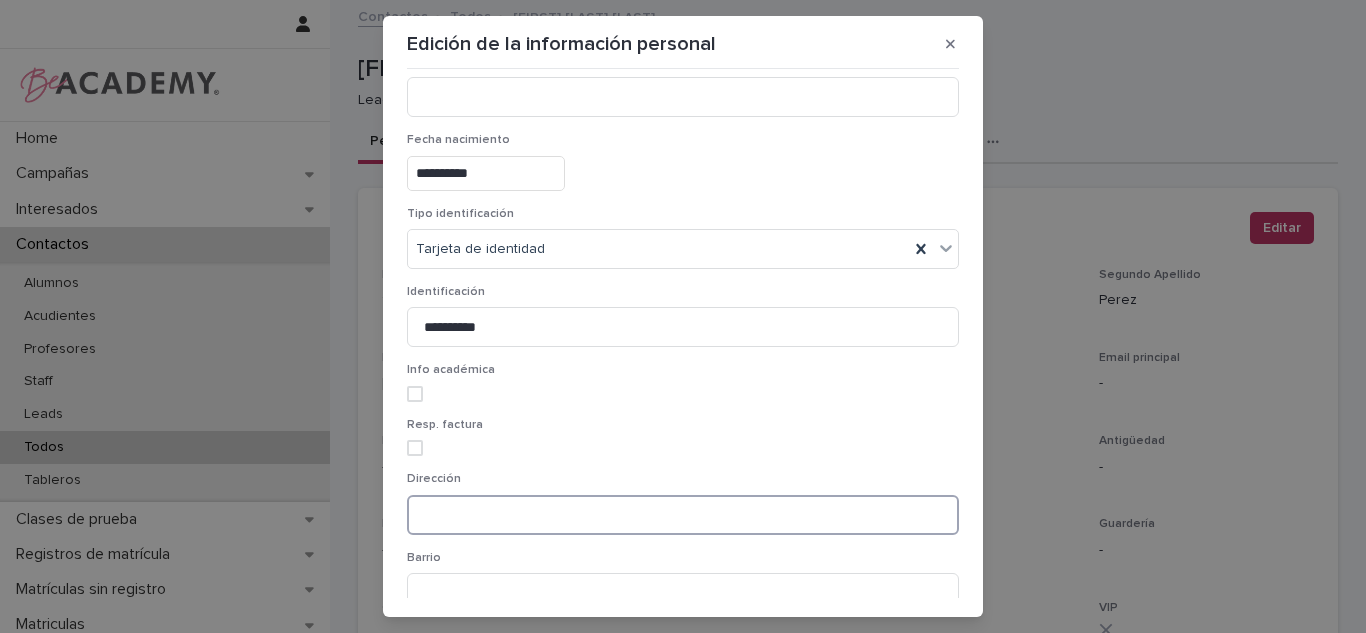click at bounding box center (683, 515) 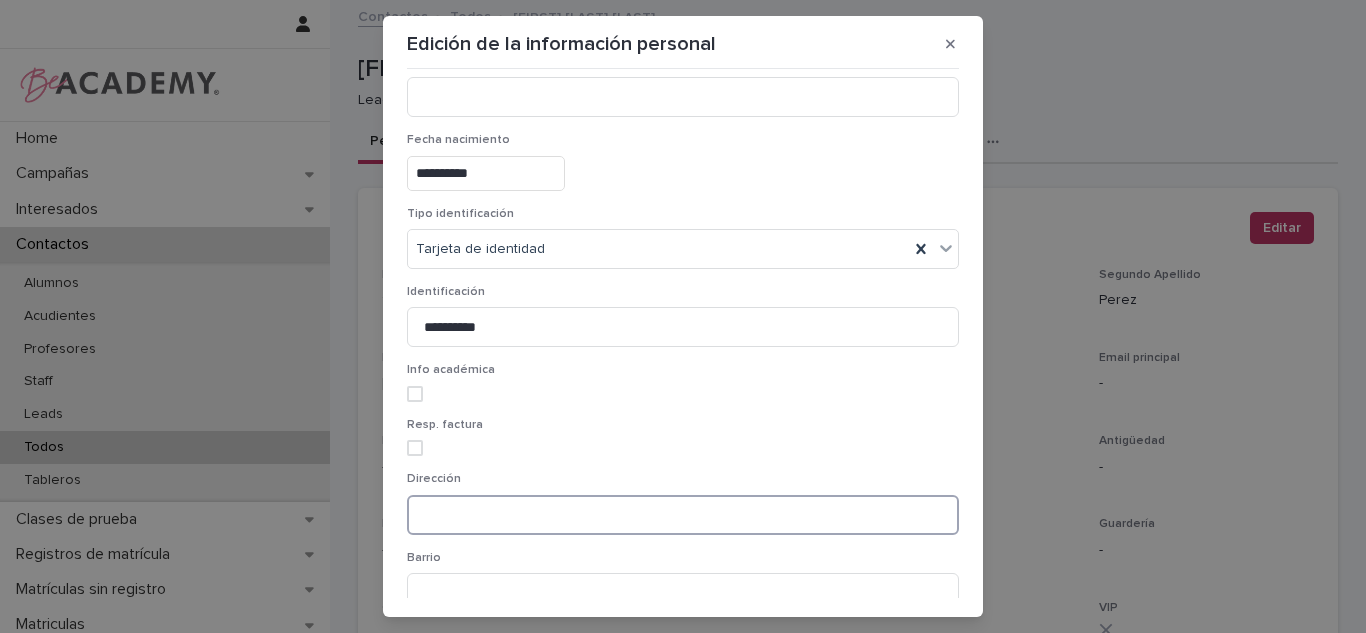 paste on "**********" 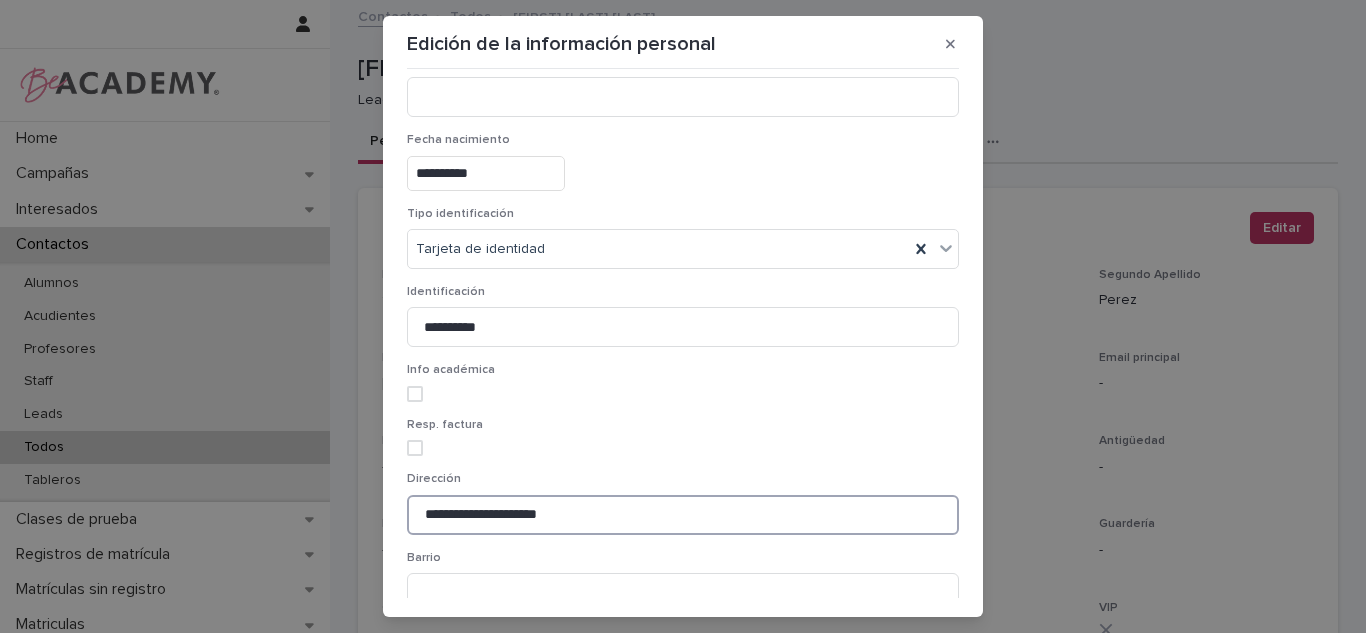 click on "**********" at bounding box center [683, 515] 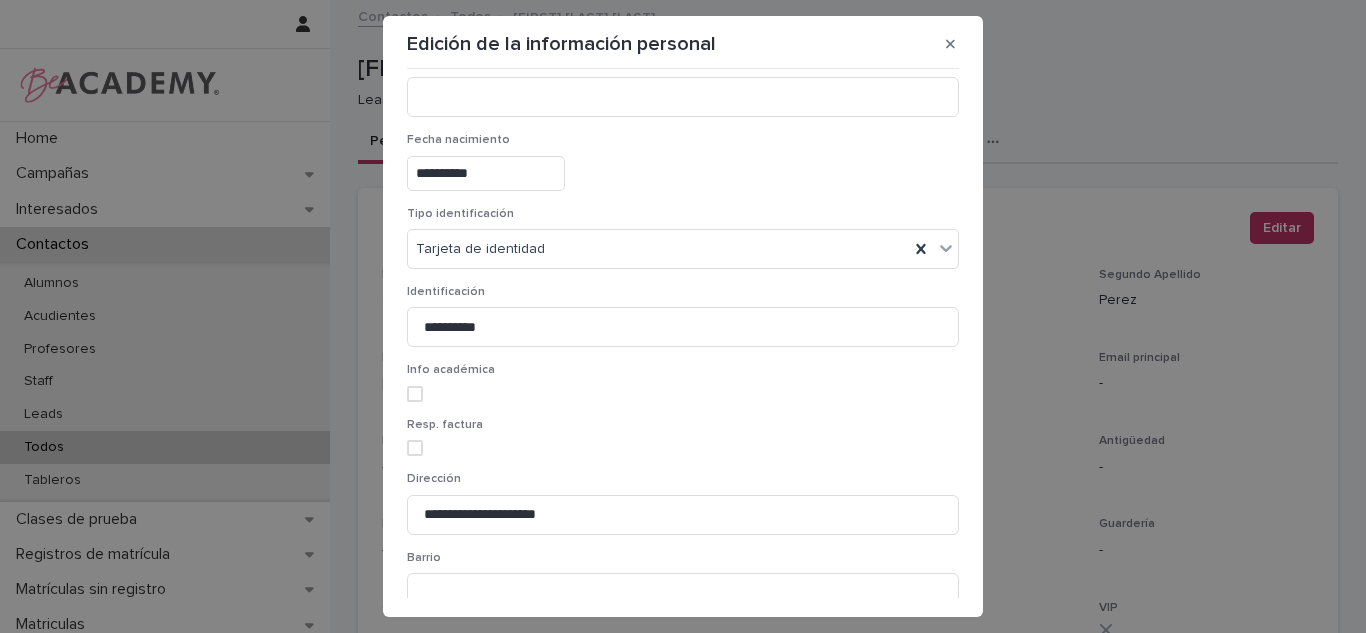 scroll, scrollTop: 552, scrollLeft: 0, axis: vertical 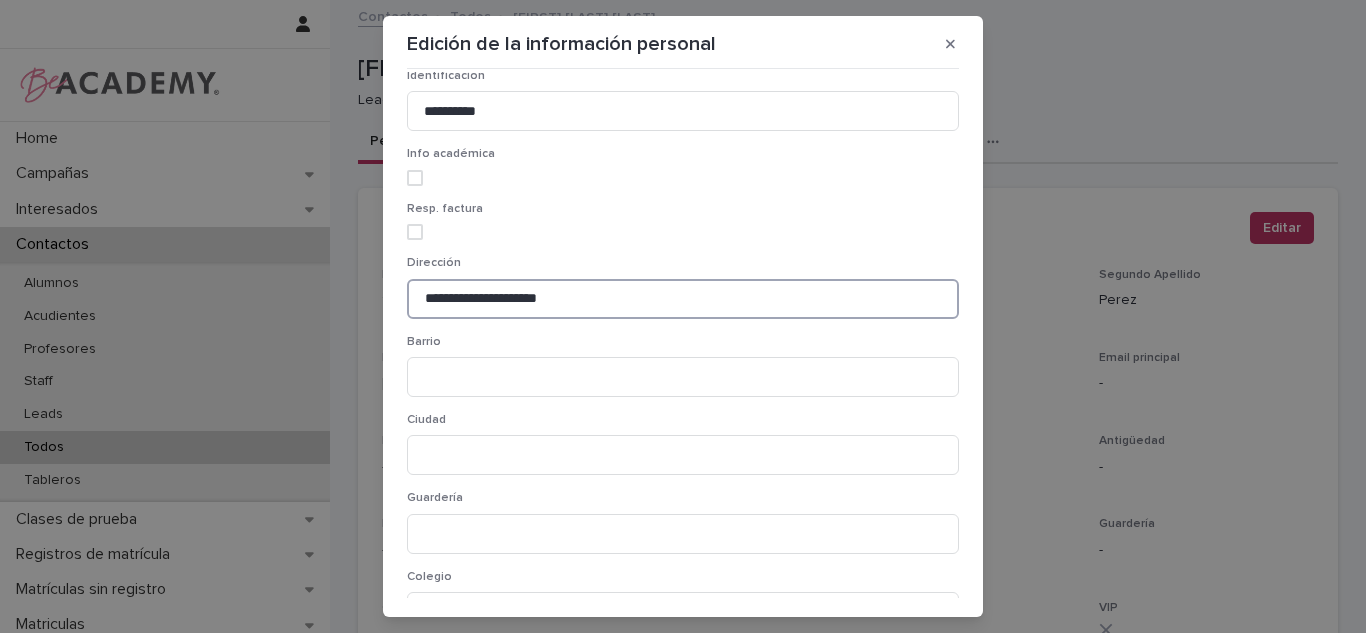 click on "**********" at bounding box center [683, 299] 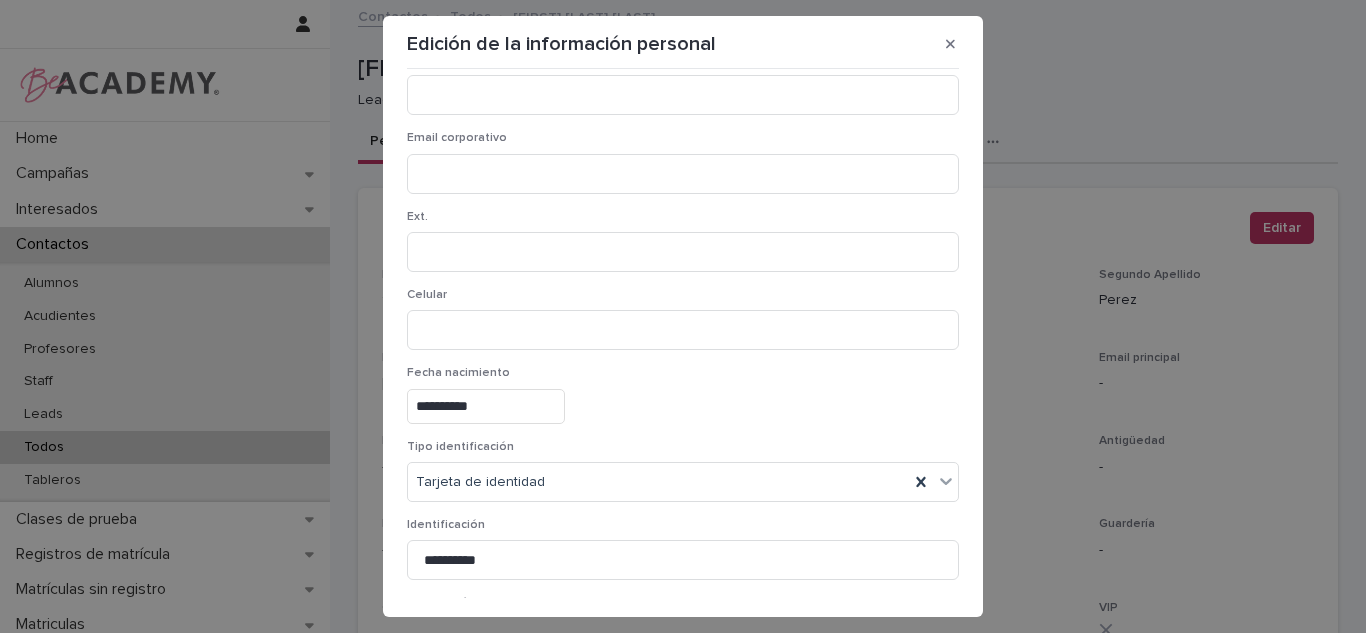 scroll, scrollTop: 0, scrollLeft: 0, axis: both 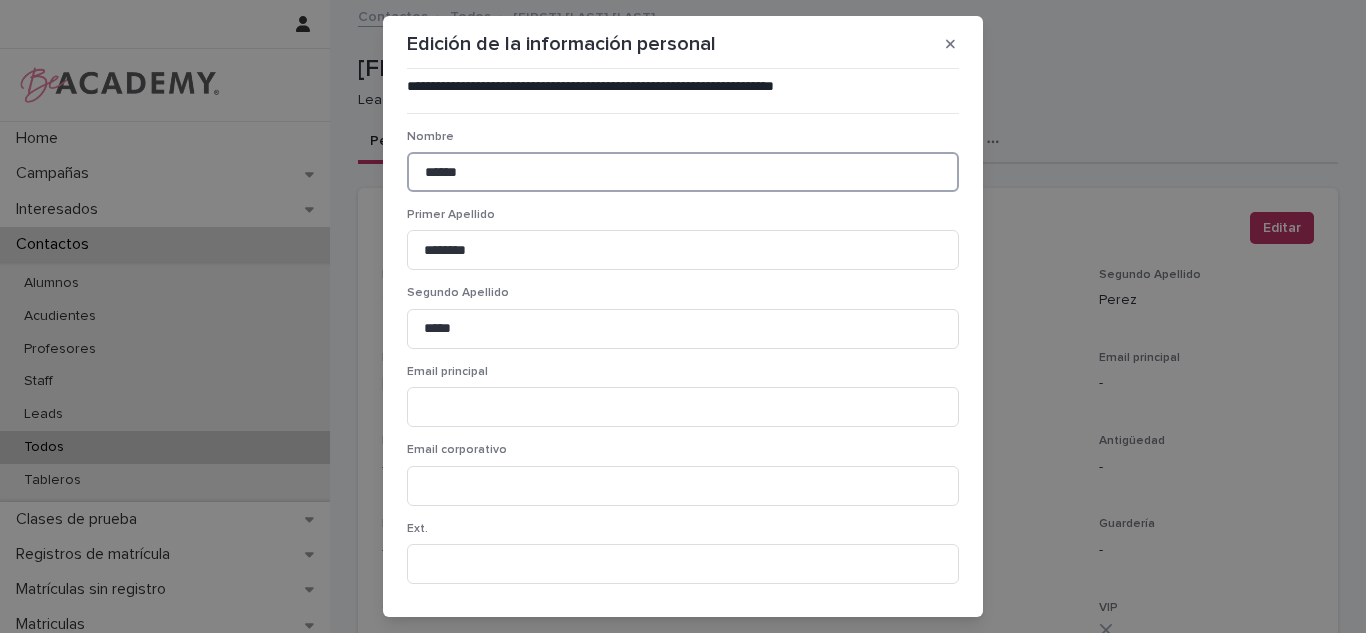 drag, startPoint x: 504, startPoint y: 170, endPoint x: 215, endPoint y: 193, distance: 289.9138 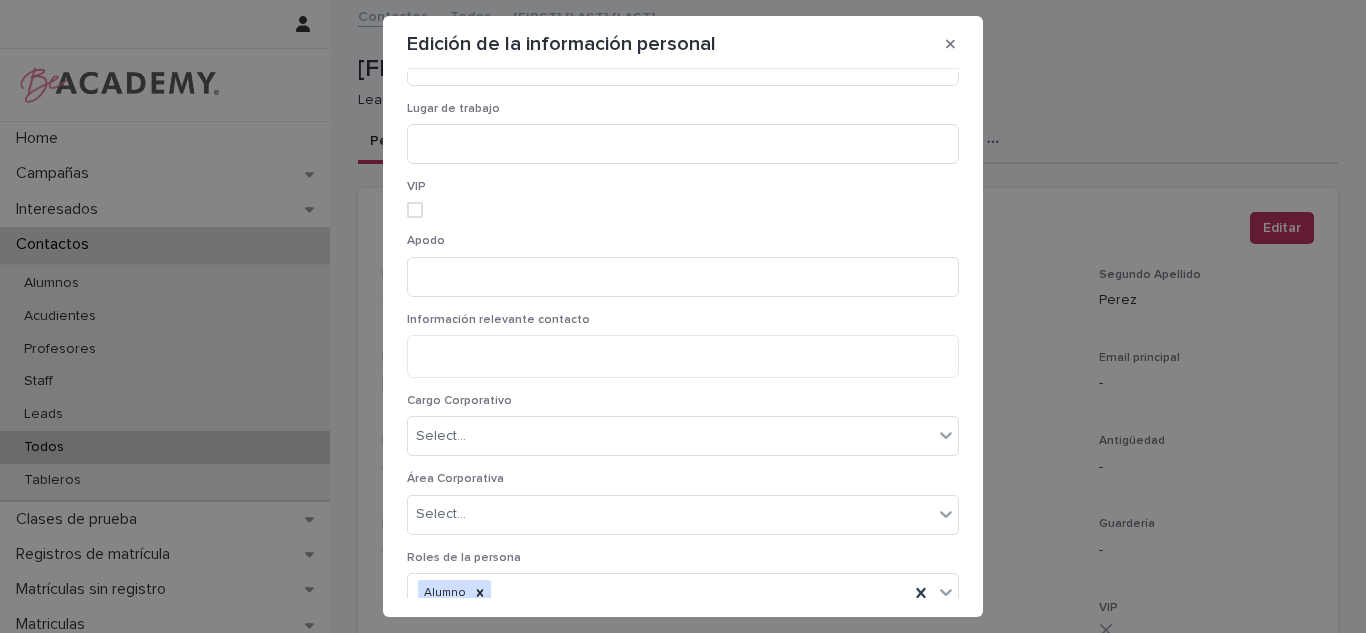 scroll, scrollTop: 1482, scrollLeft: 0, axis: vertical 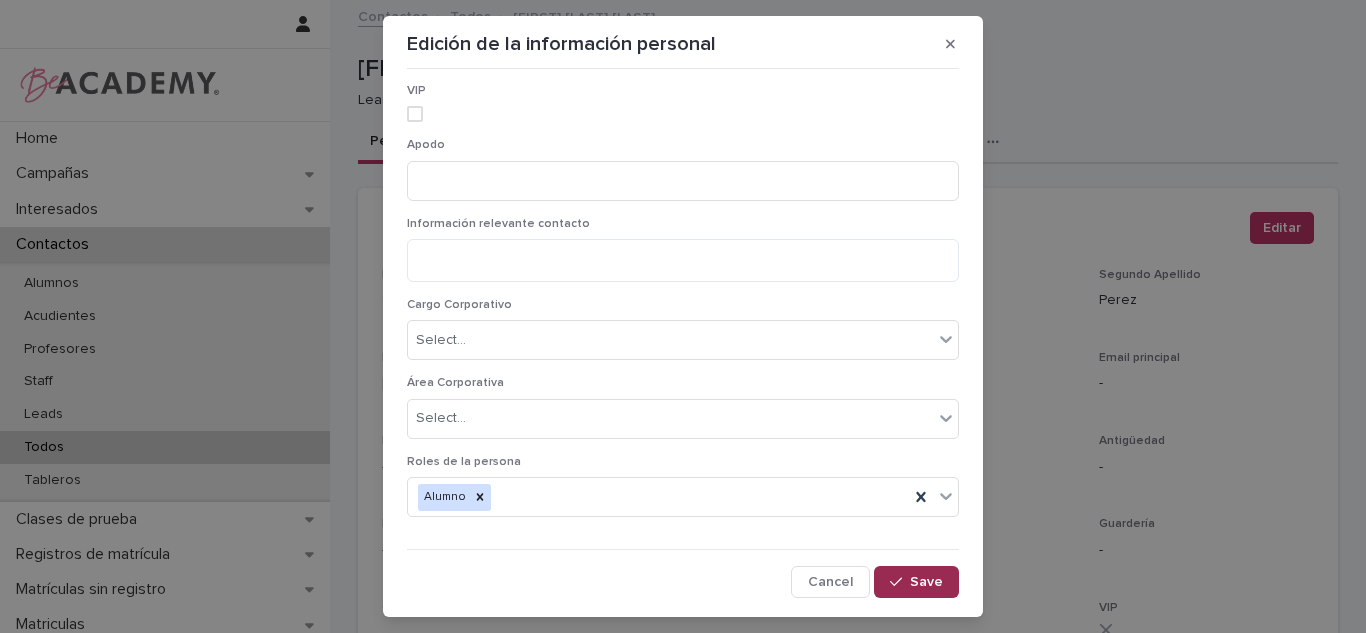 click on "Save" at bounding box center (926, 582) 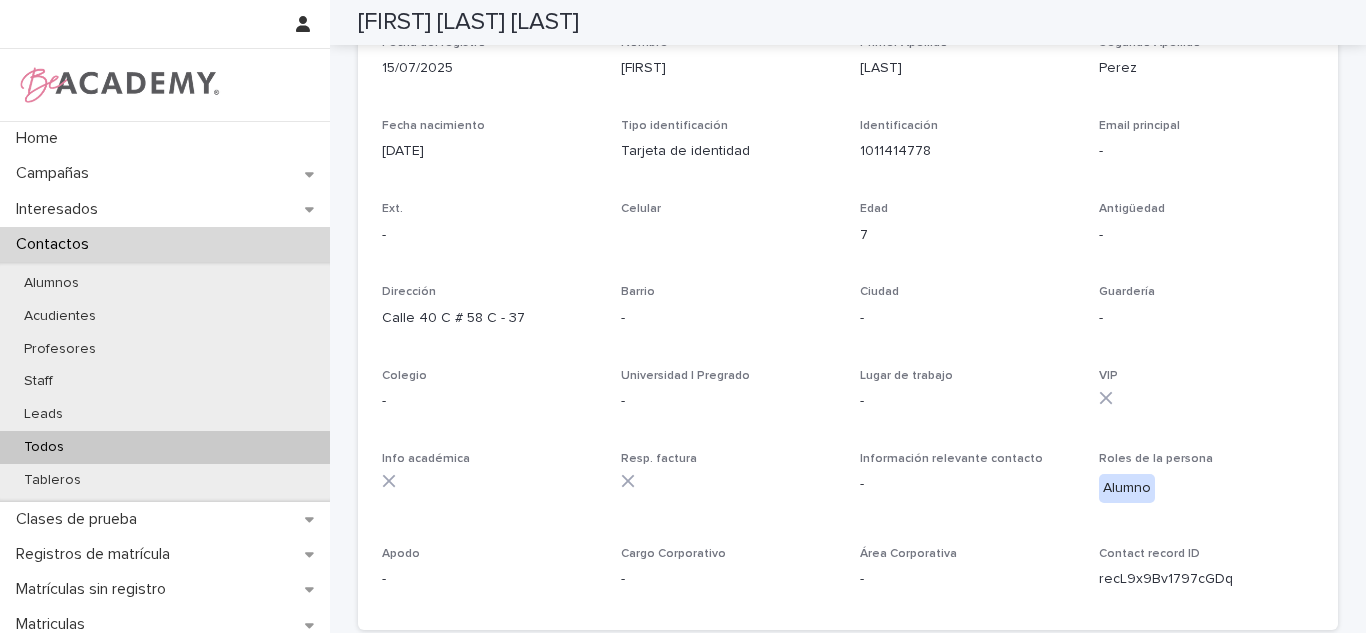 scroll, scrollTop: 855, scrollLeft: 0, axis: vertical 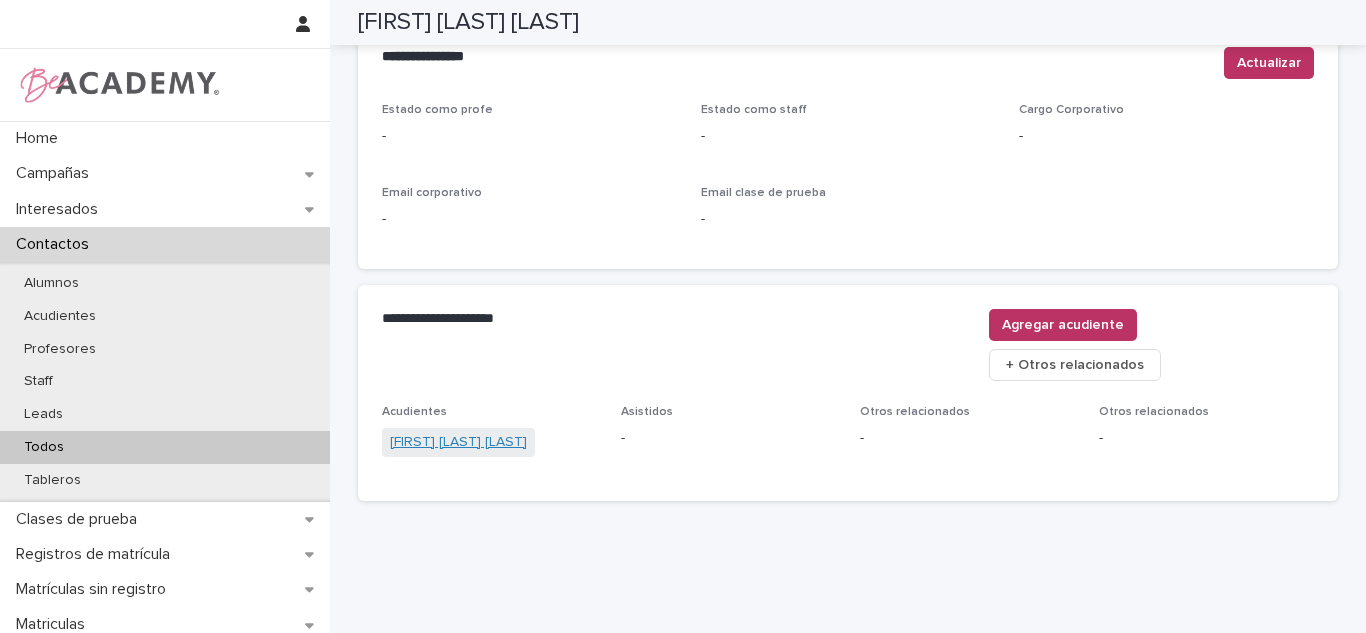 click on "[FIRST] [LAST] [LAST]" at bounding box center (458, 442) 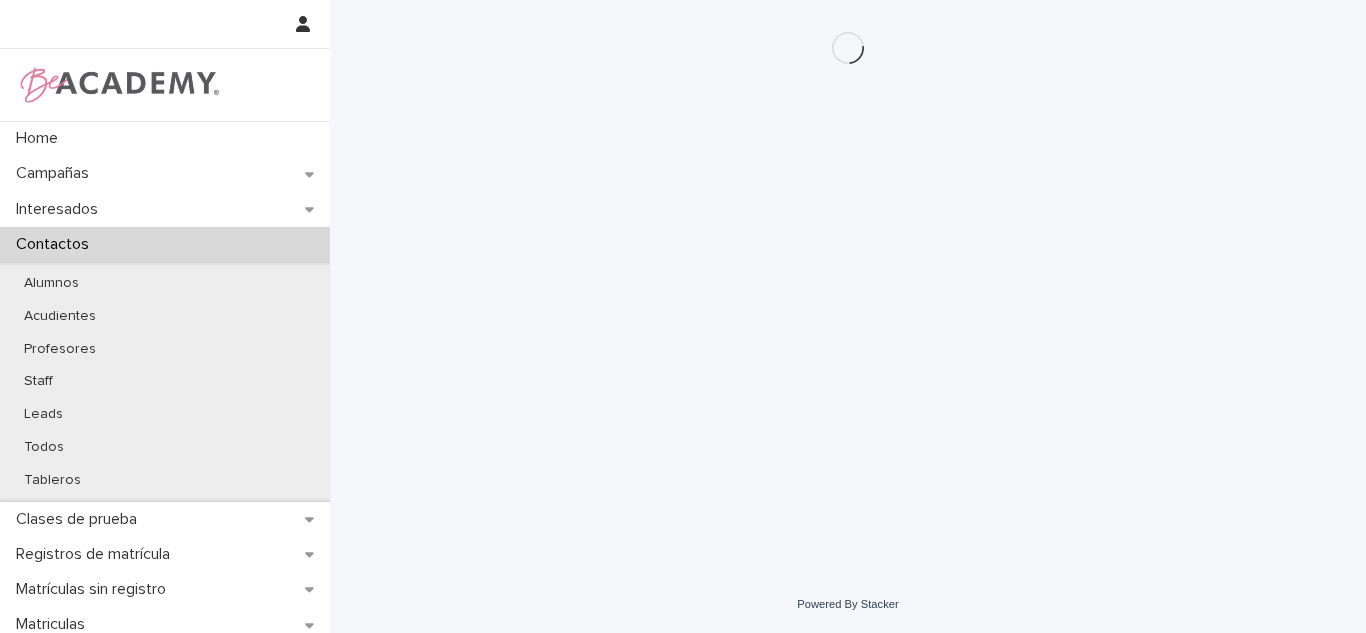 scroll, scrollTop: 0, scrollLeft: 0, axis: both 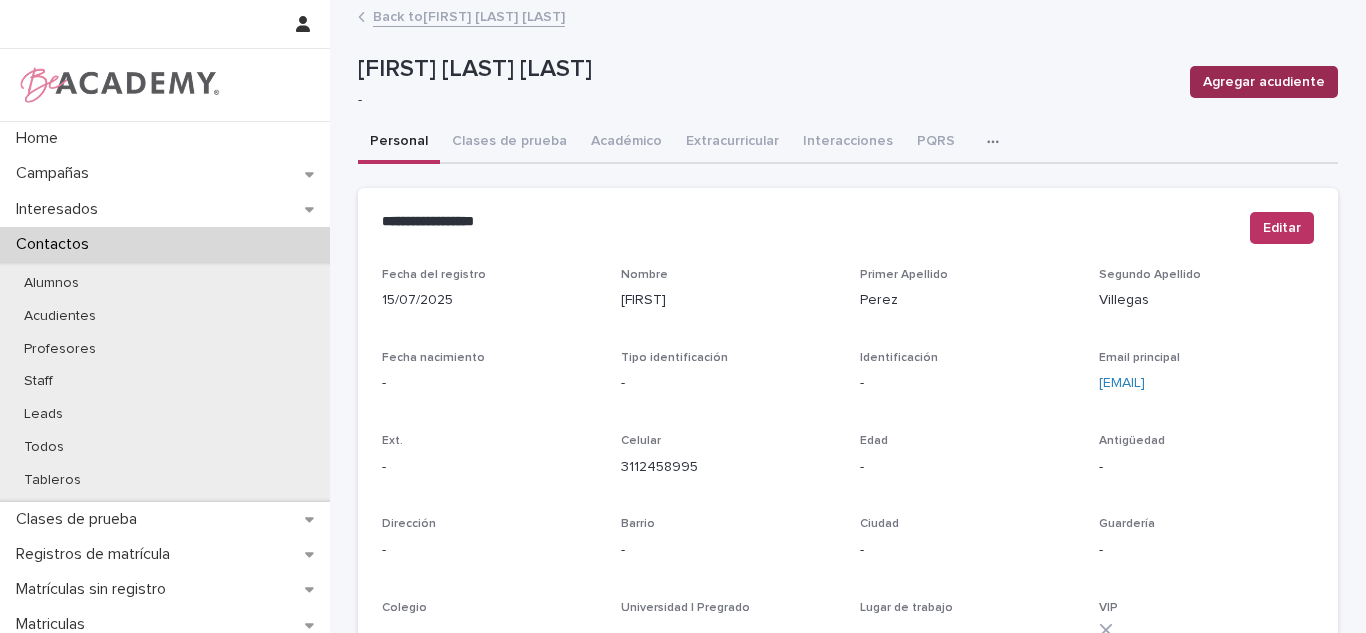 click on "Agregar acudiente" at bounding box center (1264, 82) 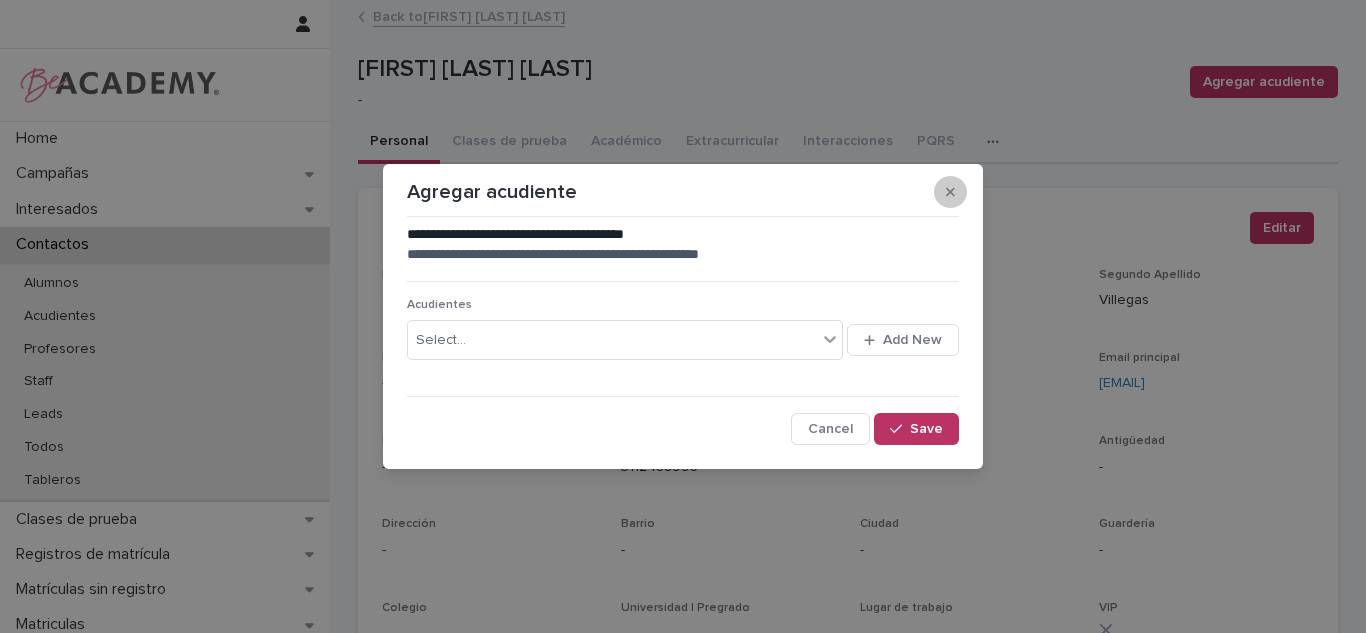 click at bounding box center [950, 192] 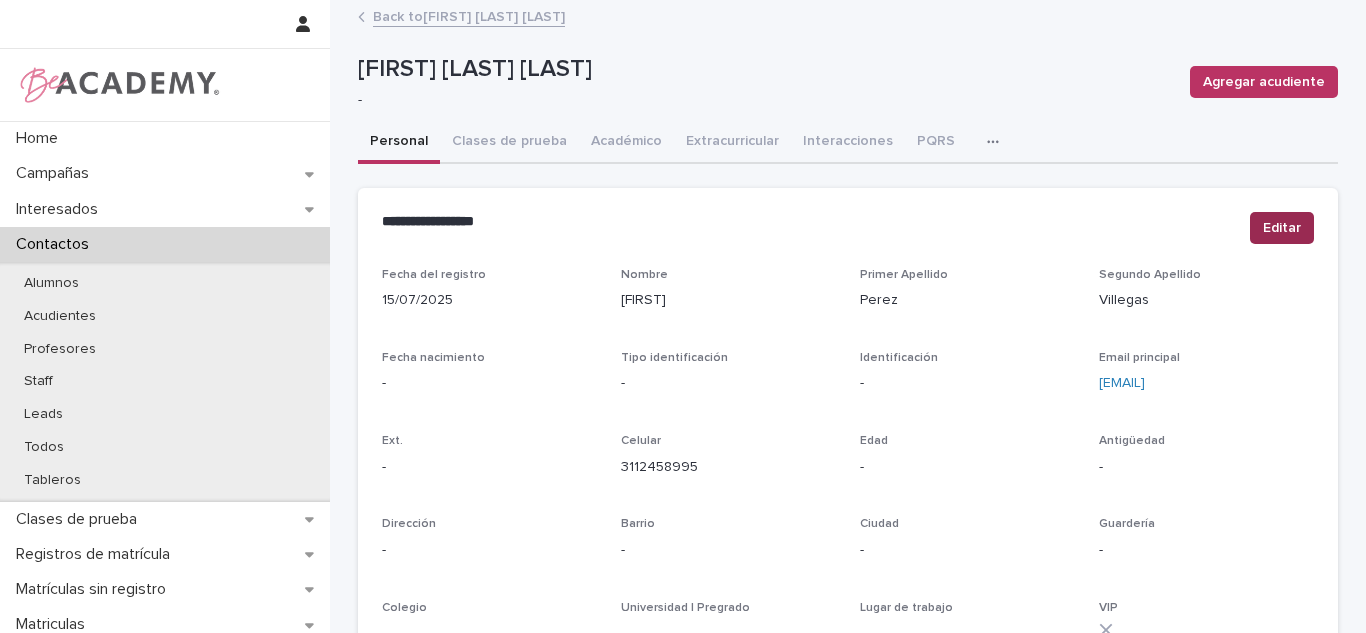 click on "Editar" at bounding box center (1282, 228) 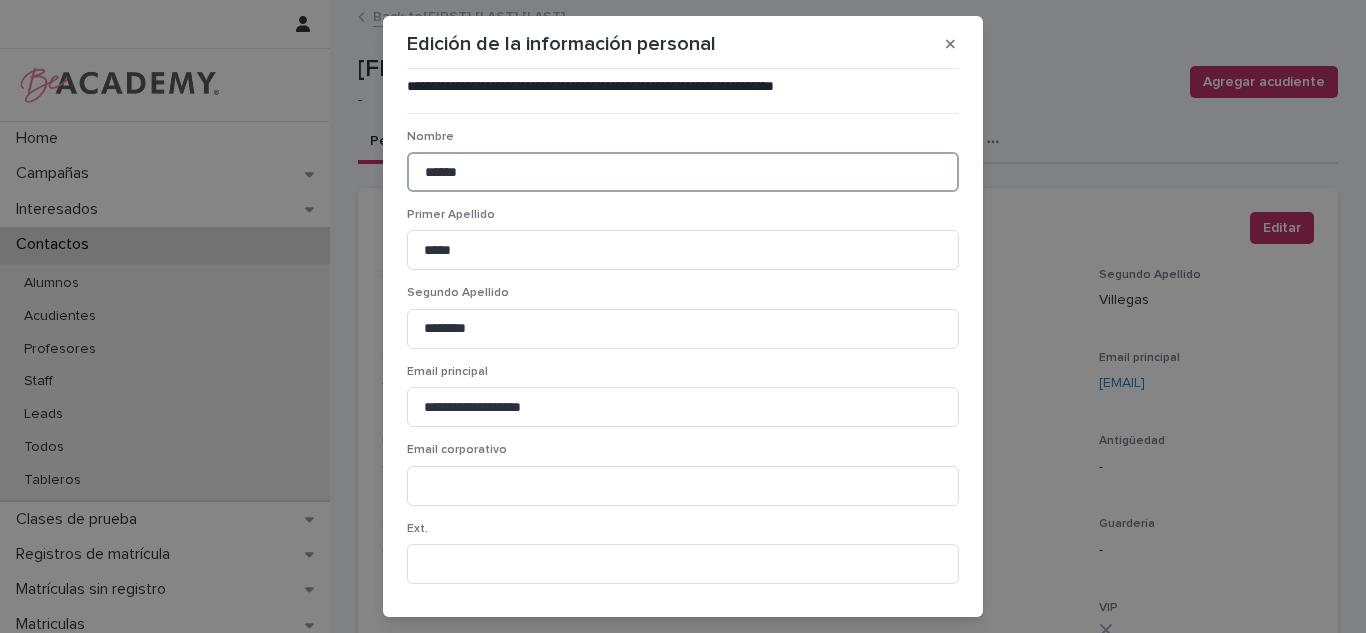 drag, startPoint x: 859, startPoint y: 176, endPoint x: 108, endPoint y: 245, distance: 754.1631 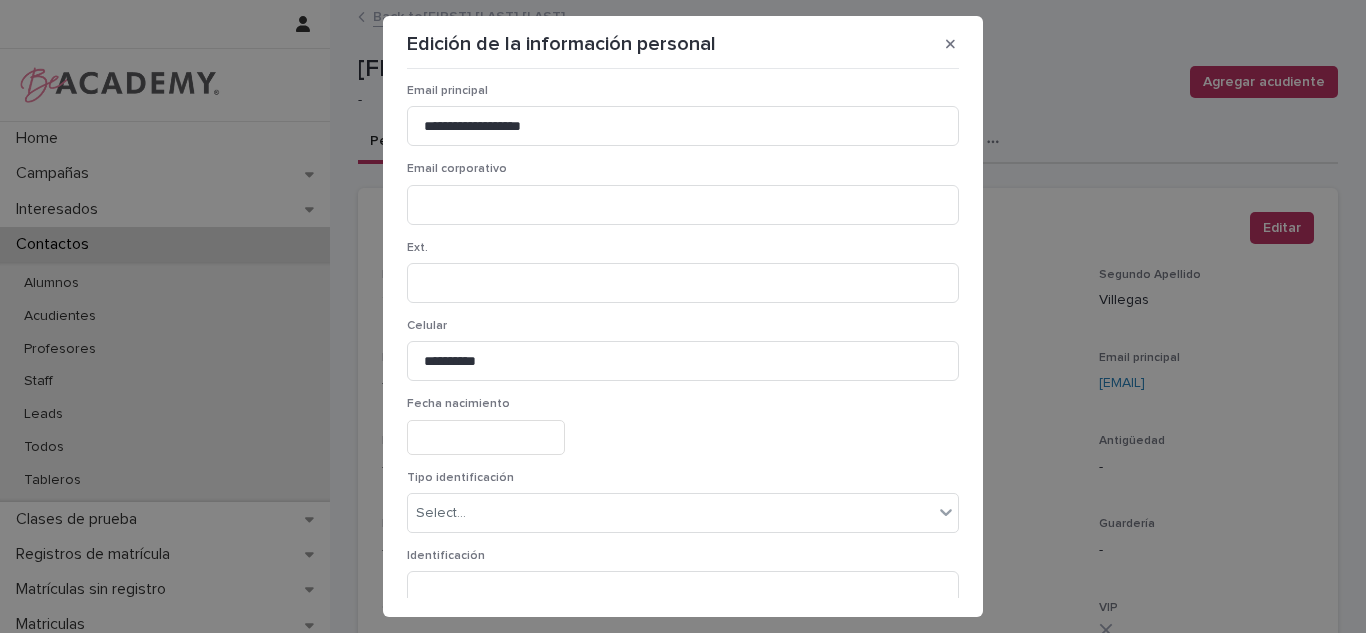 scroll, scrollTop: 288, scrollLeft: 0, axis: vertical 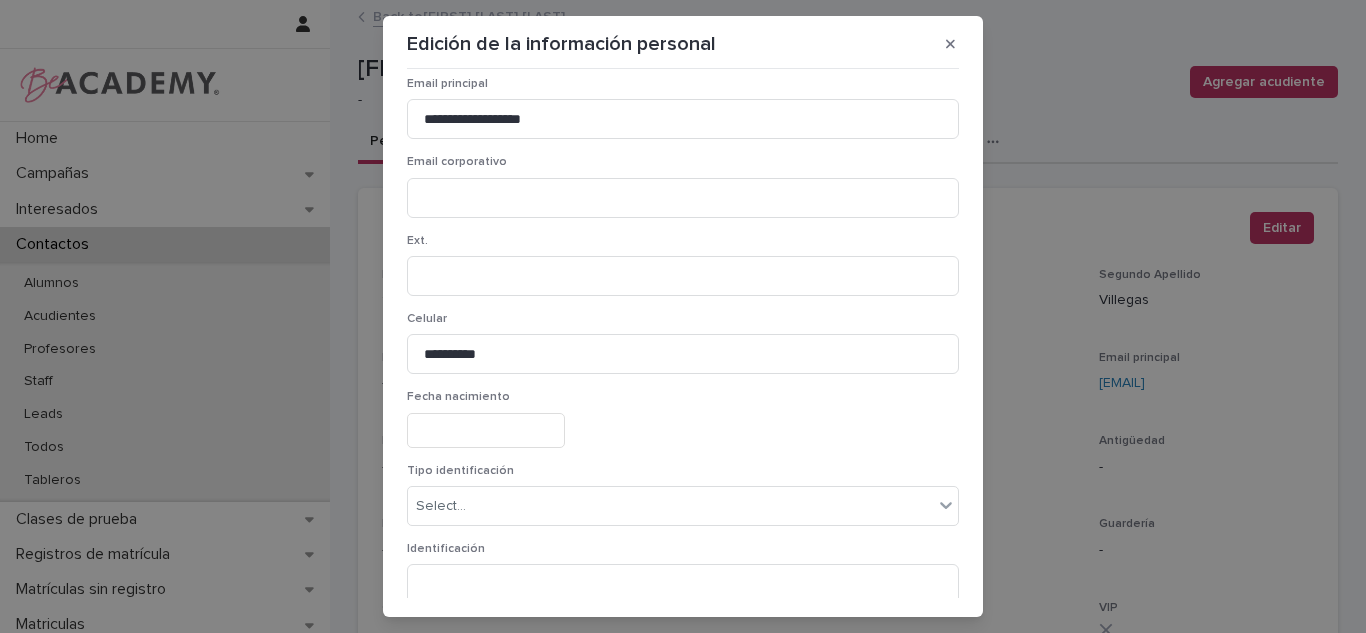 drag, startPoint x: 493, startPoint y: 506, endPoint x: 470, endPoint y: 529, distance: 32.526913 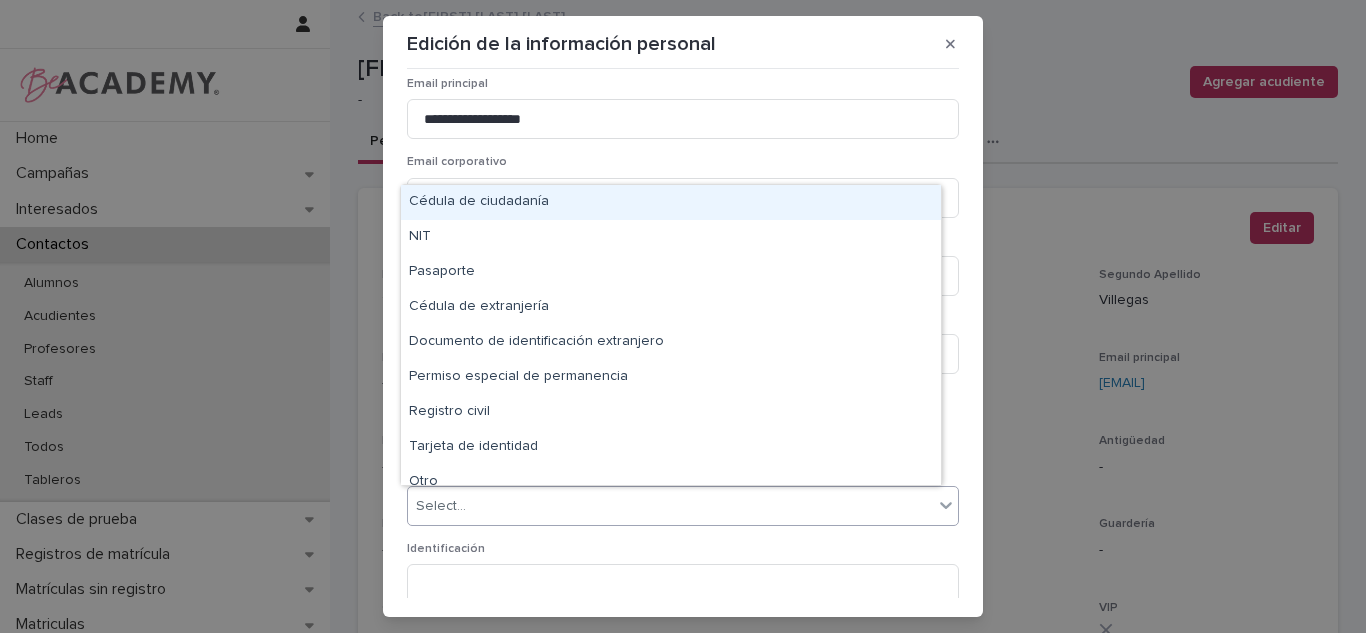 click on "Cédula de ciudadanía" at bounding box center (671, 202) 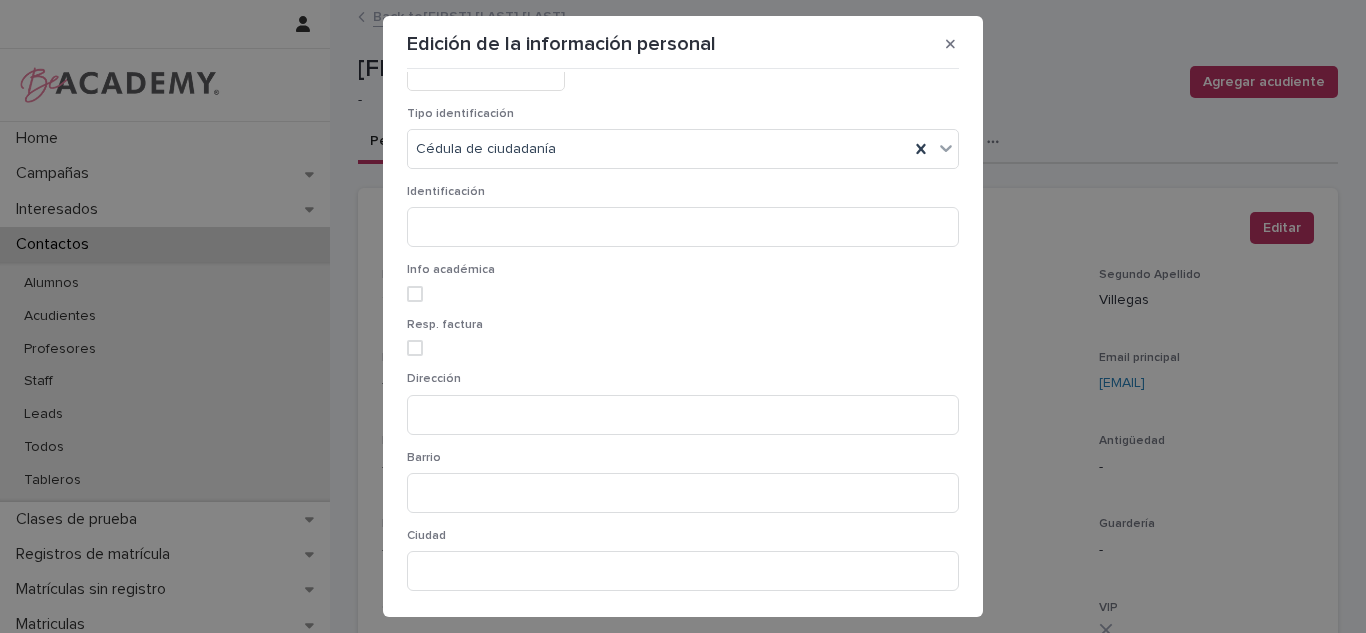 scroll, scrollTop: 688, scrollLeft: 0, axis: vertical 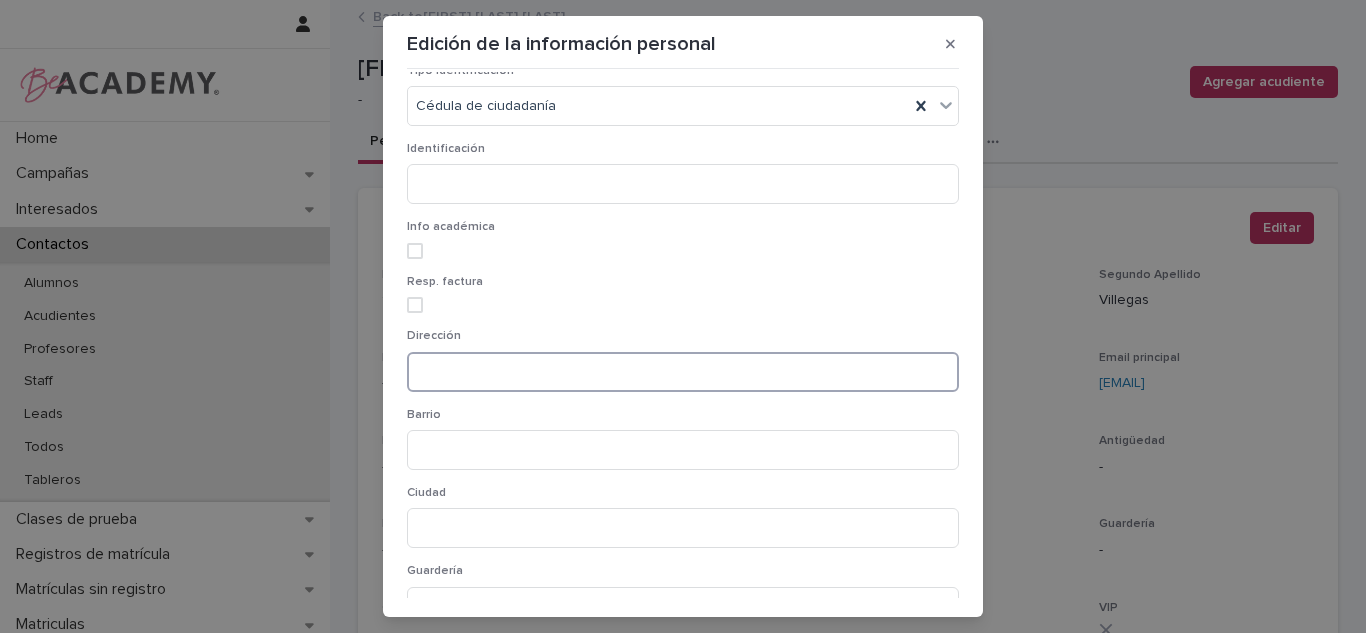 click at bounding box center (683, 372) 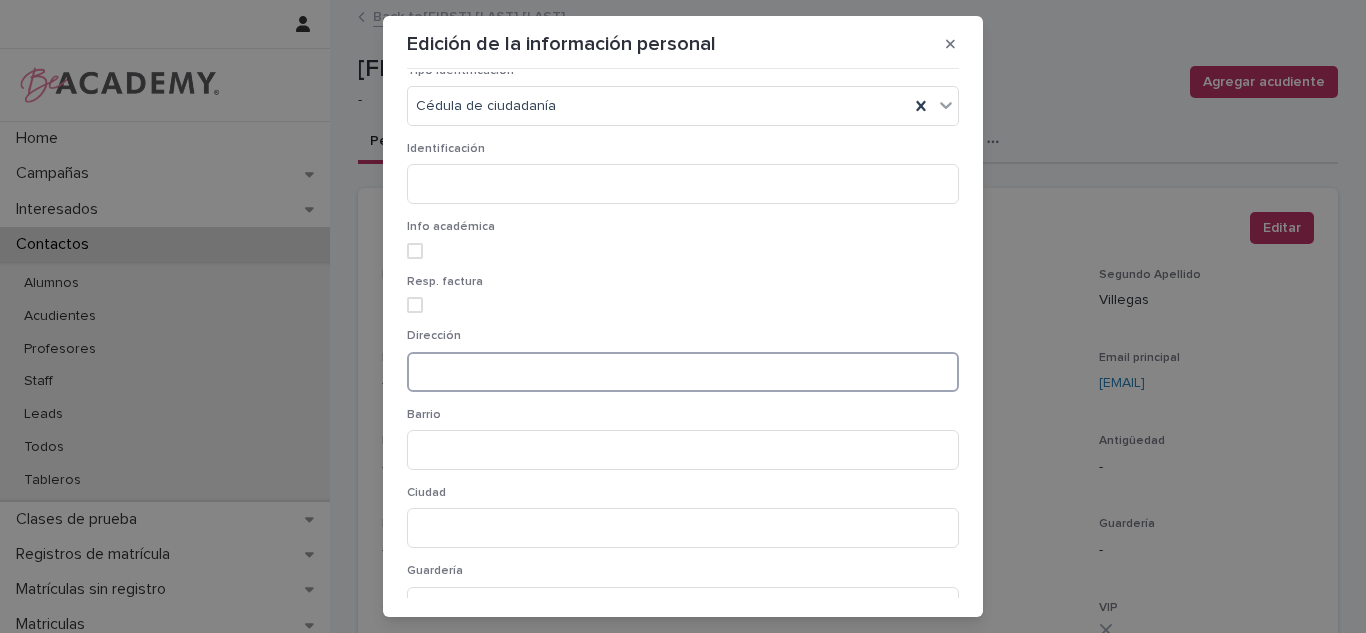 paste on "**********" 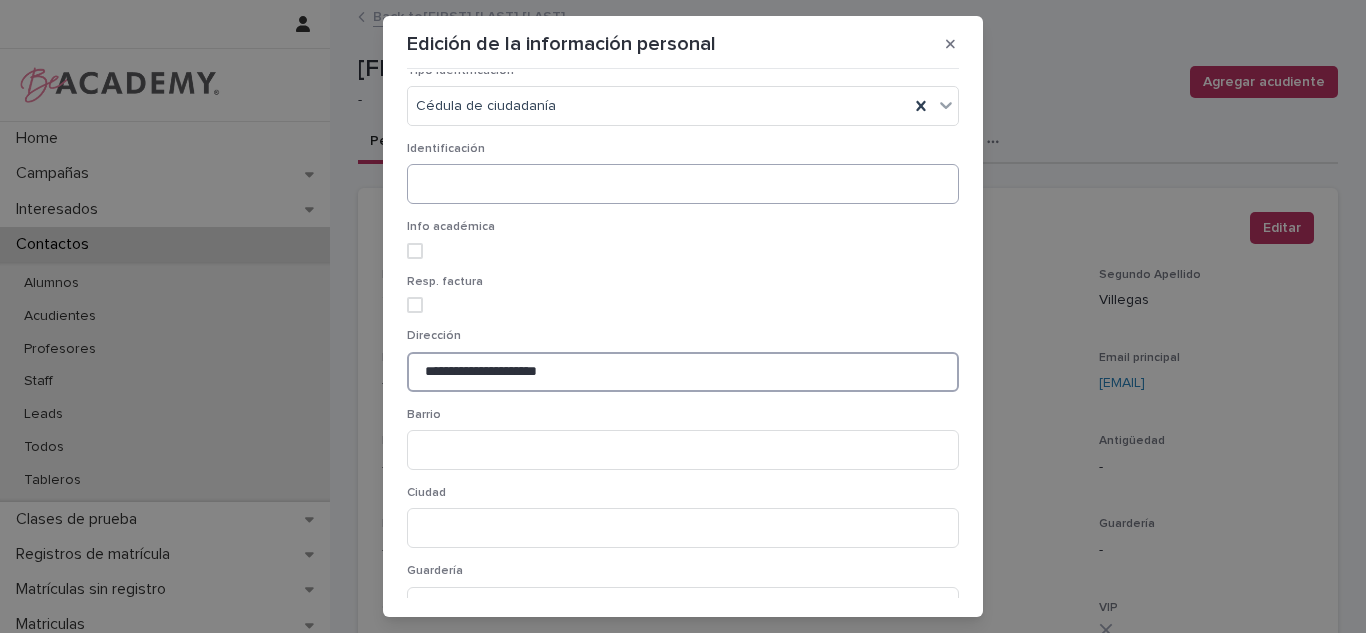 type on "**********" 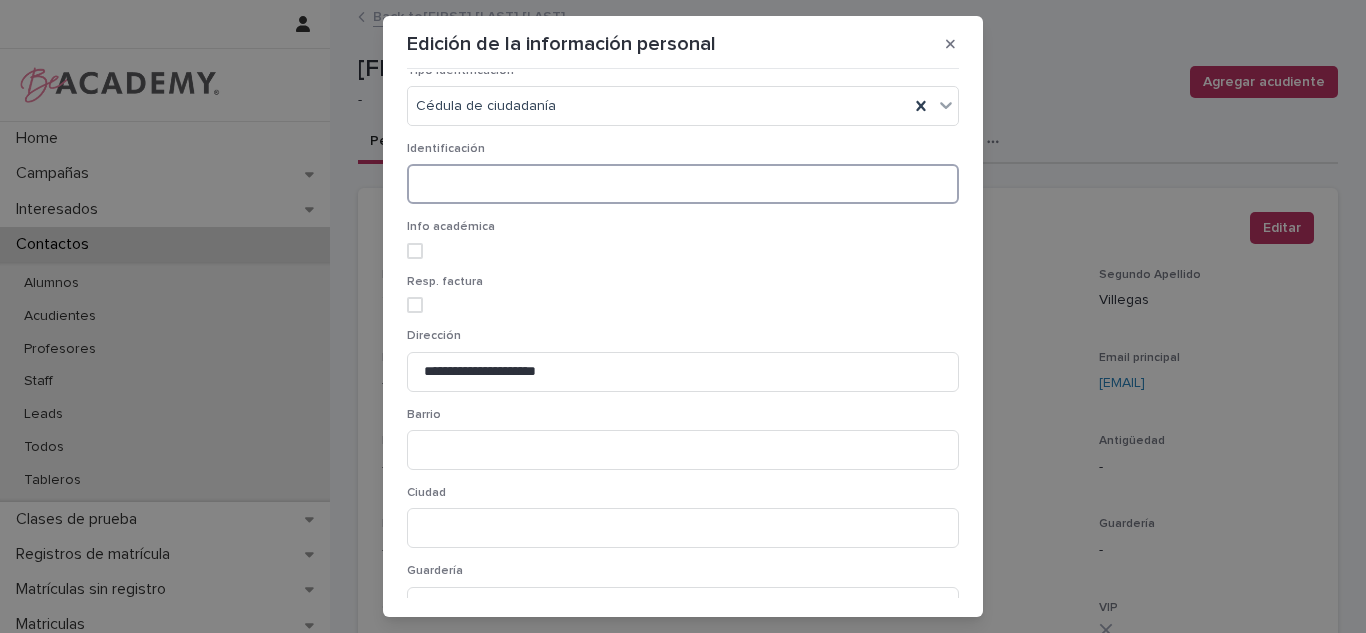 click at bounding box center (683, 184) 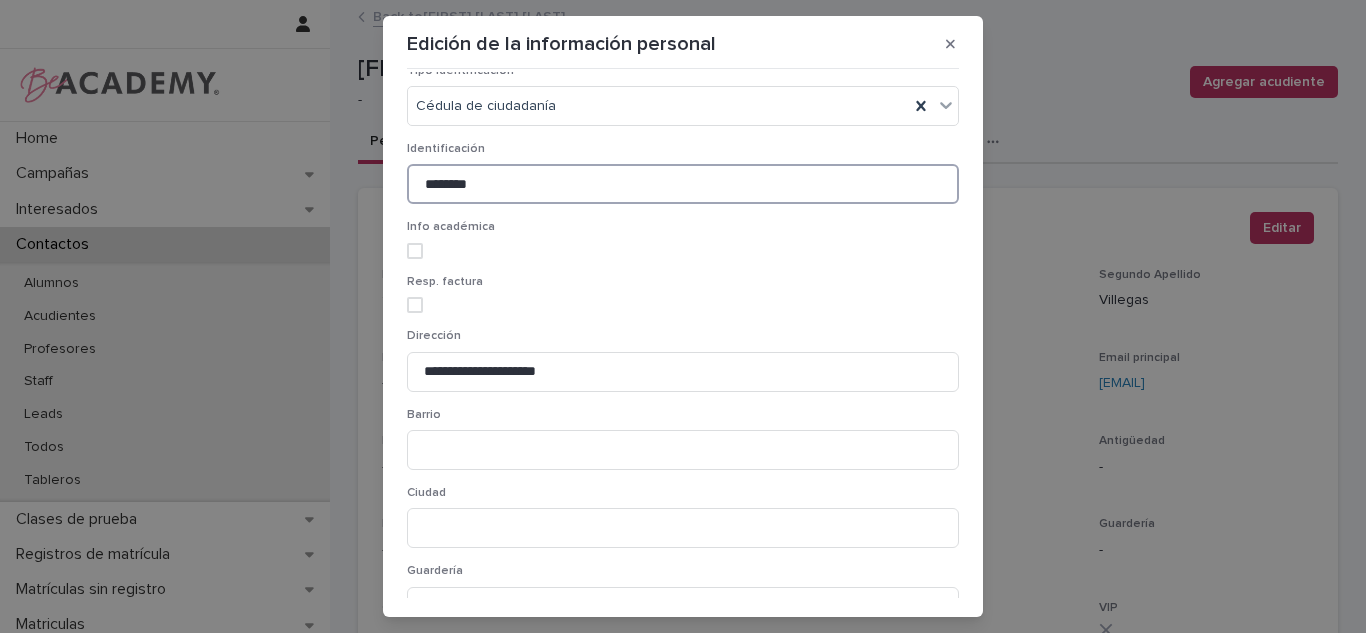 type on "********" 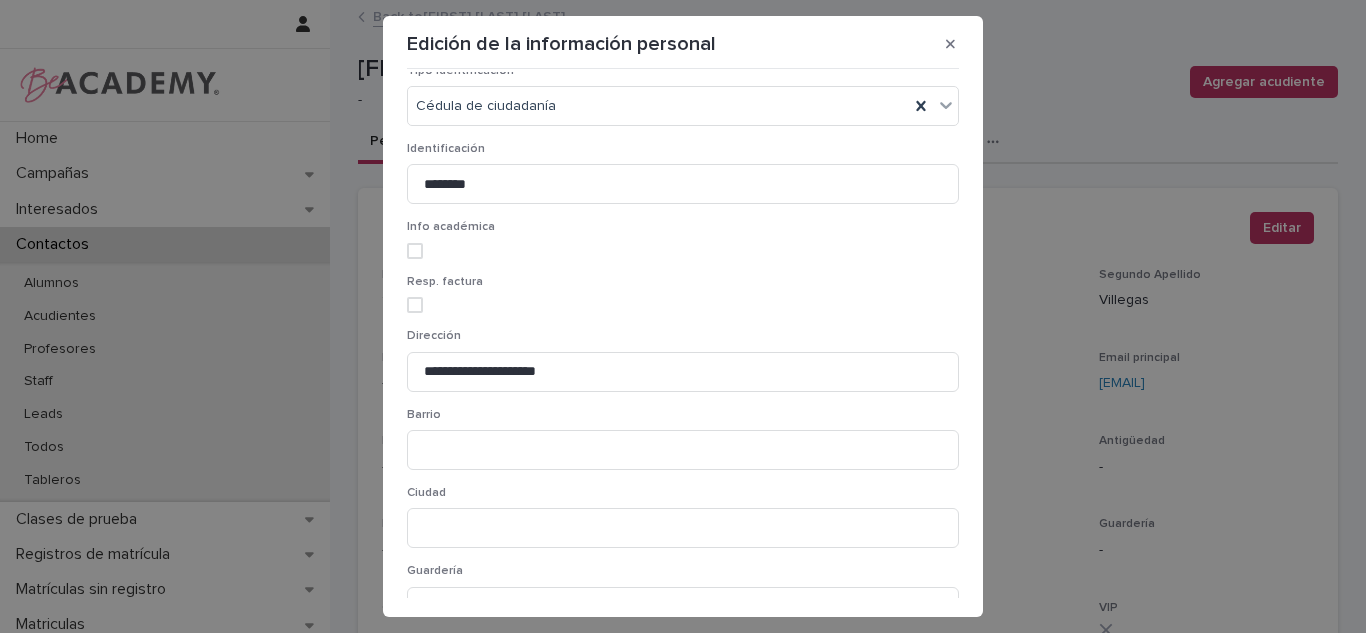 scroll, scrollTop: 821, scrollLeft: 0, axis: vertical 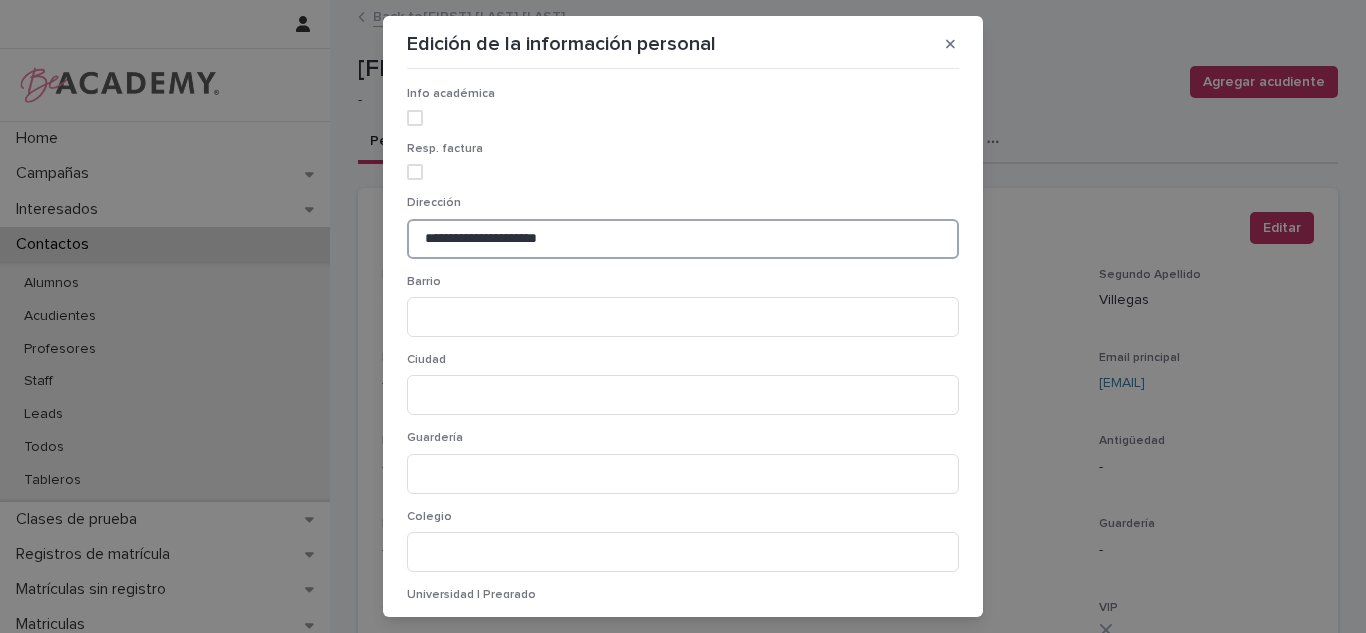 click on "**********" at bounding box center [683, 239] 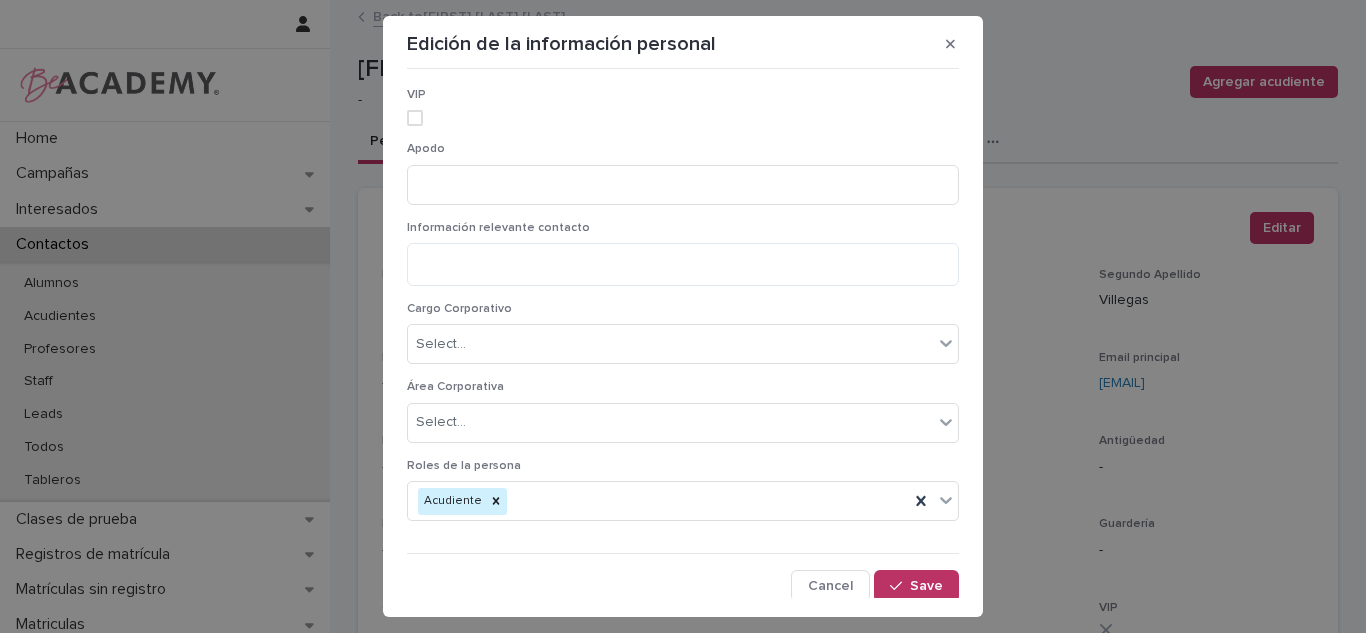 scroll, scrollTop: 1482, scrollLeft: 0, axis: vertical 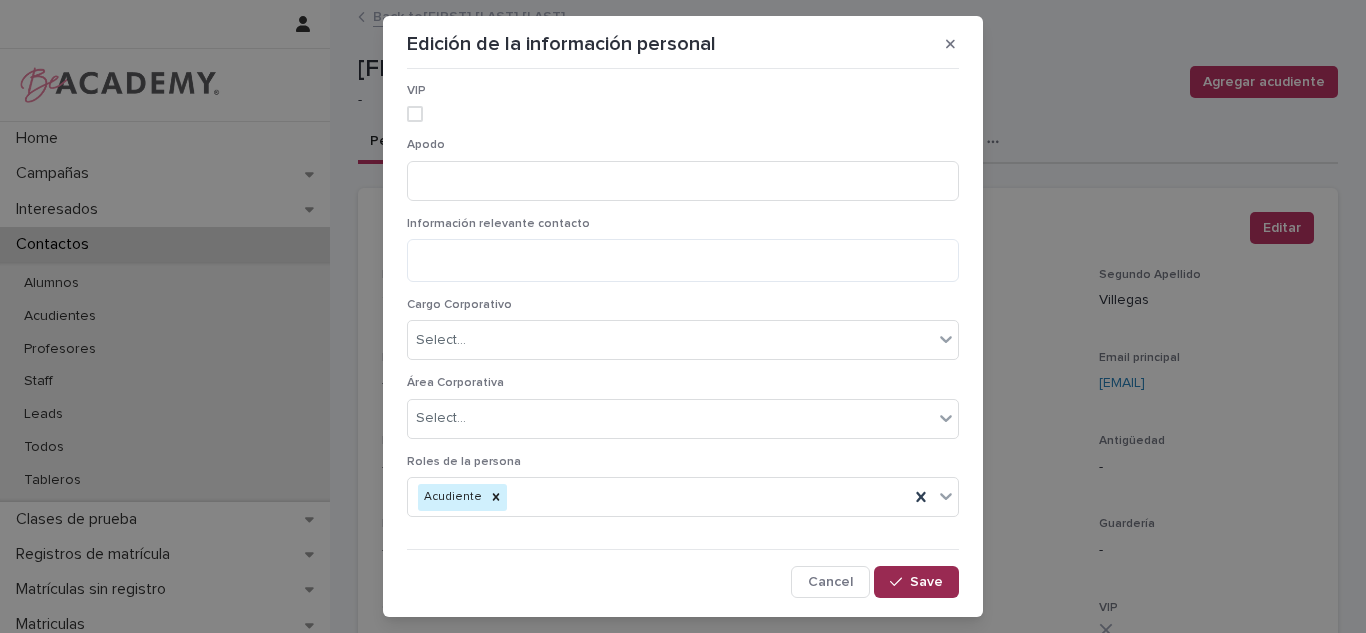 click on "Save" at bounding box center [916, 582] 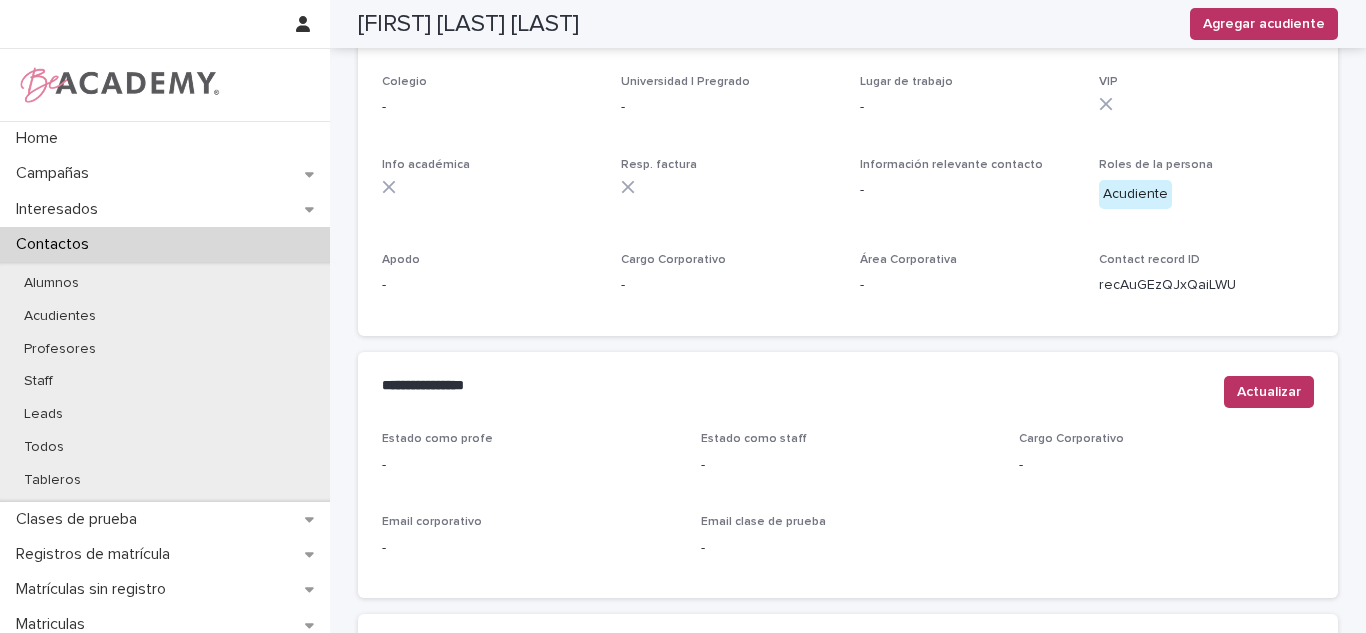 scroll, scrollTop: 0, scrollLeft: 0, axis: both 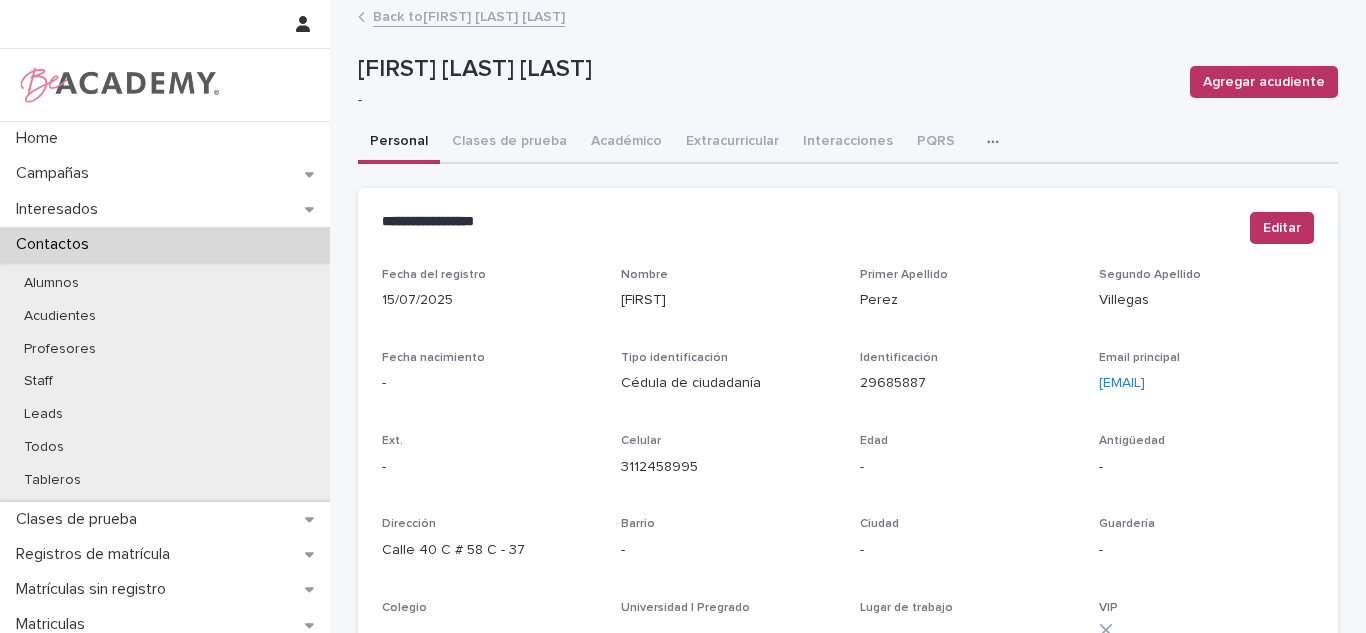 click on "Back to  [FIRST] [LAST] [LAST]" at bounding box center (469, 15) 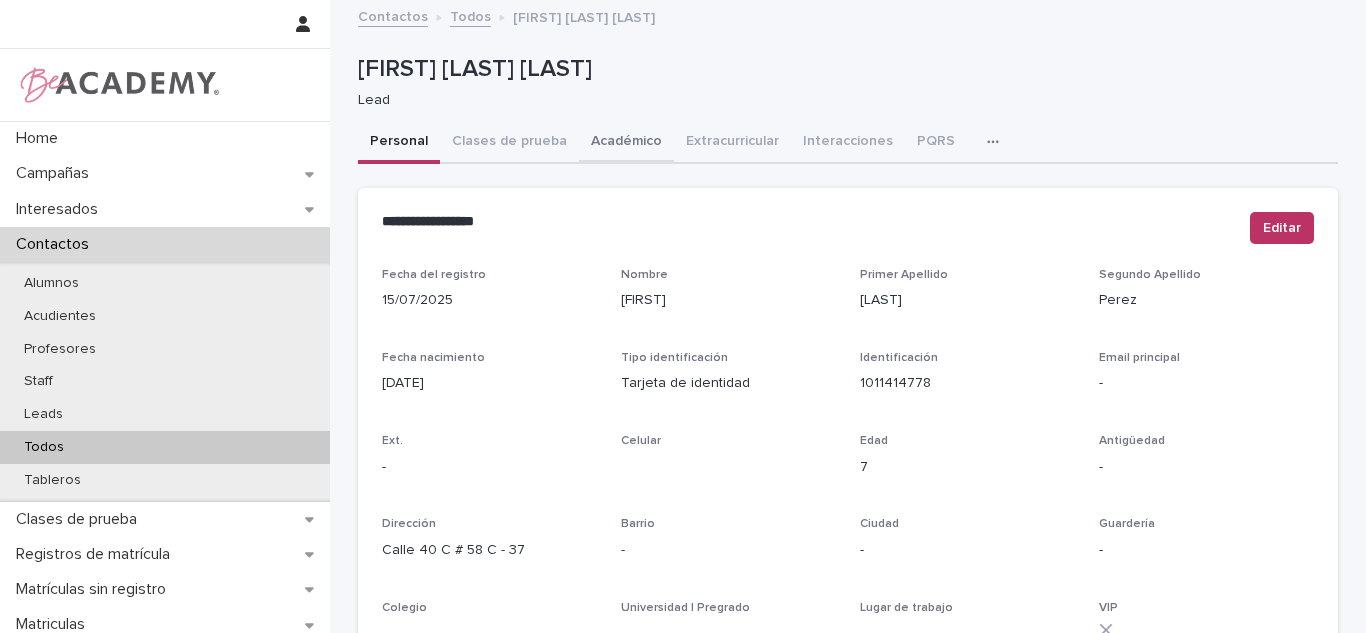 click on "Académico" at bounding box center (626, 143) 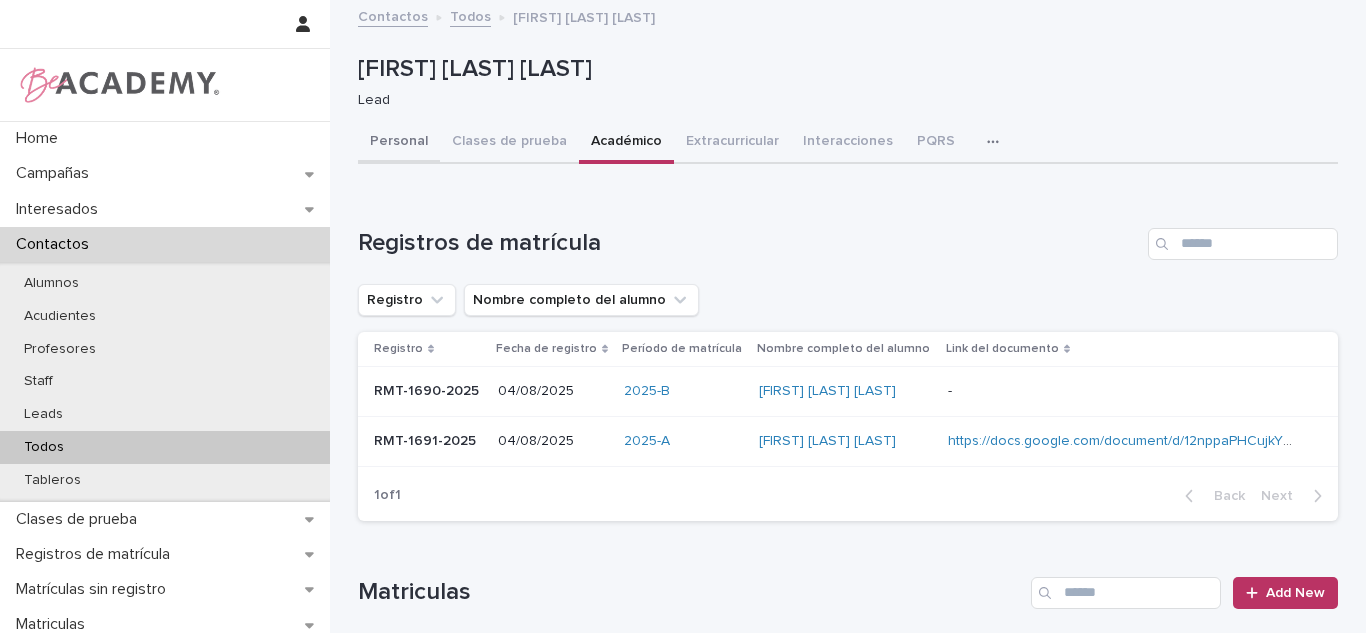 click on "Personal" at bounding box center (399, 143) 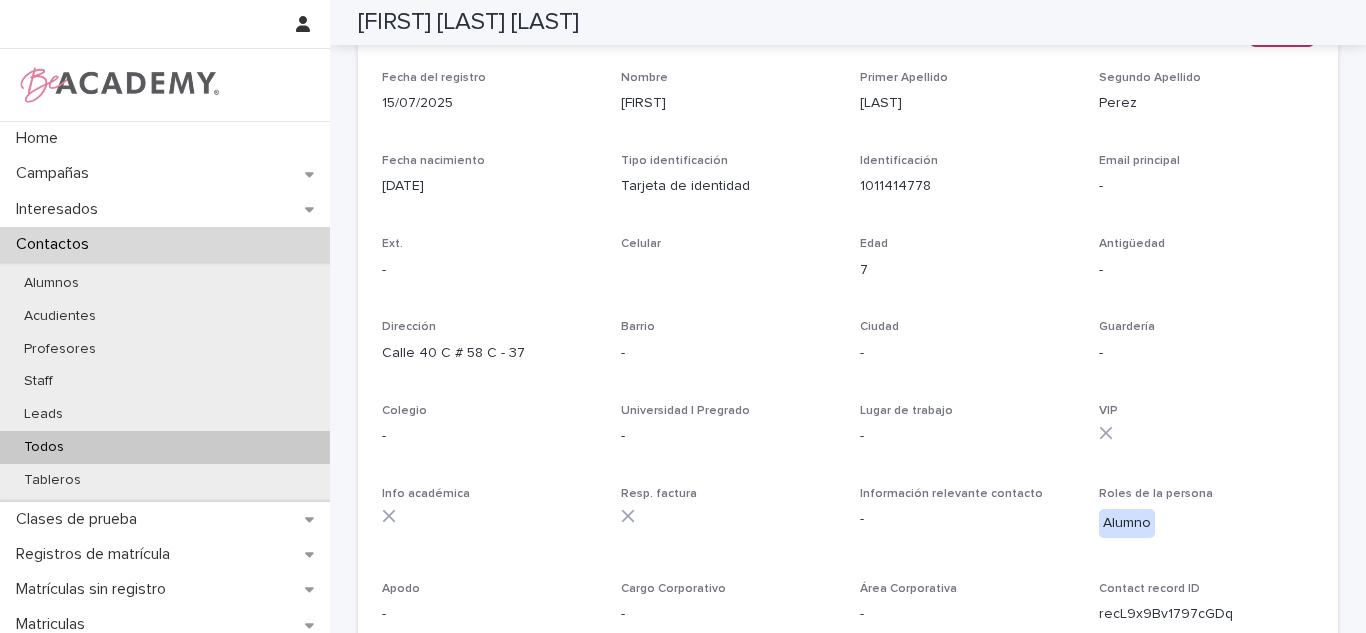 scroll, scrollTop: 174, scrollLeft: 0, axis: vertical 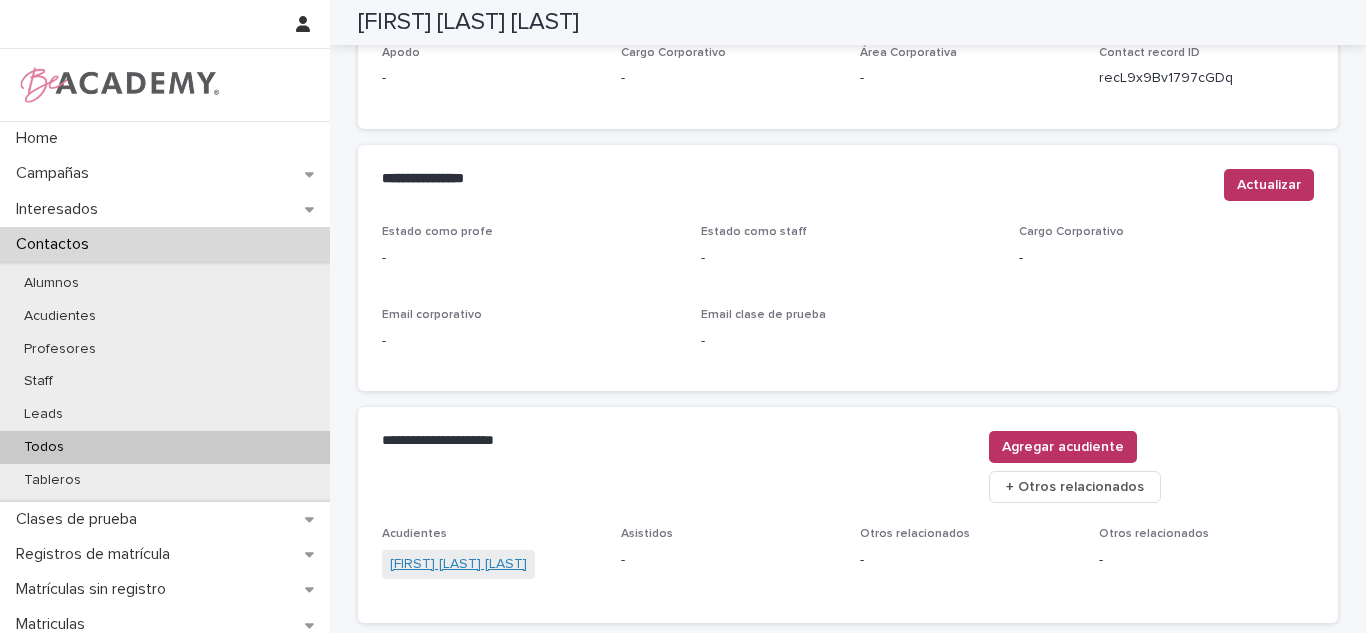 click on "[FIRST] [LAST] [LAST]" at bounding box center (458, 564) 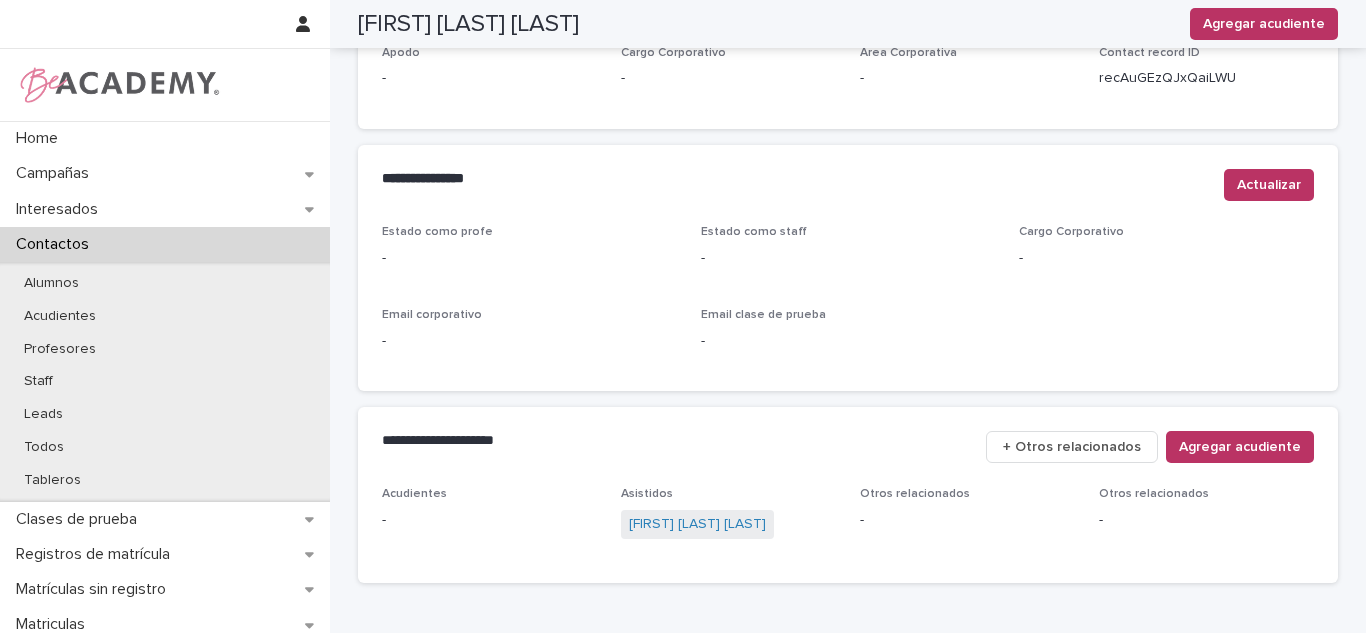 scroll, scrollTop: 735, scrollLeft: 0, axis: vertical 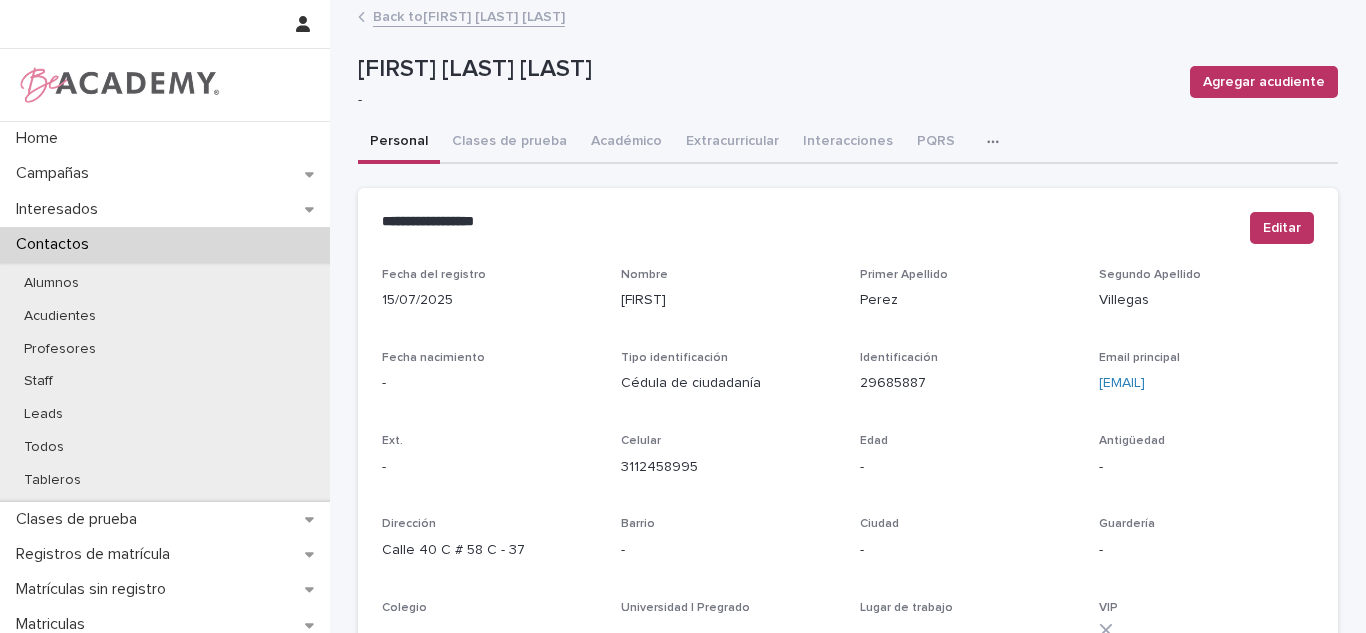 click on "Back to  [FIRST] [LAST] [LAST]" at bounding box center [469, 15] 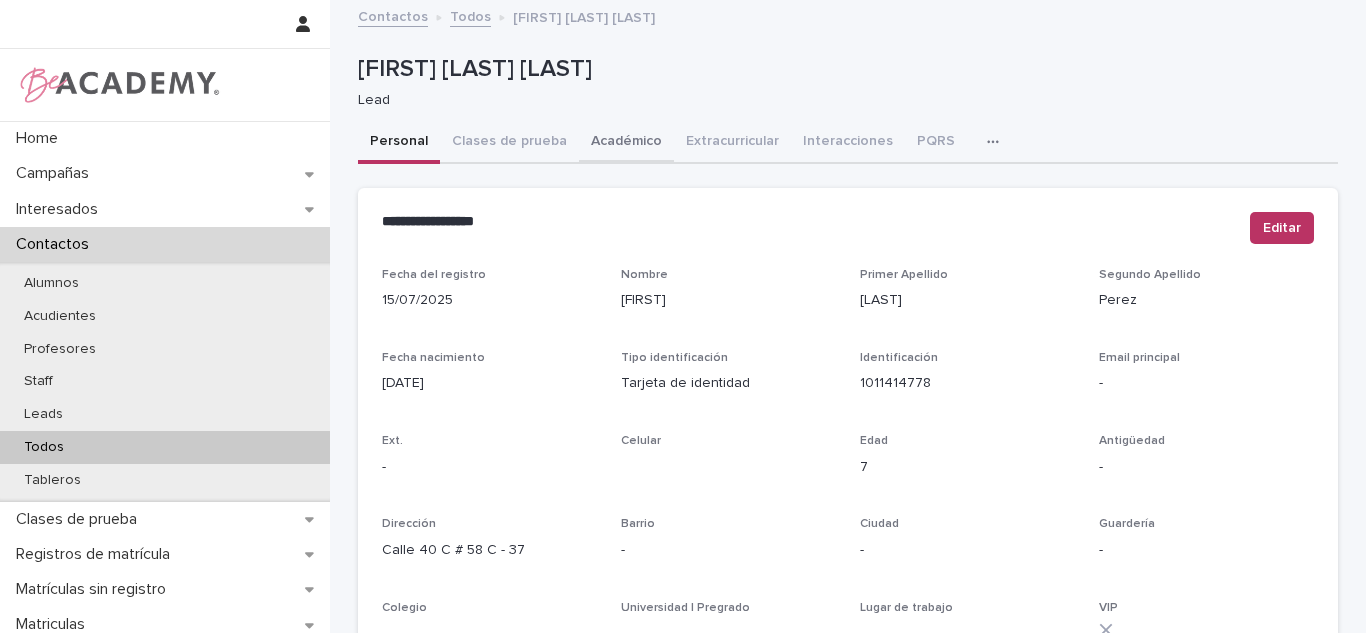 drag, startPoint x: 606, startPoint y: 148, endPoint x: 1363, endPoint y: 195, distance: 758.45764 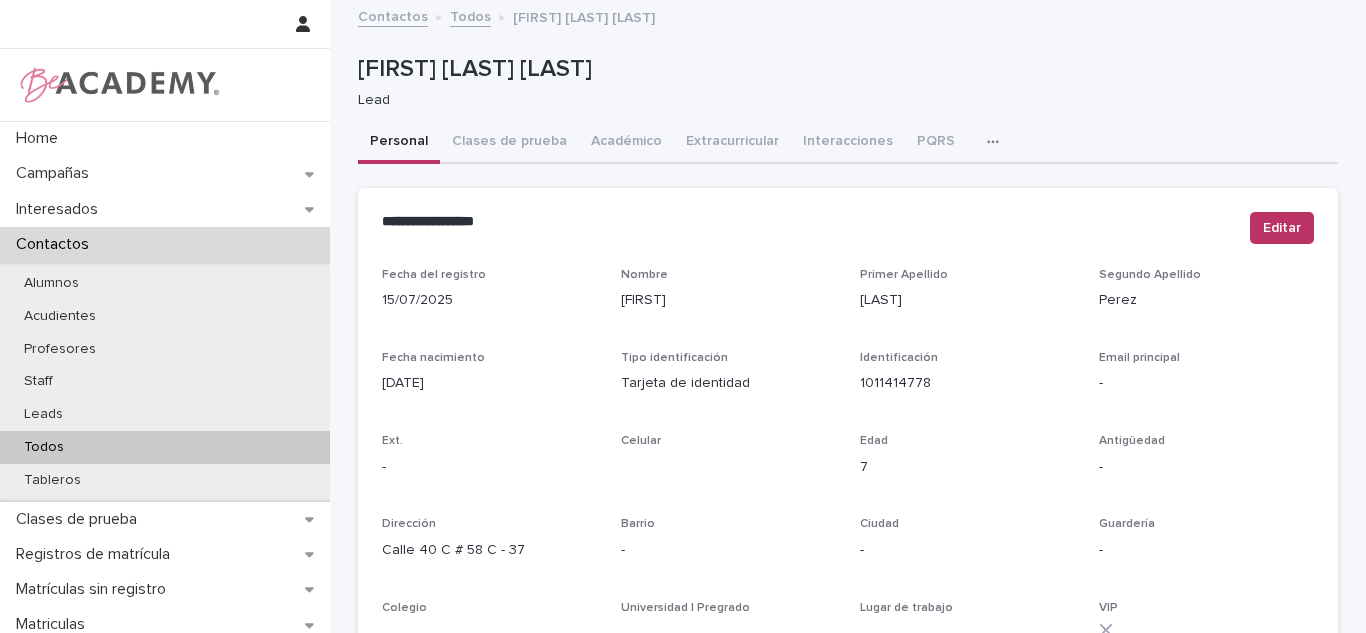 click on "Académico" at bounding box center [626, 143] 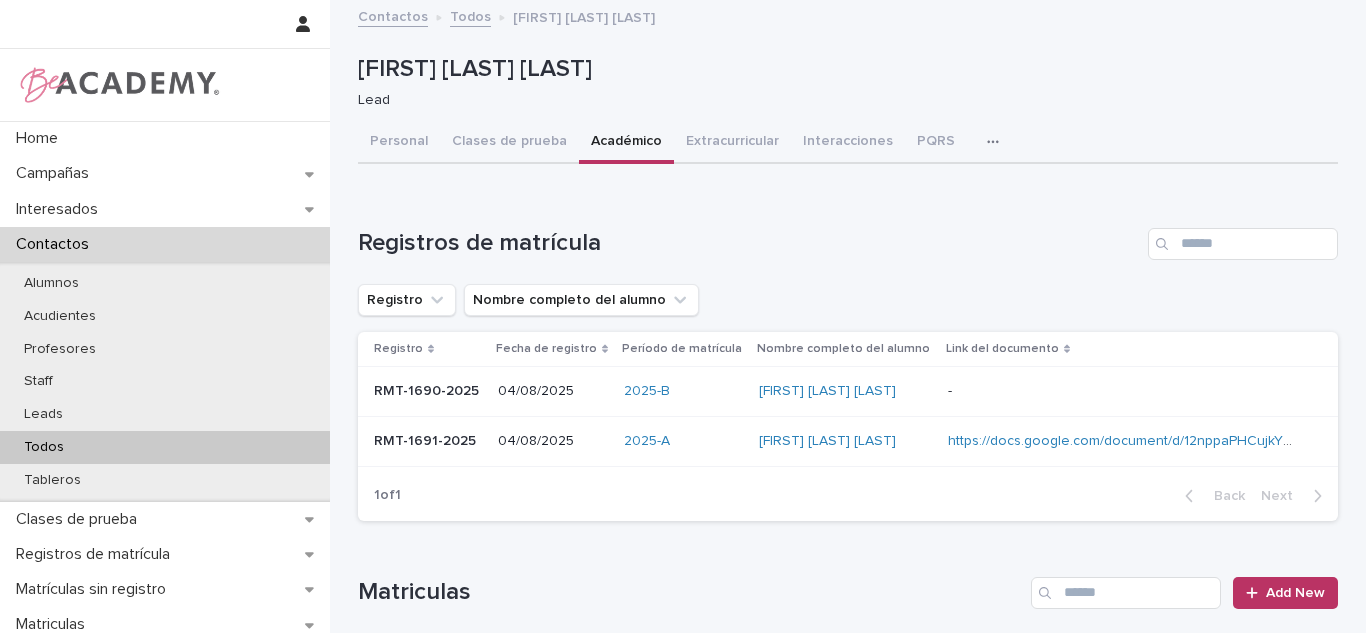 scroll, scrollTop: 346, scrollLeft: 0, axis: vertical 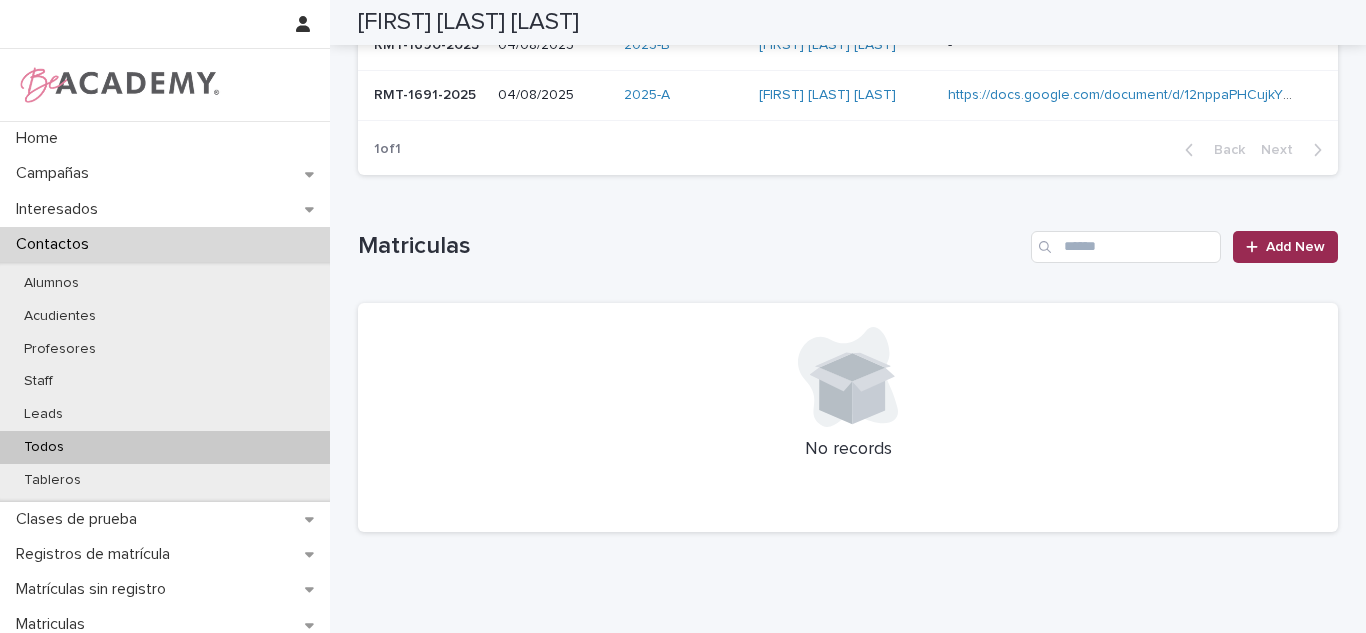 click on "Add New" at bounding box center [1285, 247] 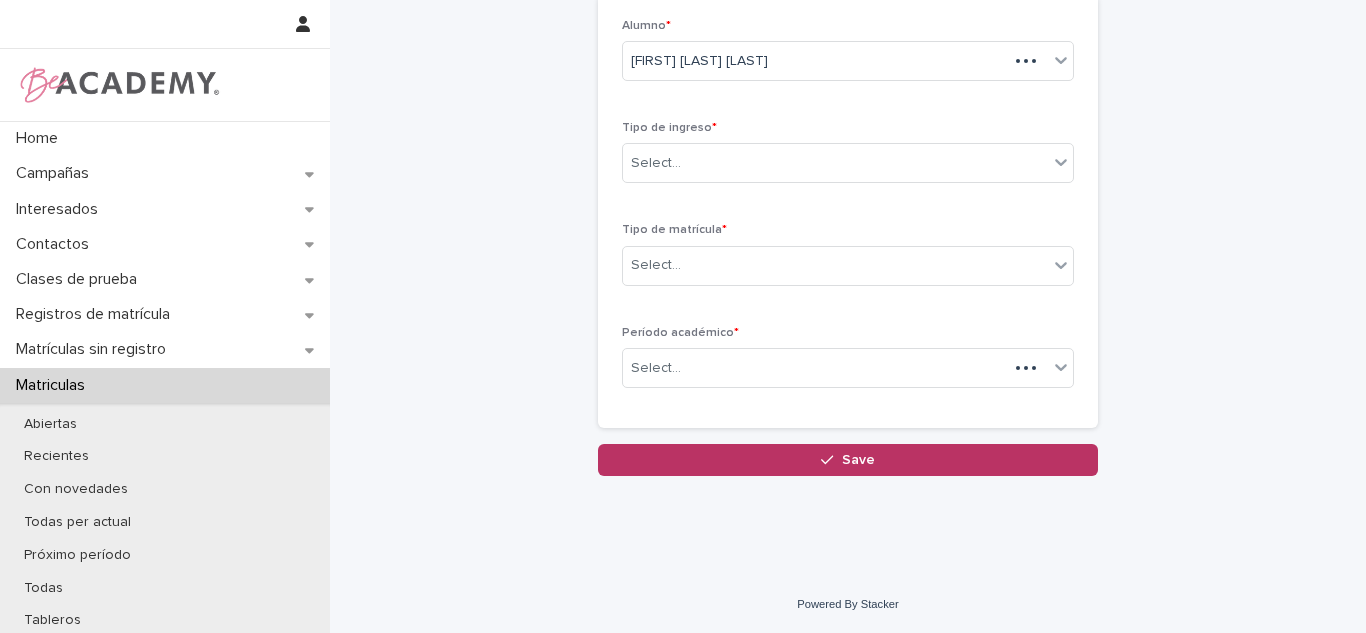 scroll, scrollTop: 120, scrollLeft: 0, axis: vertical 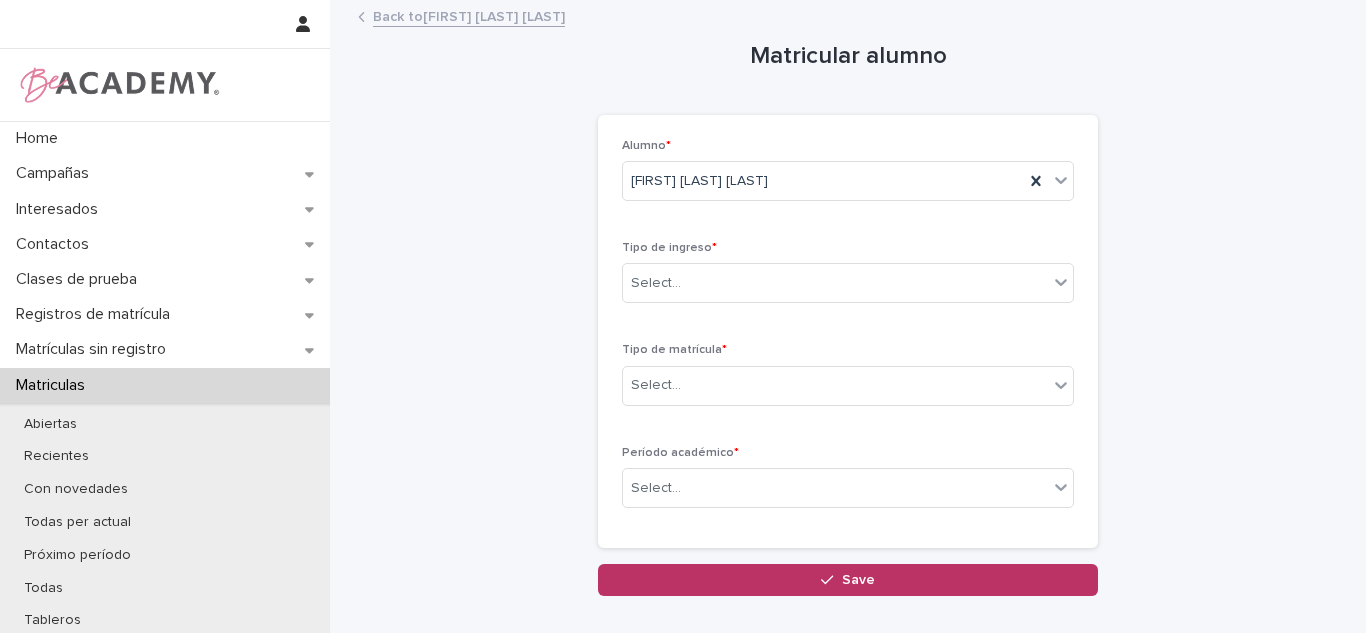 click on "Tipo de ingreso *" at bounding box center (848, 248) 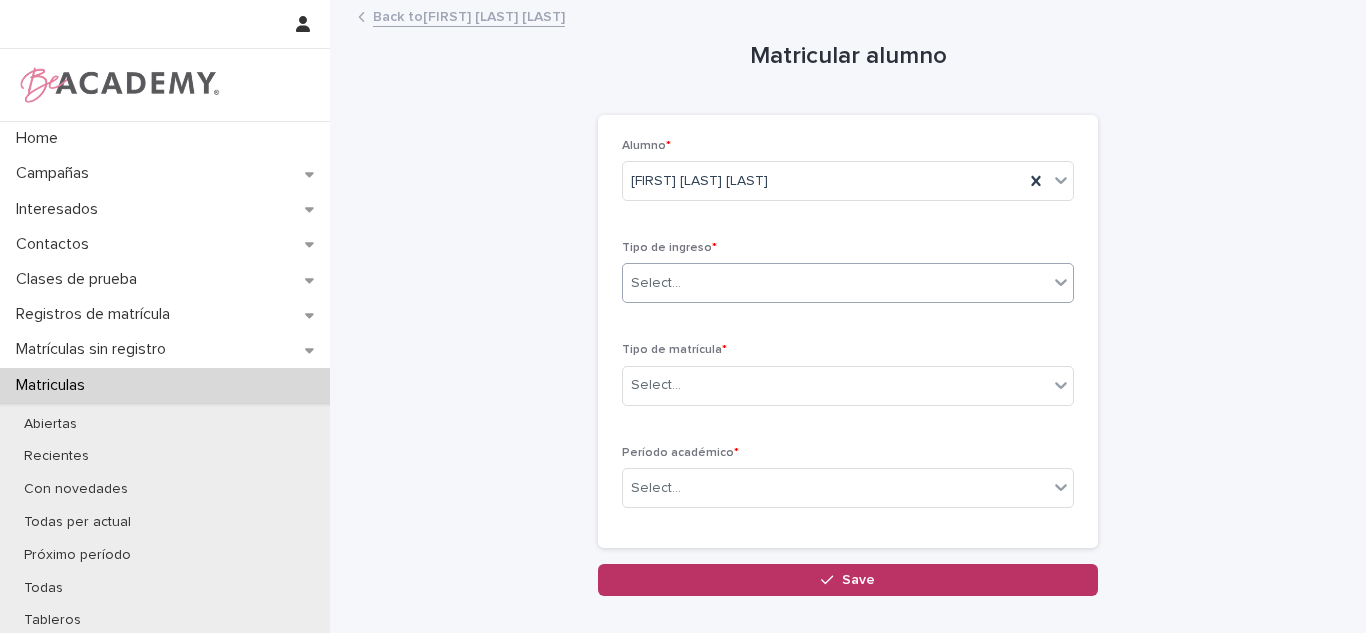click on "Select..." at bounding box center (835, 283) 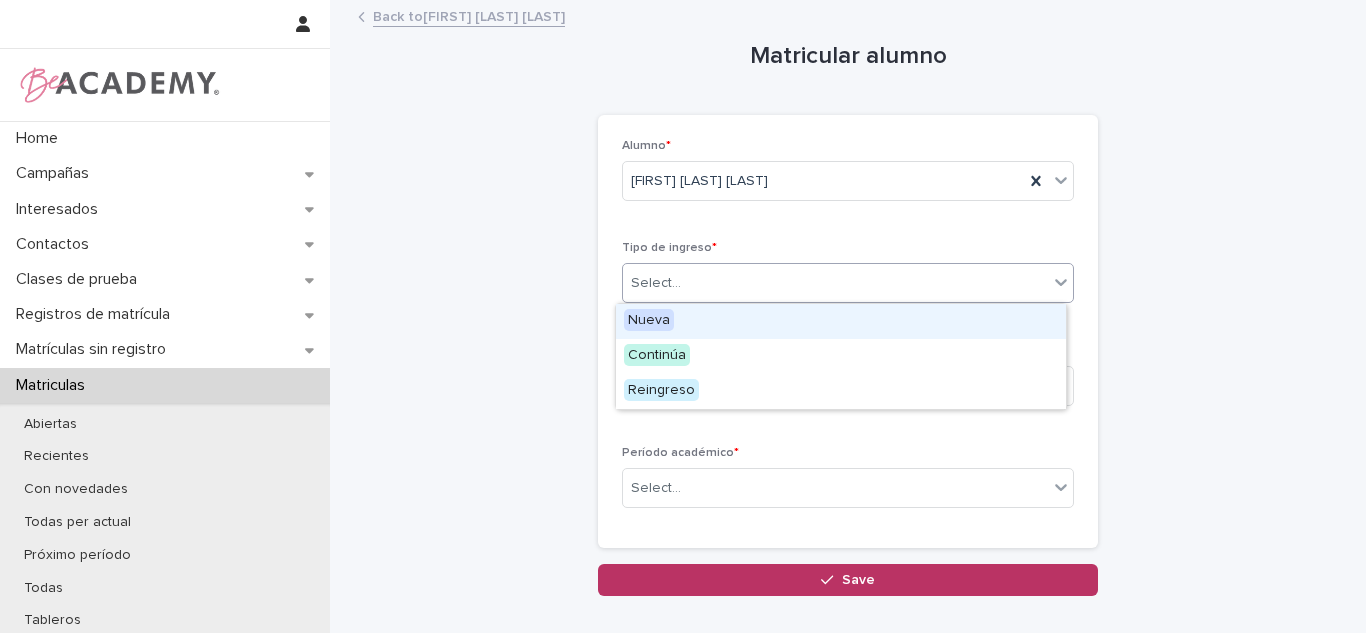 click on "Nueva" at bounding box center [649, 320] 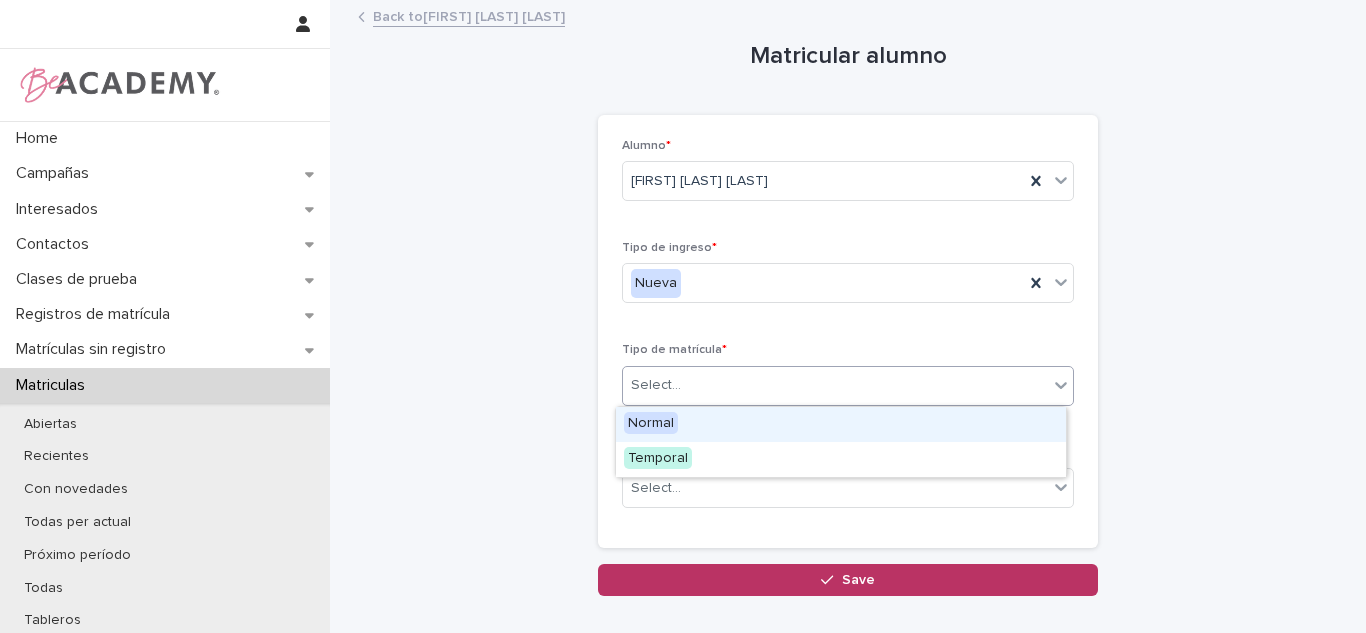 click on "Select..." at bounding box center (656, 385) 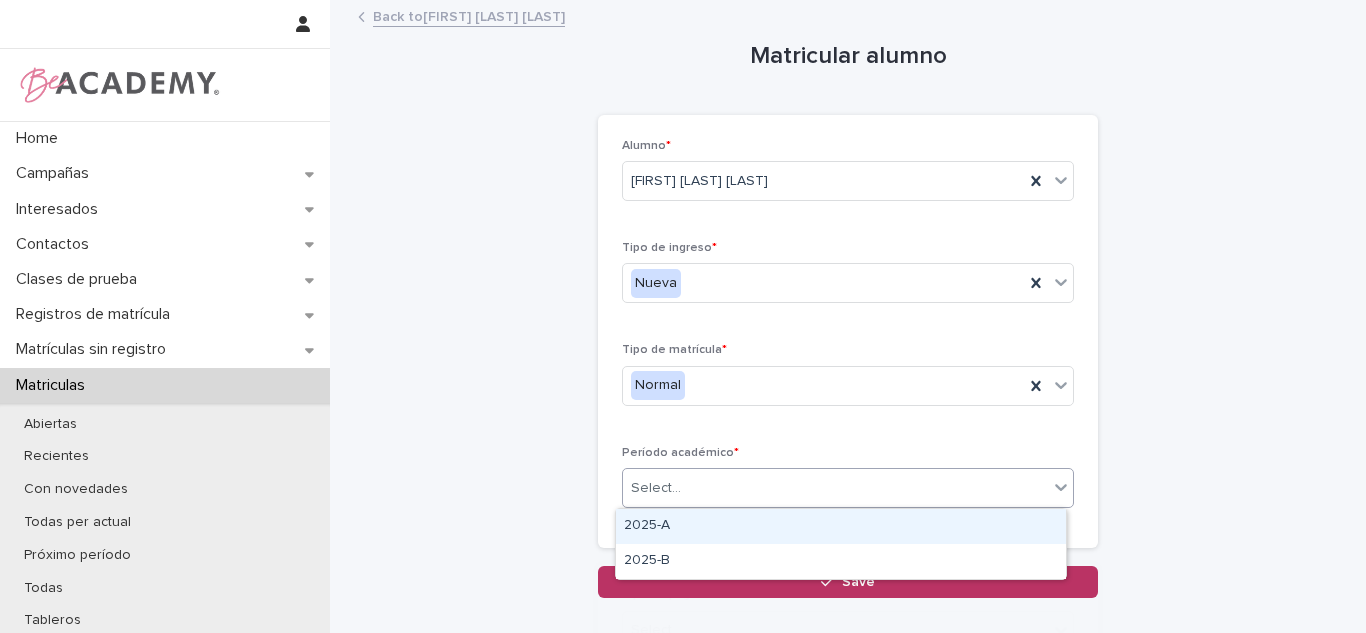 click at bounding box center [684, 488] 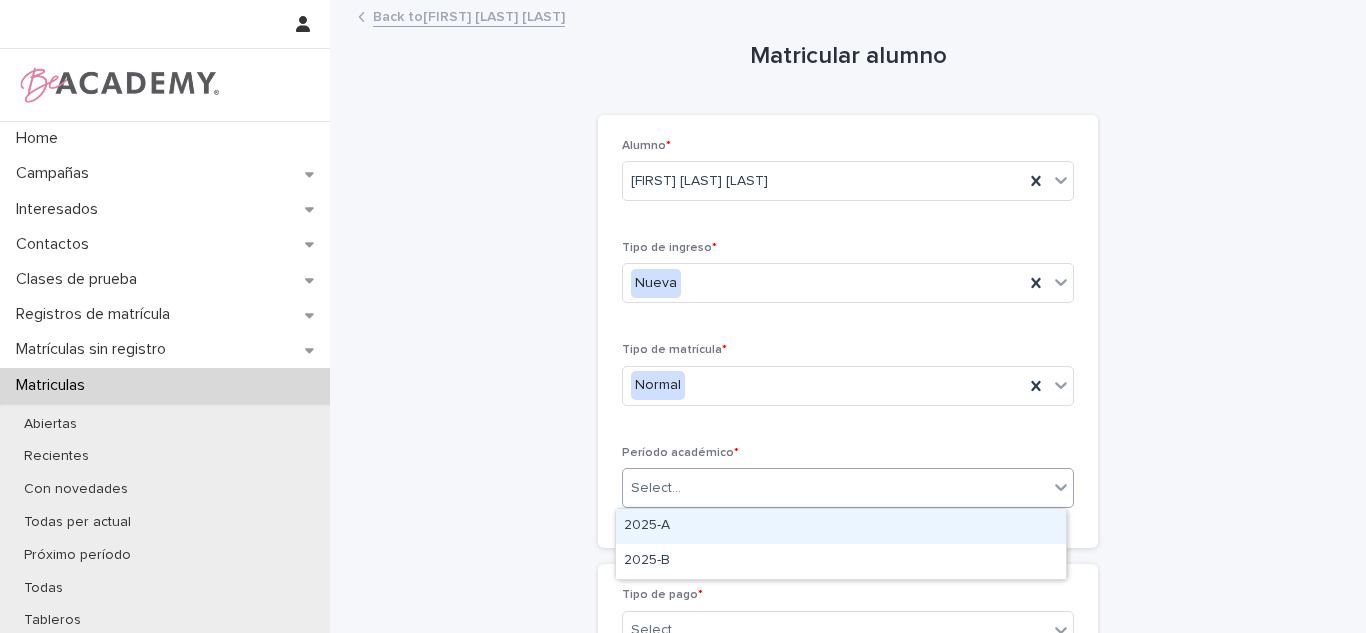 click on "2025-A" at bounding box center (841, 526) 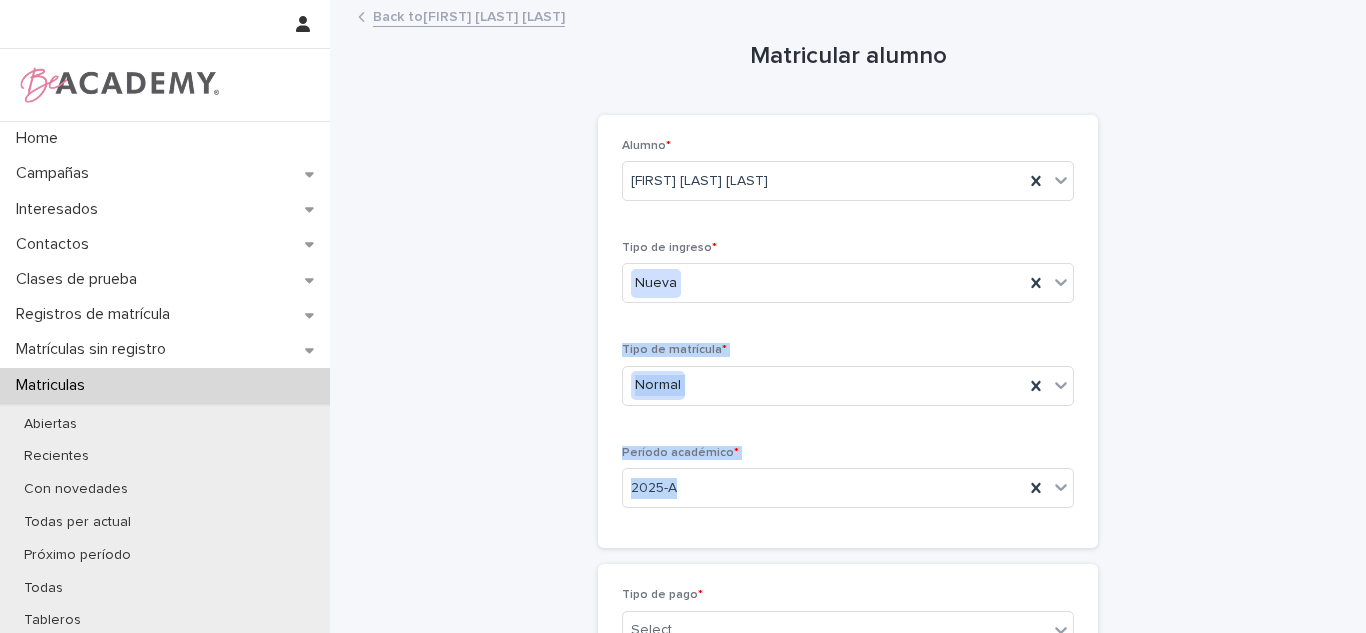drag, startPoint x: 1365, startPoint y: 532, endPoint x: 1268, endPoint y: 552, distance: 99.0404 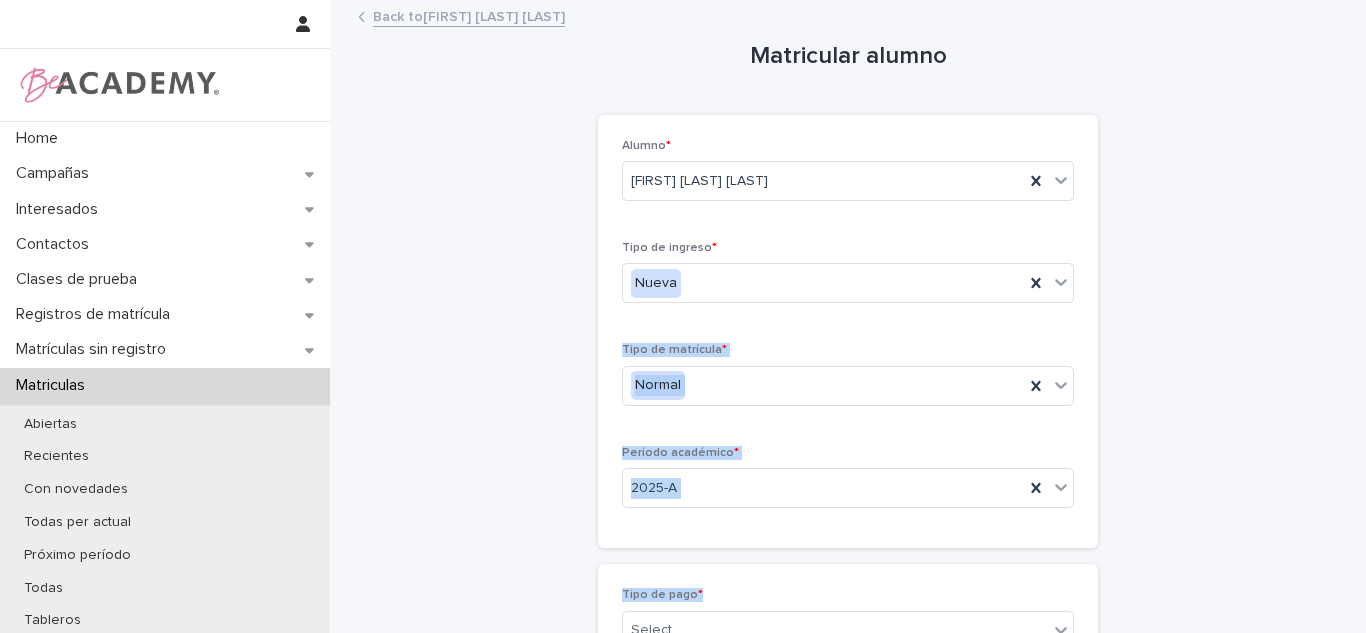 click on "Alumno * [FIRST] [LAST] [LAST] Tipo de ingreso * Nueva Tipo de matrícula * Normal Período académico * 2025-A" at bounding box center (848, 332) 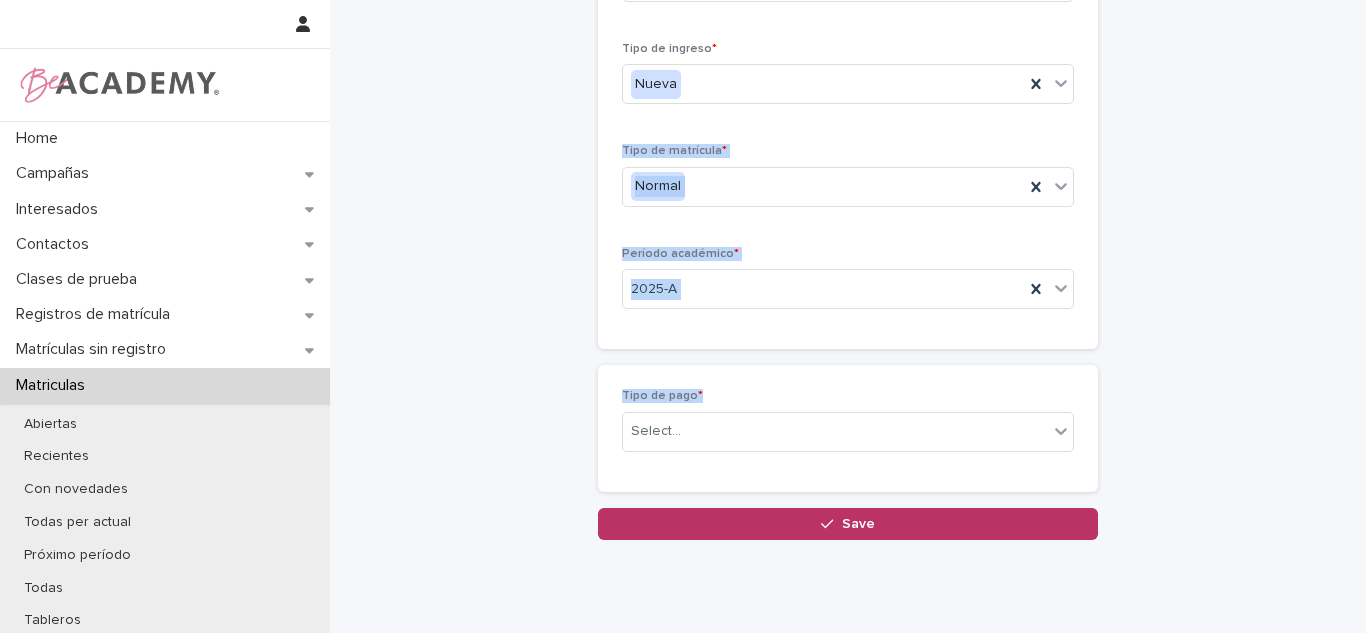 scroll, scrollTop: 223, scrollLeft: 0, axis: vertical 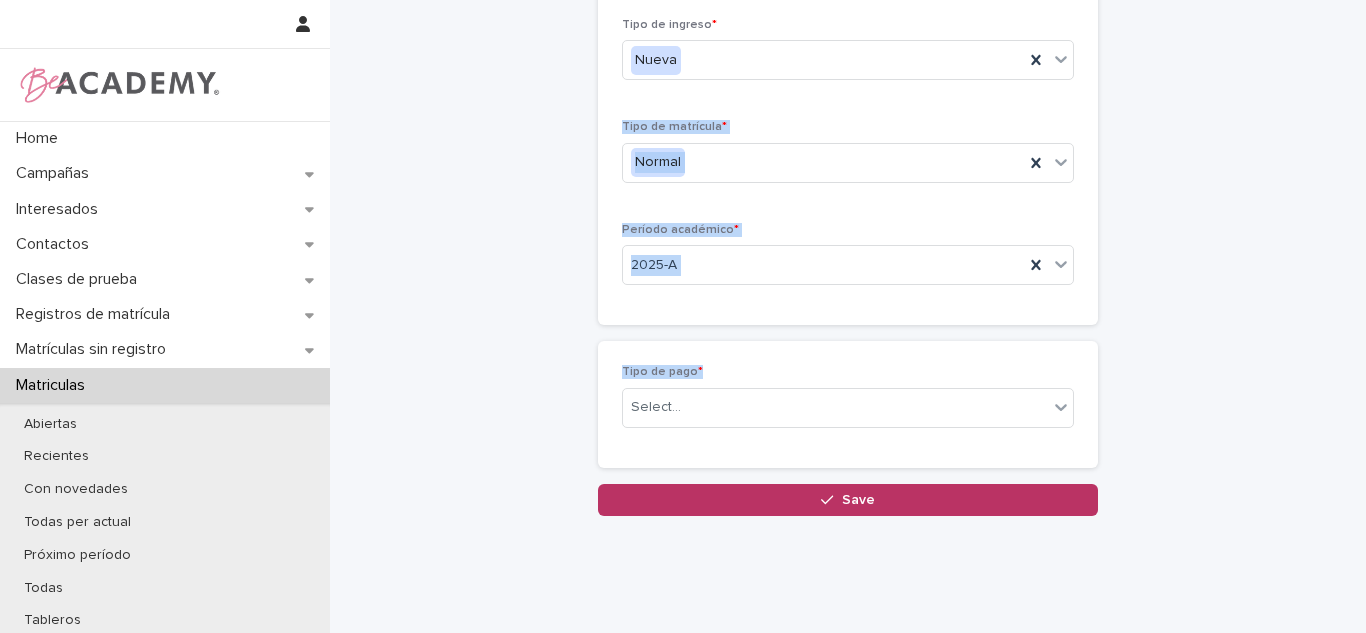 click on "Matricular alumno Loading... Saving… Loading... Saving… Loading... Saving… Alumno * [FIRST] [LAST] [LAST] Tipo de ingreso * Nueva Tipo de matrícula * Normal Período académico * 2025-A Loading... Saving… Tipo de pago * Select... Loading... Saving… Loading... Saving… Loading... Saving… Loading... Saving… Loading... Saving… Loading... Saving… Loading... Saving… Loading... Saving… Loading... Saving… Sorry, there was an error saving your record. Please try again. Please fill out the required fields above. Save" at bounding box center [848, 147] 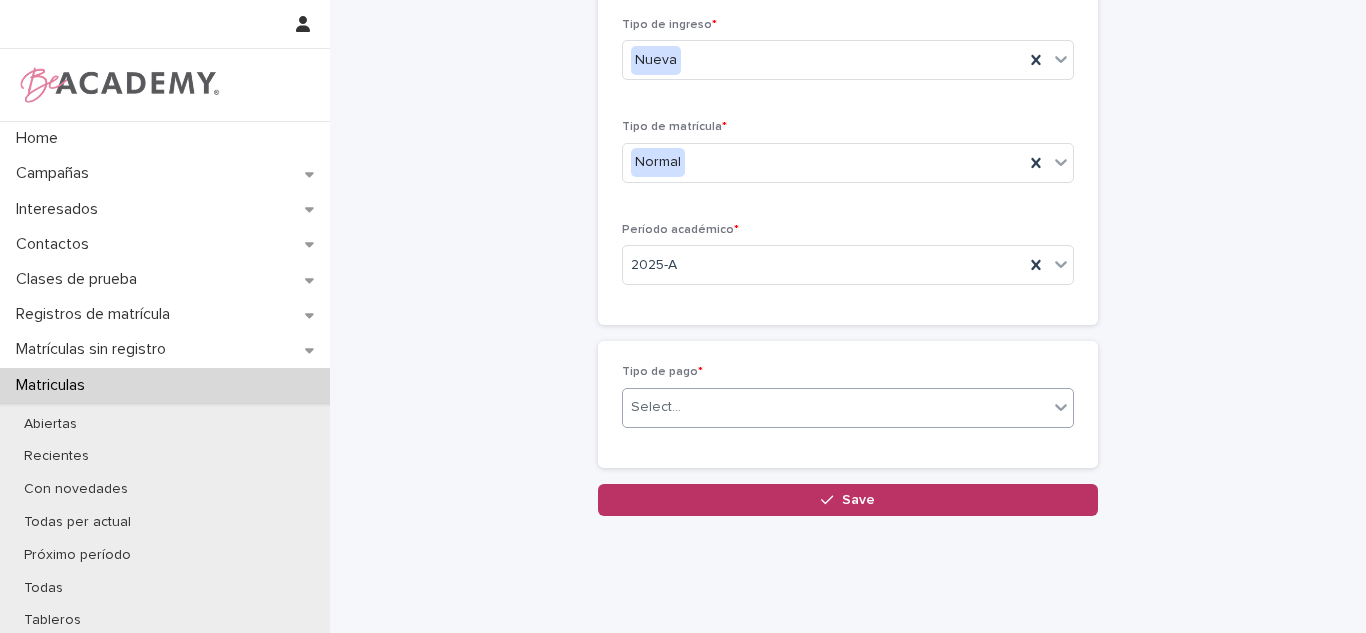click on "Select..." at bounding box center (835, 407) 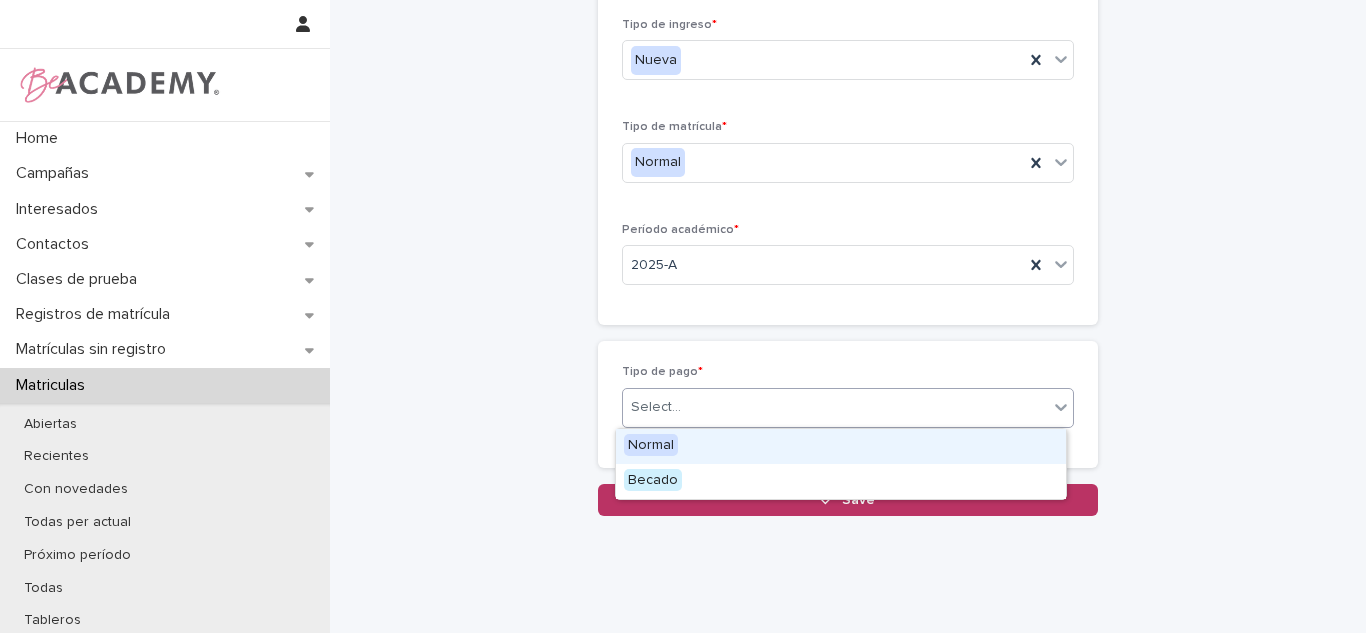 click on "Normal" at bounding box center (841, 446) 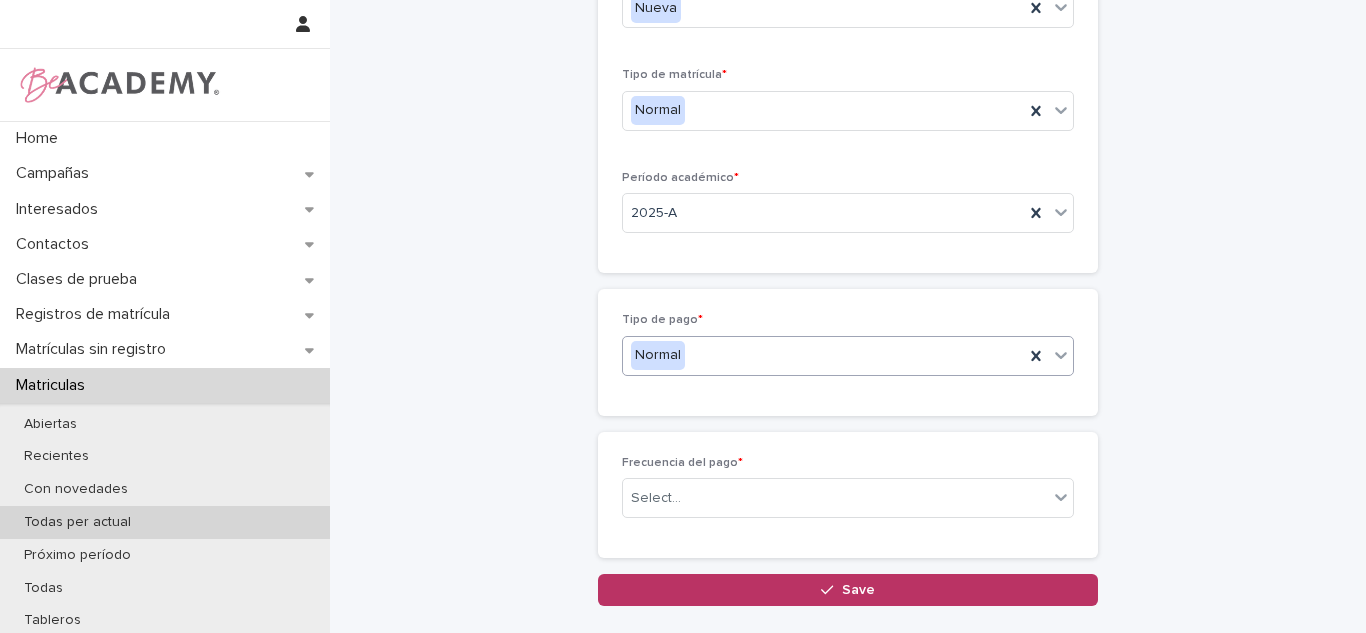 scroll, scrollTop: 294, scrollLeft: 0, axis: vertical 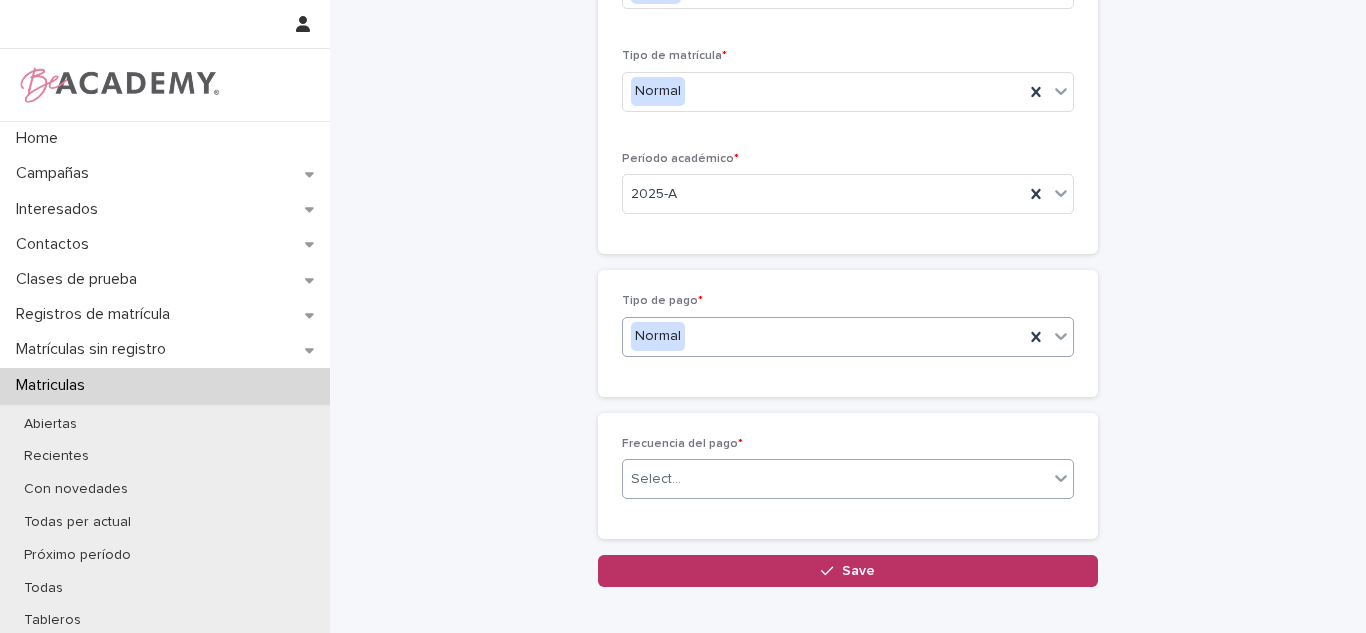 click on "Select..." at bounding box center (835, 479) 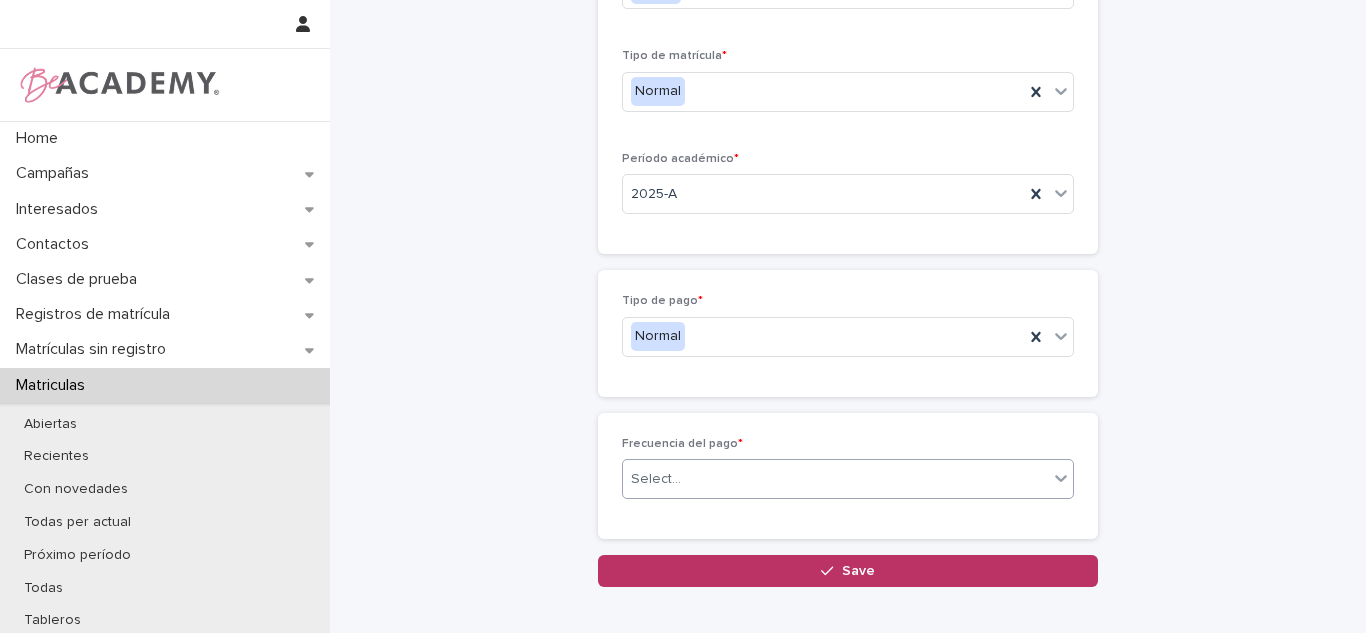 click on "Select..." at bounding box center [835, 479] 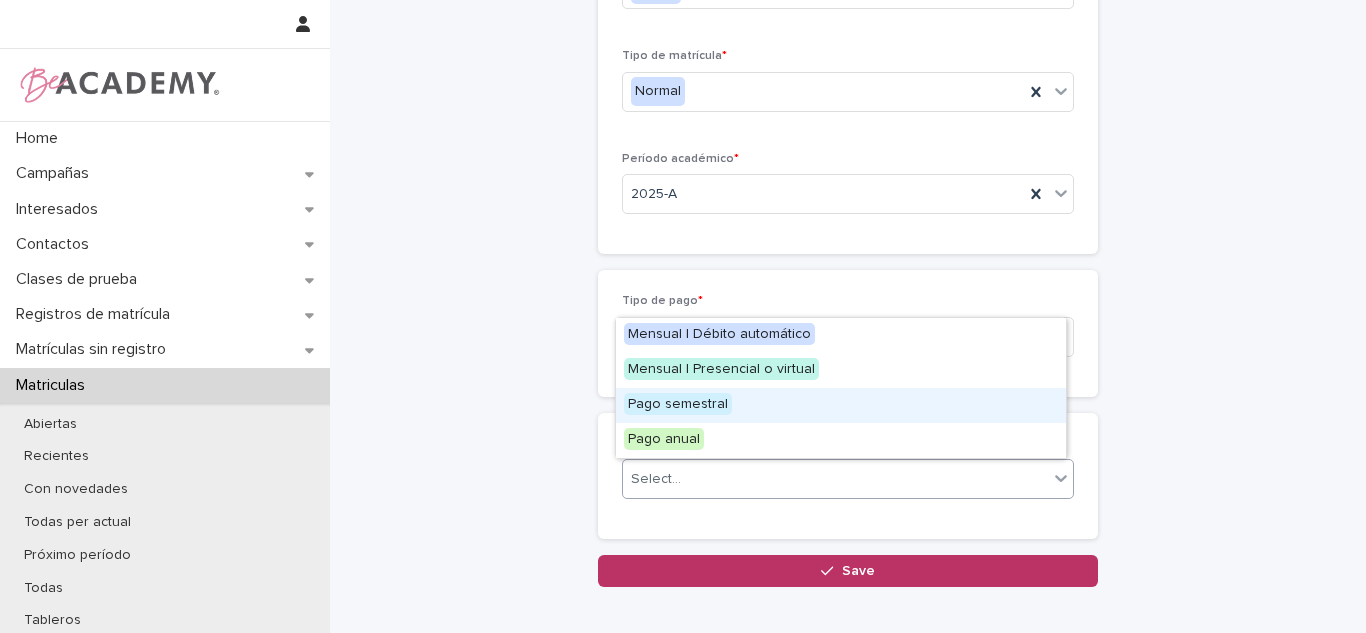 click on "Pago semestral" at bounding box center (678, 404) 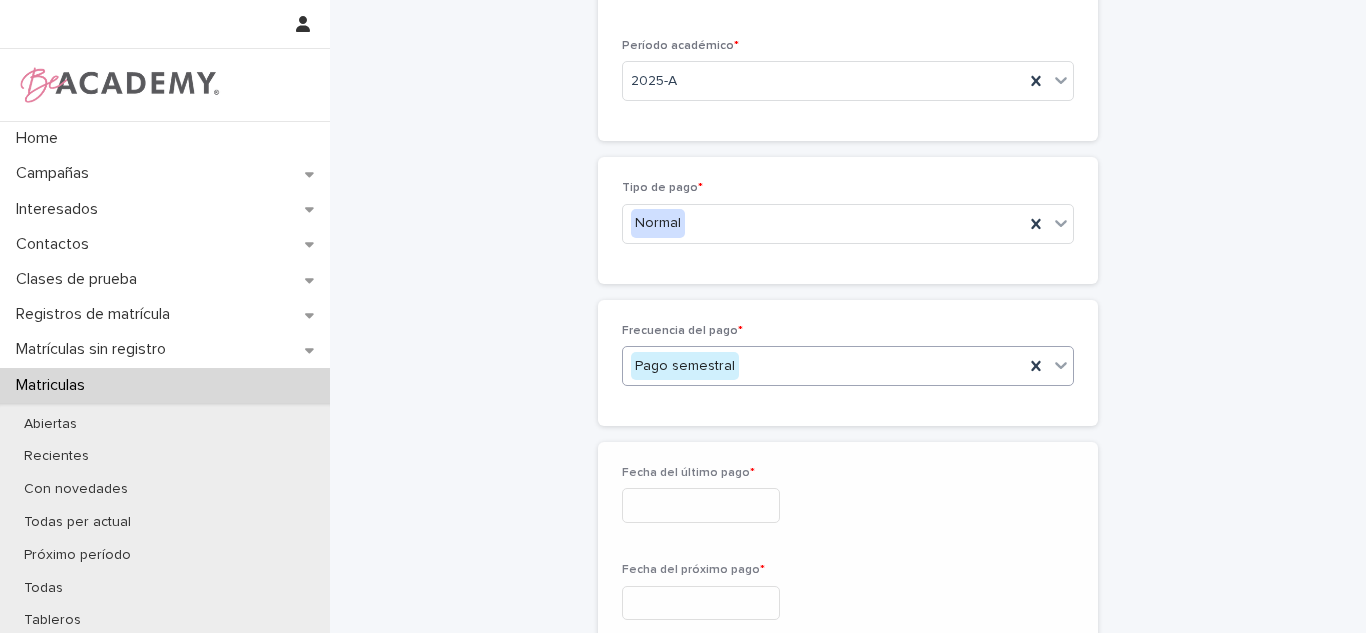 scroll, scrollTop: 535, scrollLeft: 0, axis: vertical 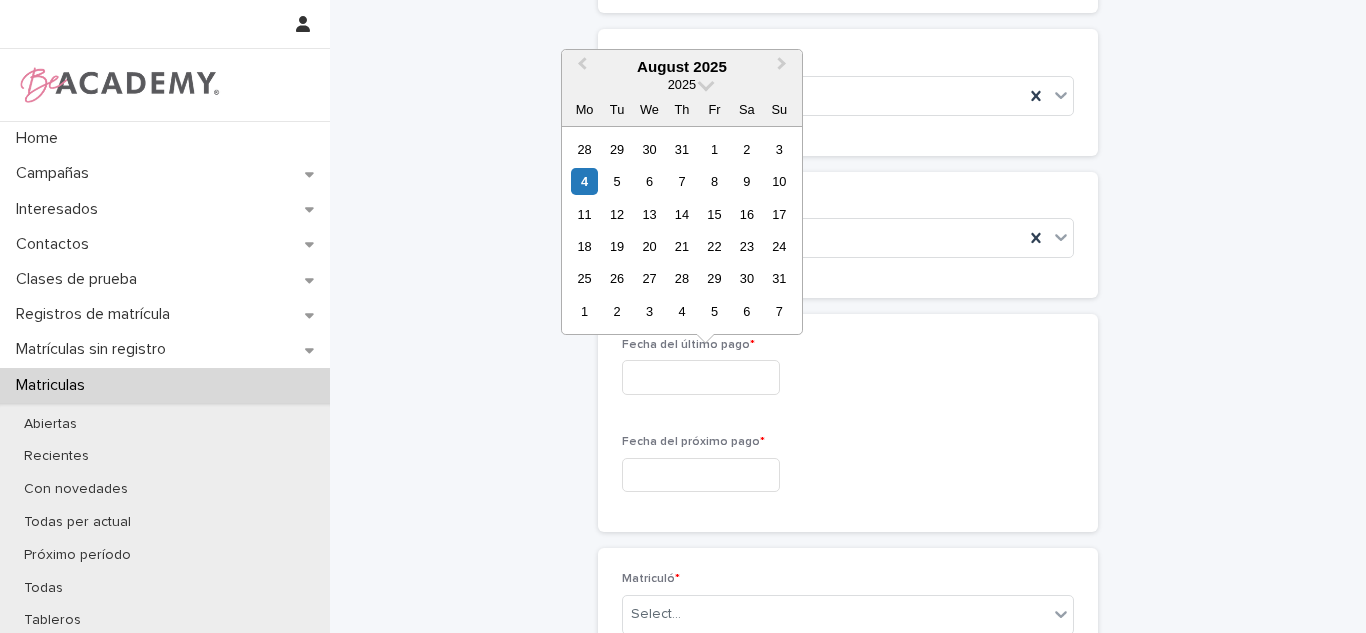click at bounding box center (701, 377) 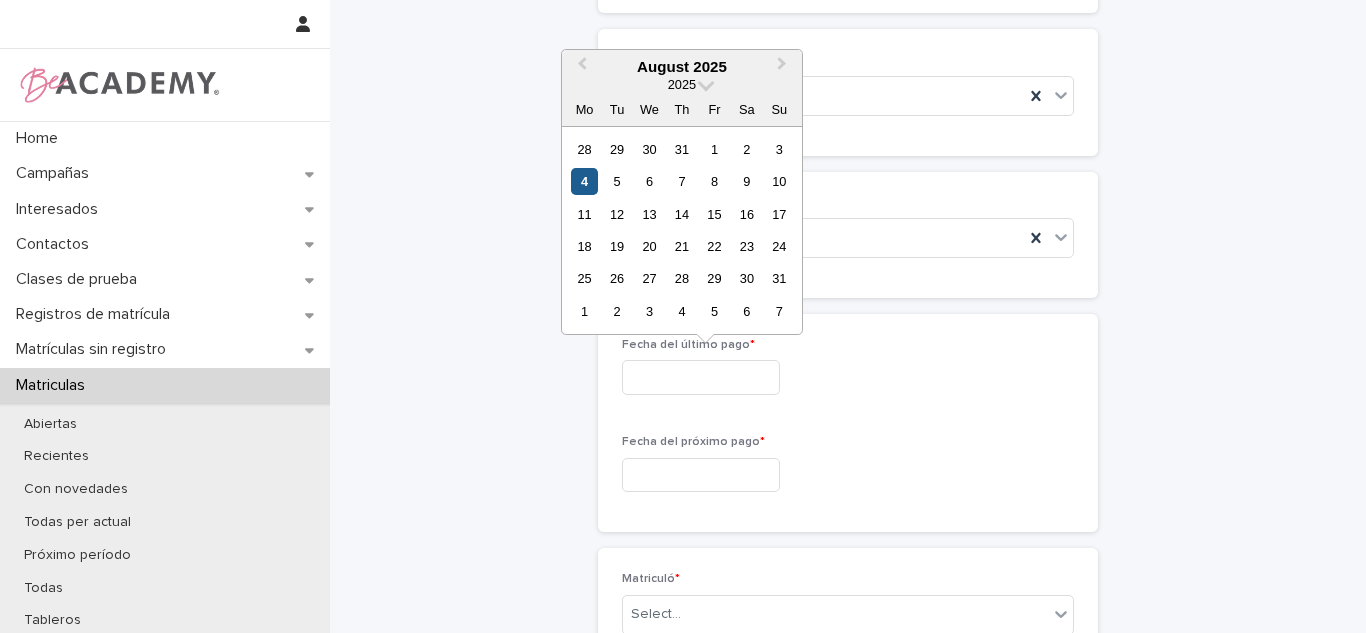 click on "4" at bounding box center [584, 181] 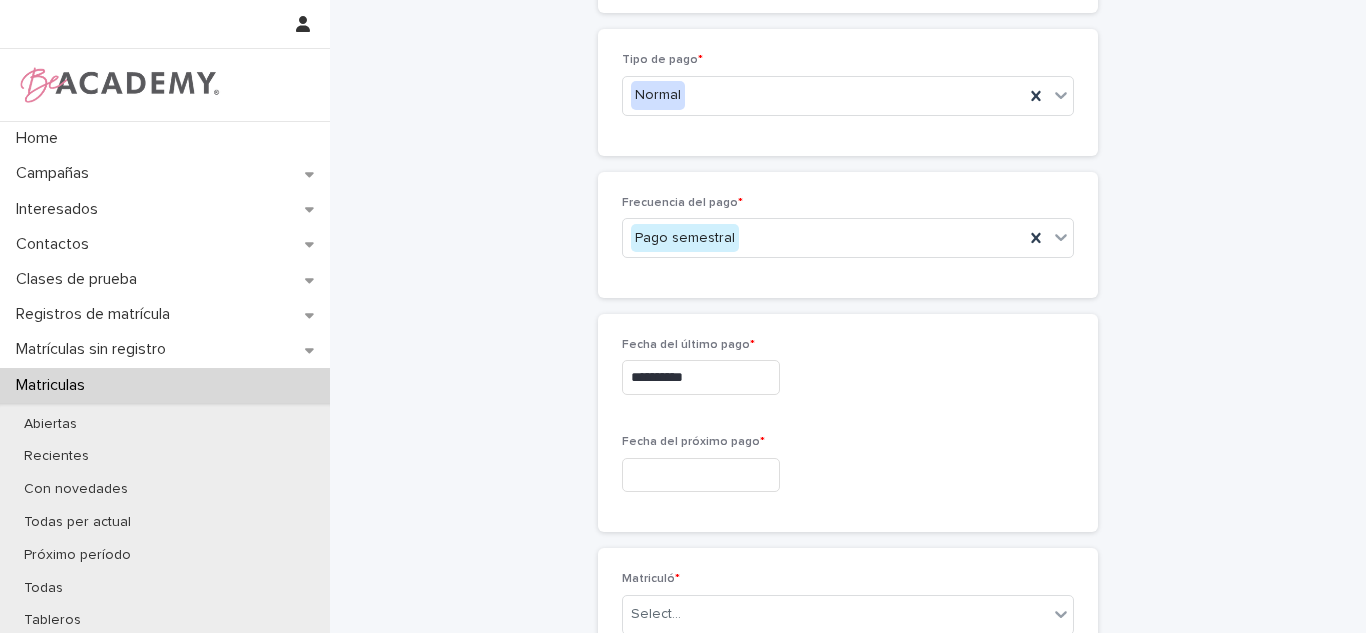 click at bounding box center [701, 475] 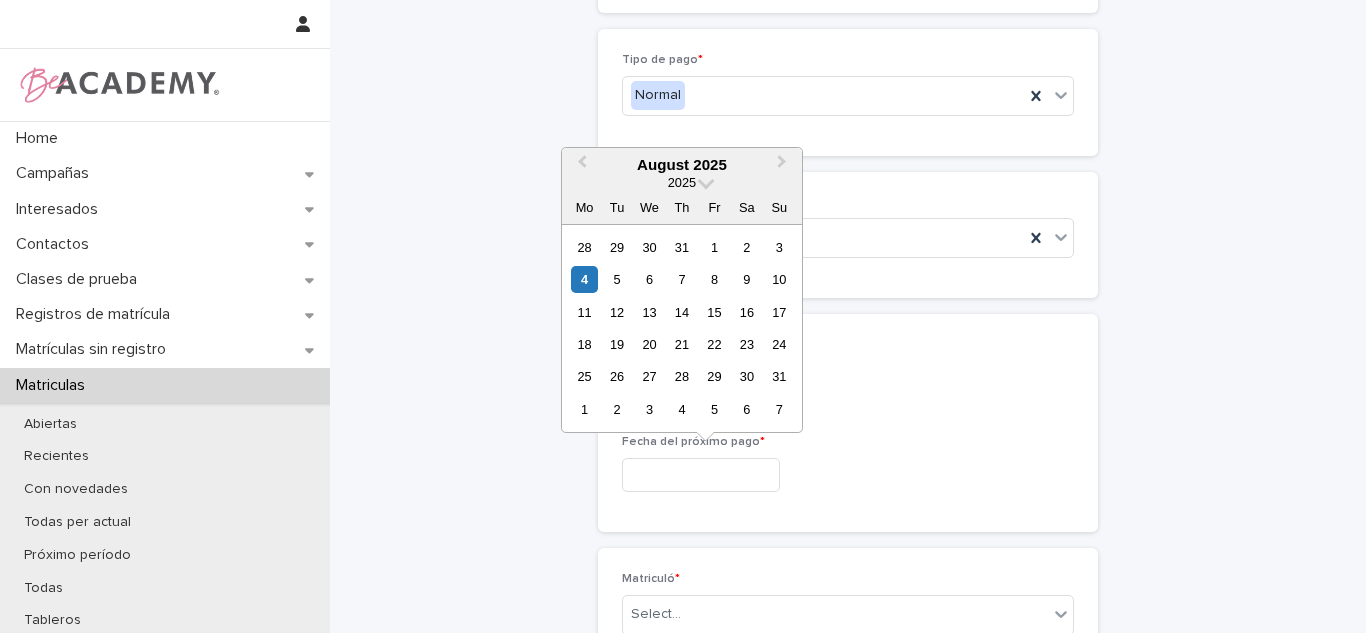 click on "**********" at bounding box center [848, 377] 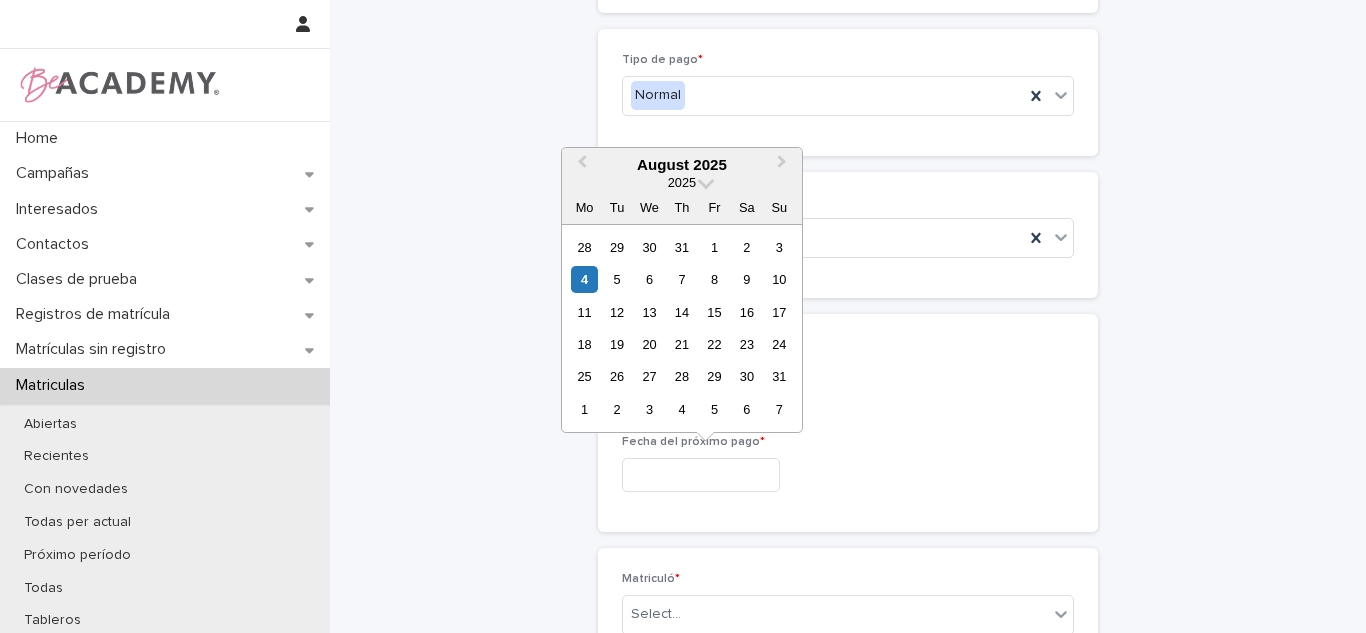 click at bounding box center [701, 475] 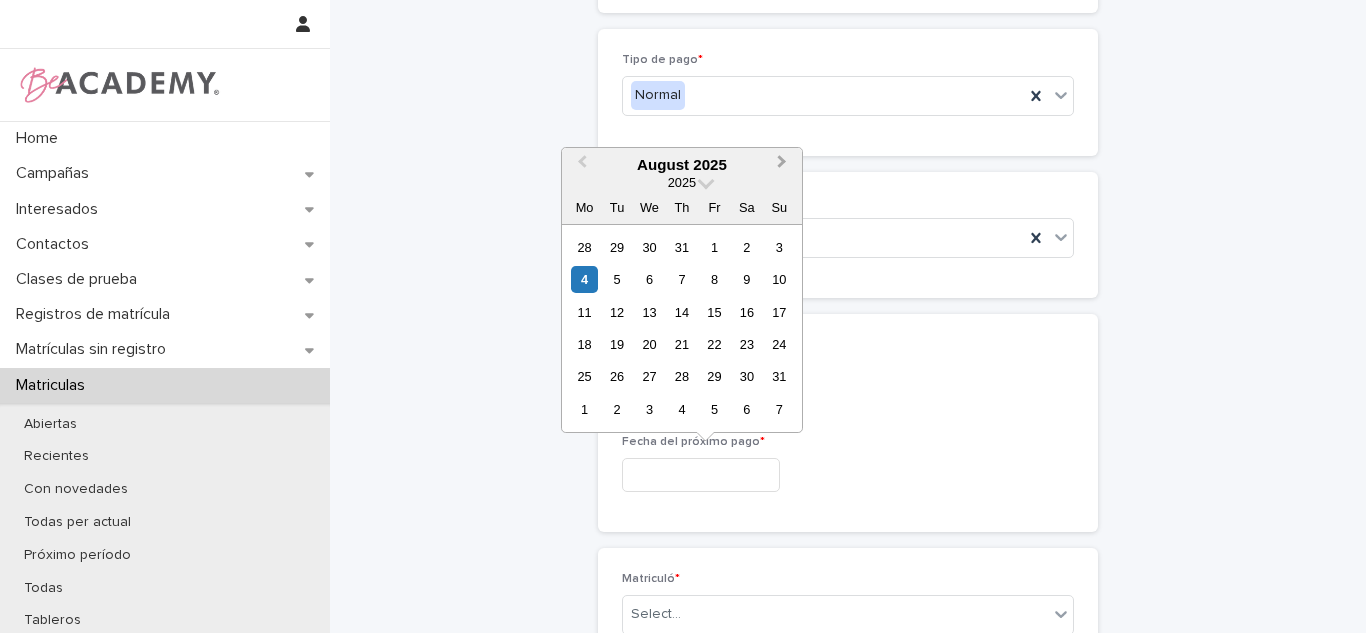 click on "Next Month" at bounding box center (784, 166) 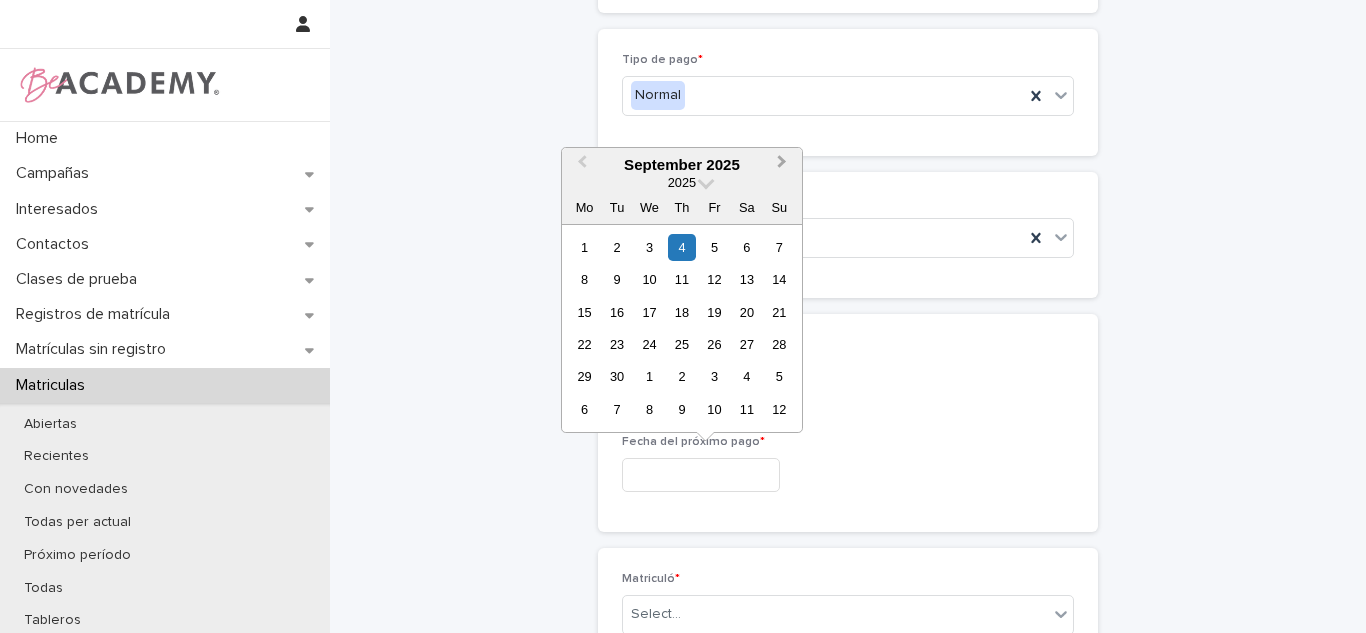 click on "Next Month" at bounding box center (784, 166) 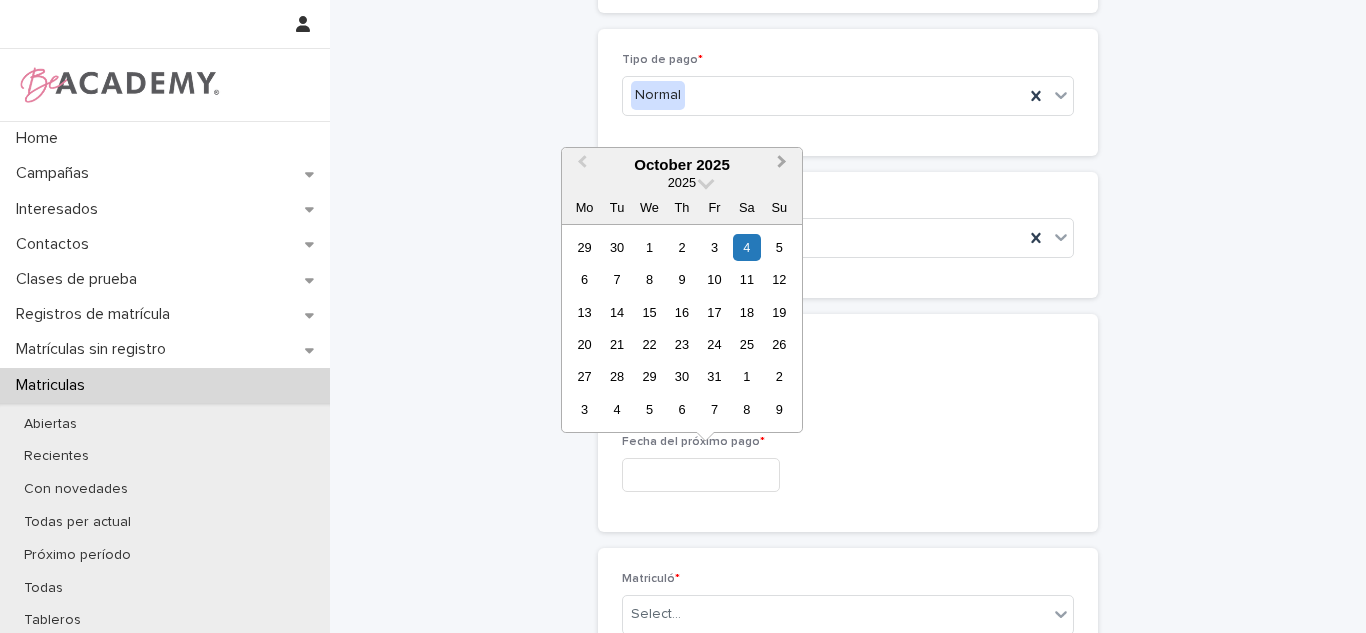 click on "Next Month" at bounding box center [784, 166] 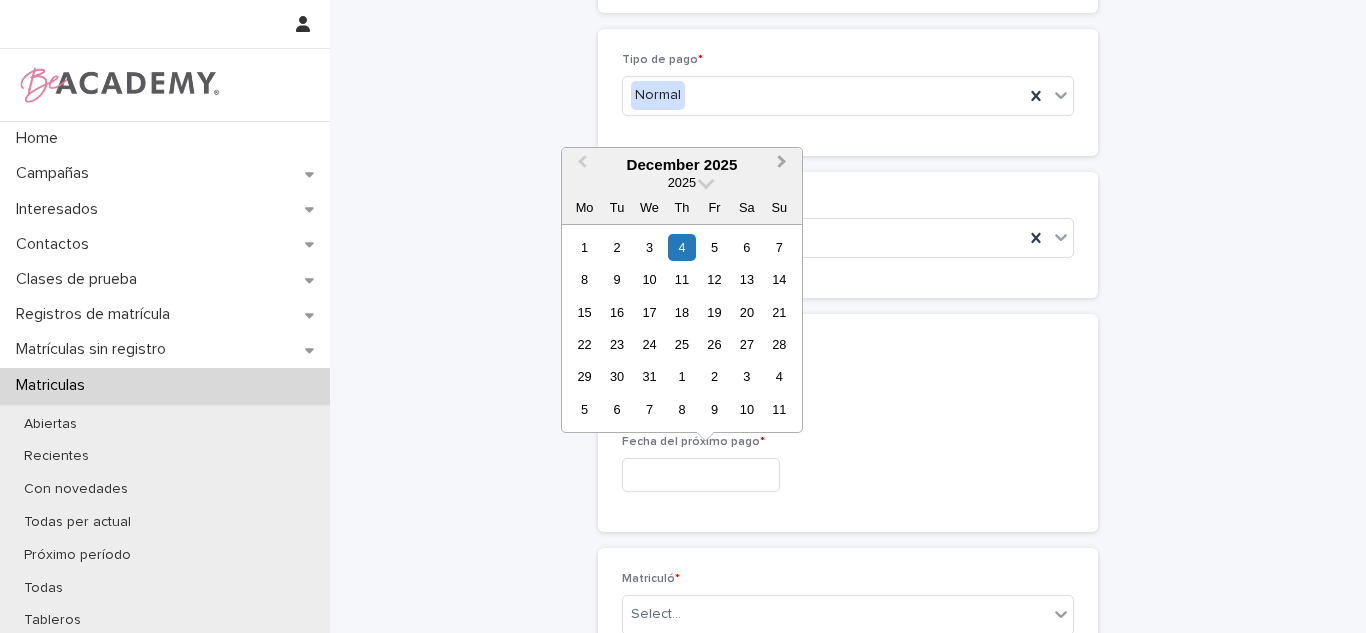 click on "Next Month" at bounding box center [784, 166] 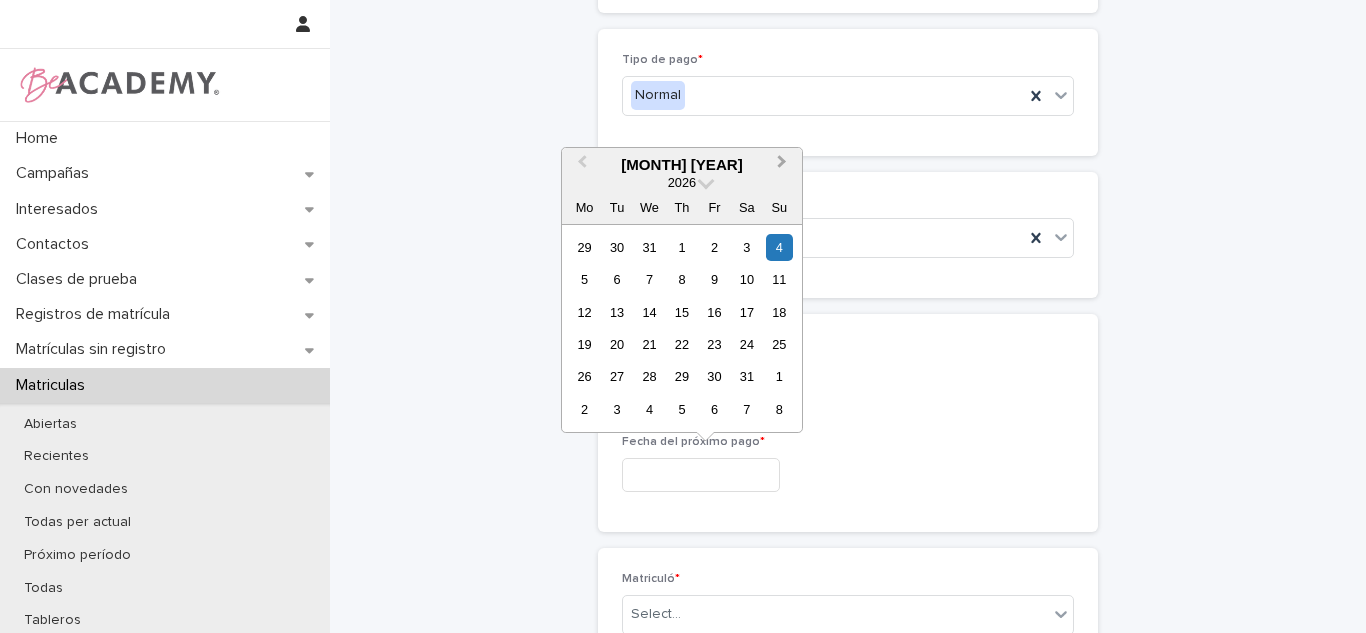 click on "Next Month" at bounding box center (784, 166) 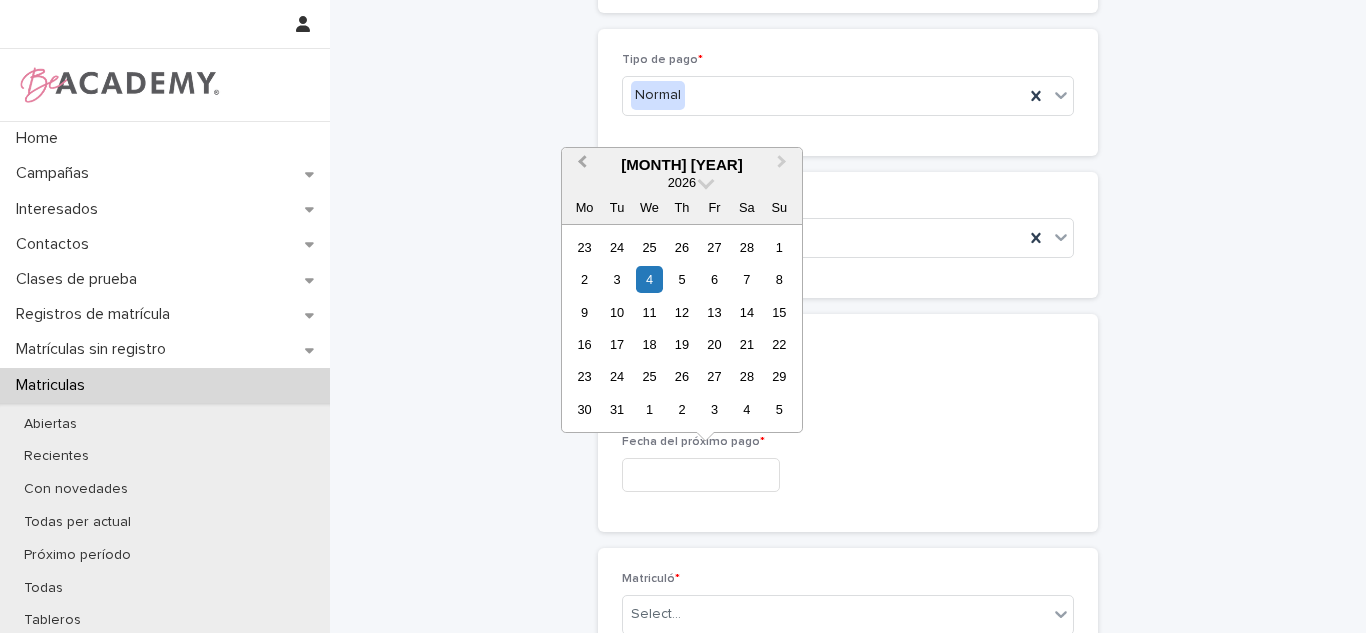 click on "Previous Month" at bounding box center [582, 164] 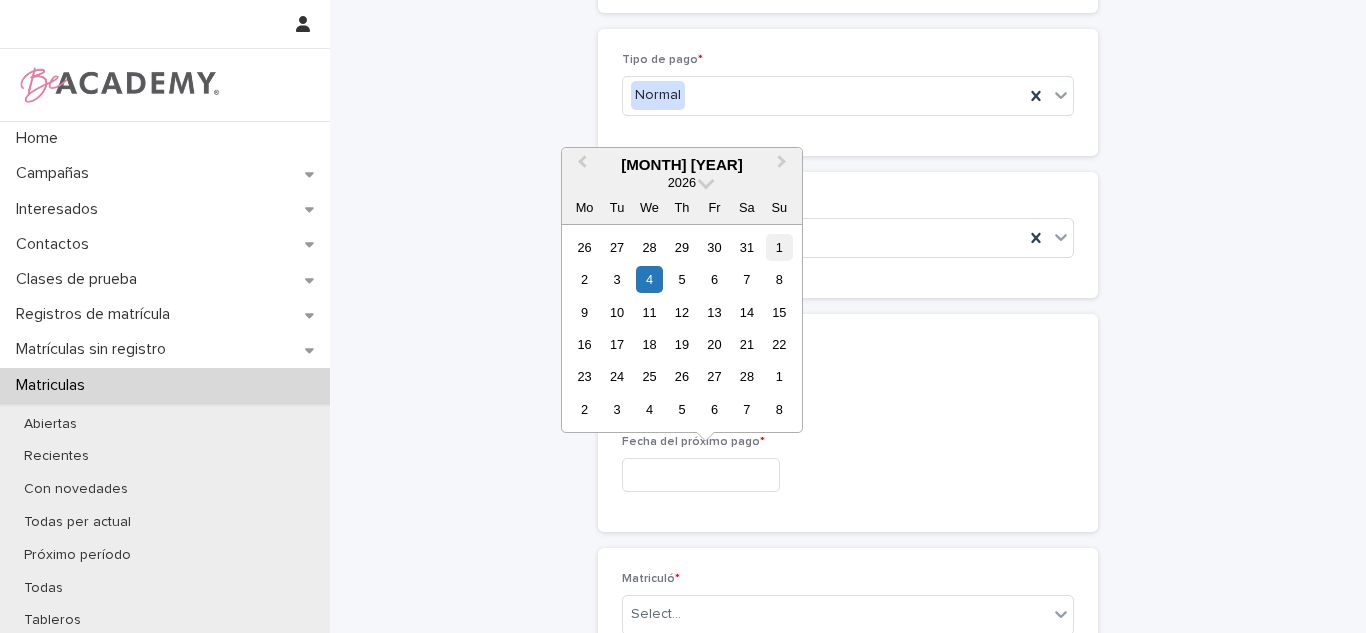 click on "1" at bounding box center [779, 247] 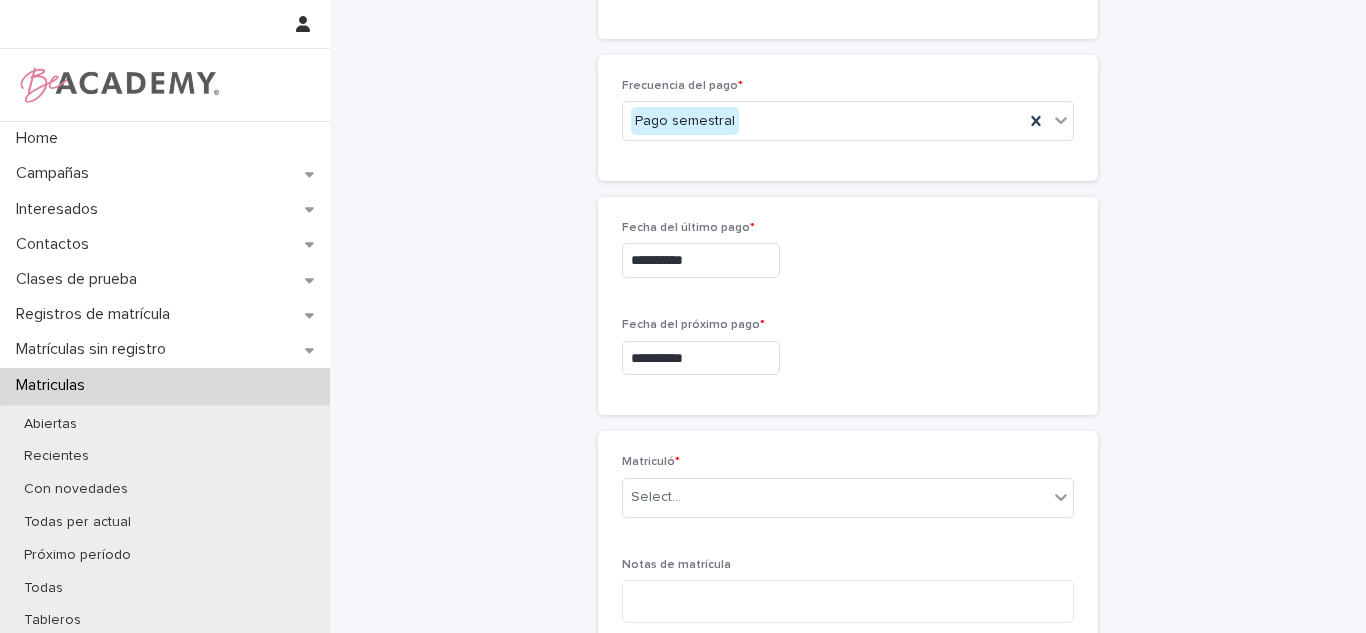 scroll, scrollTop: 846, scrollLeft: 0, axis: vertical 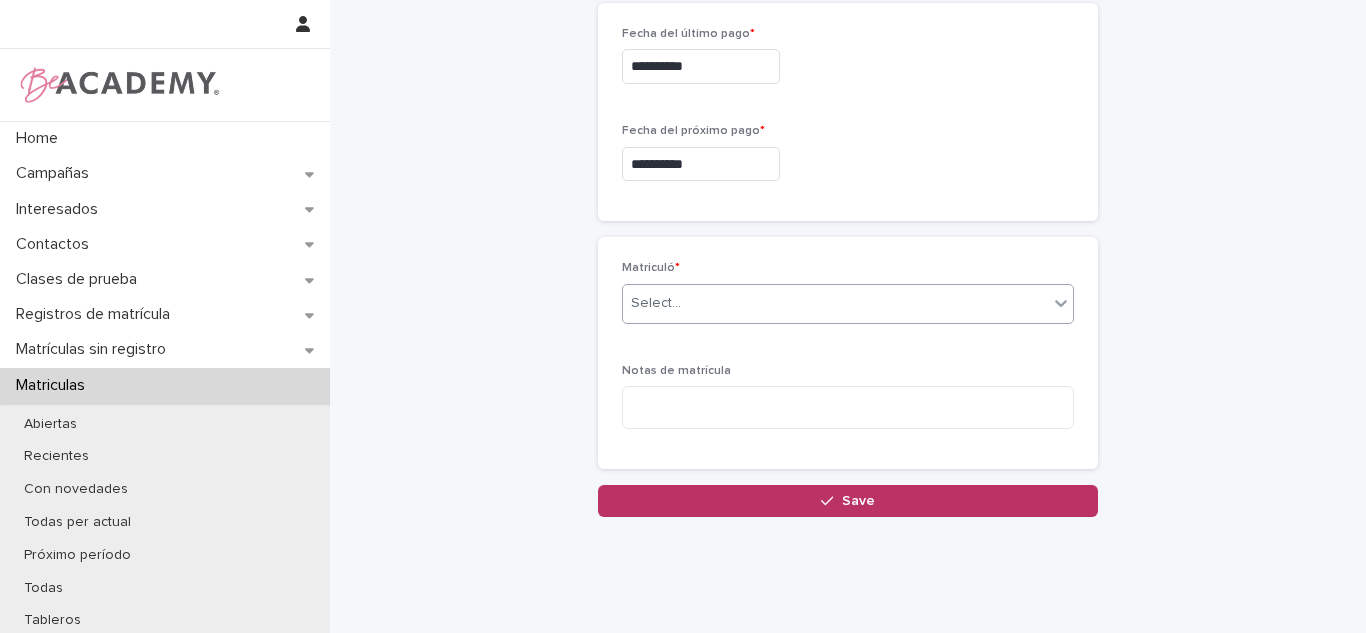 click on "Select..." at bounding box center (835, 303) 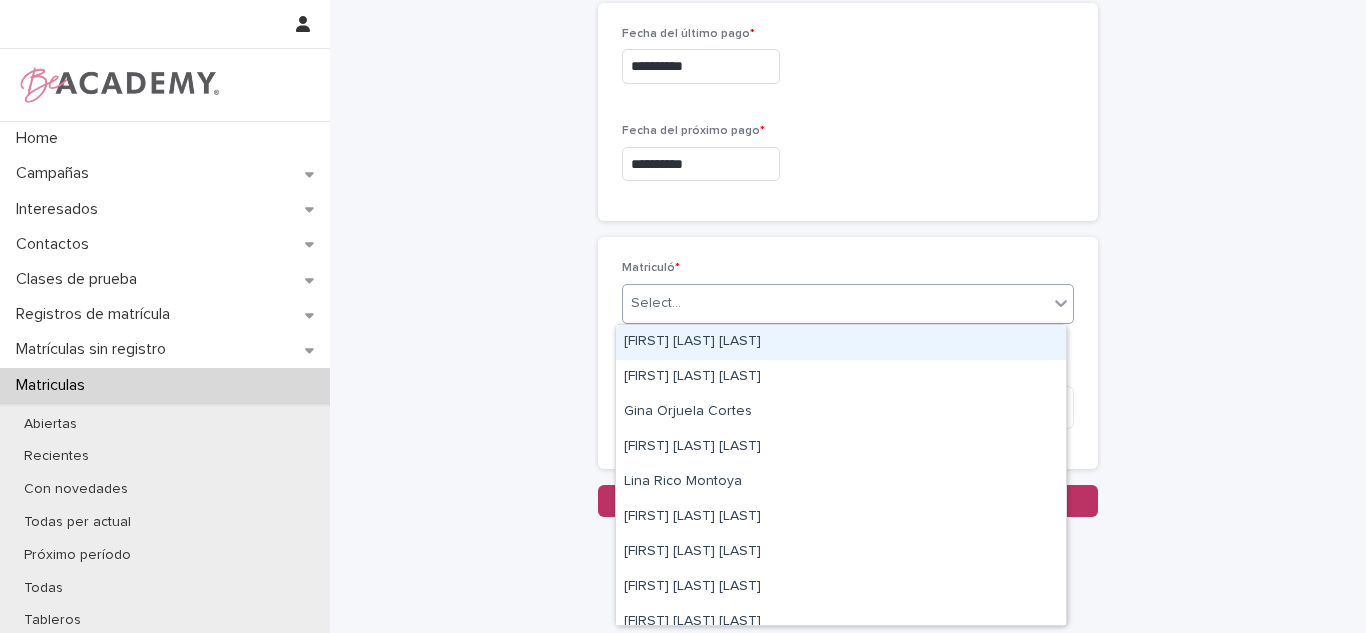 click on "Select..." at bounding box center (835, 303) 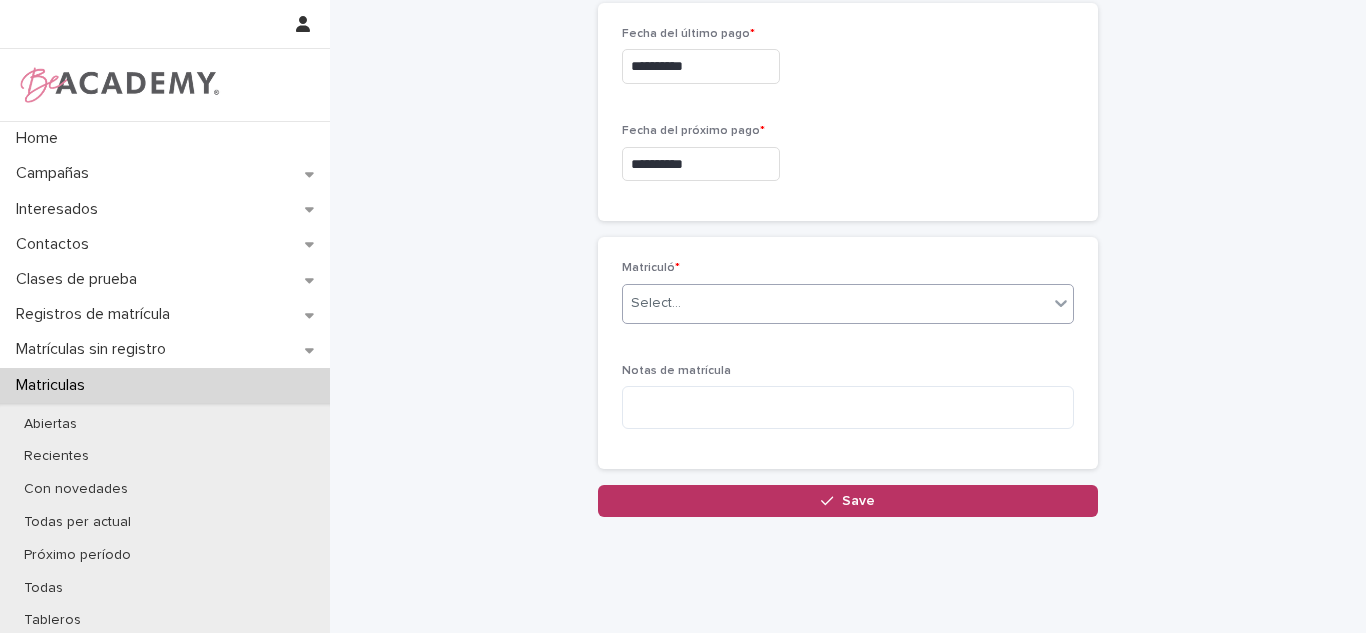 drag, startPoint x: 733, startPoint y: 311, endPoint x: 725, endPoint y: 322, distance: 13.601471 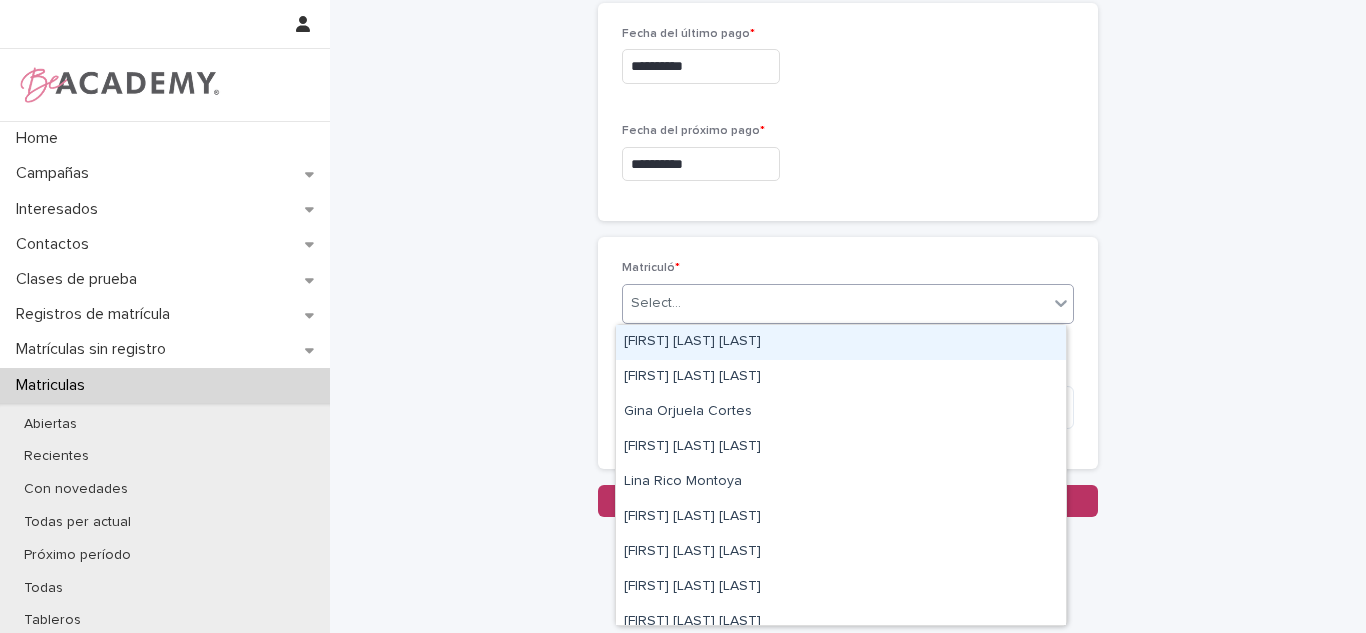click on "[FIRST] [LAST] [LAST]" at bounding box center (841, 342) 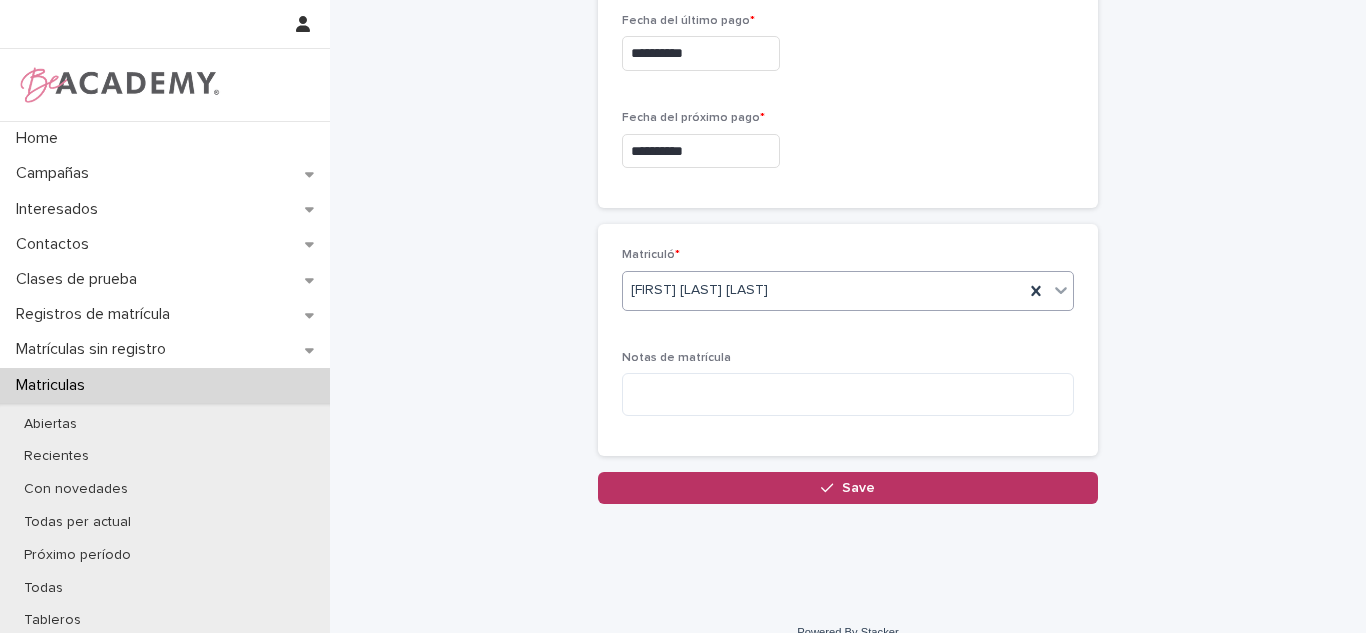 scroll, scrollTop: 887, scrollLeft: 0, axis: vertical 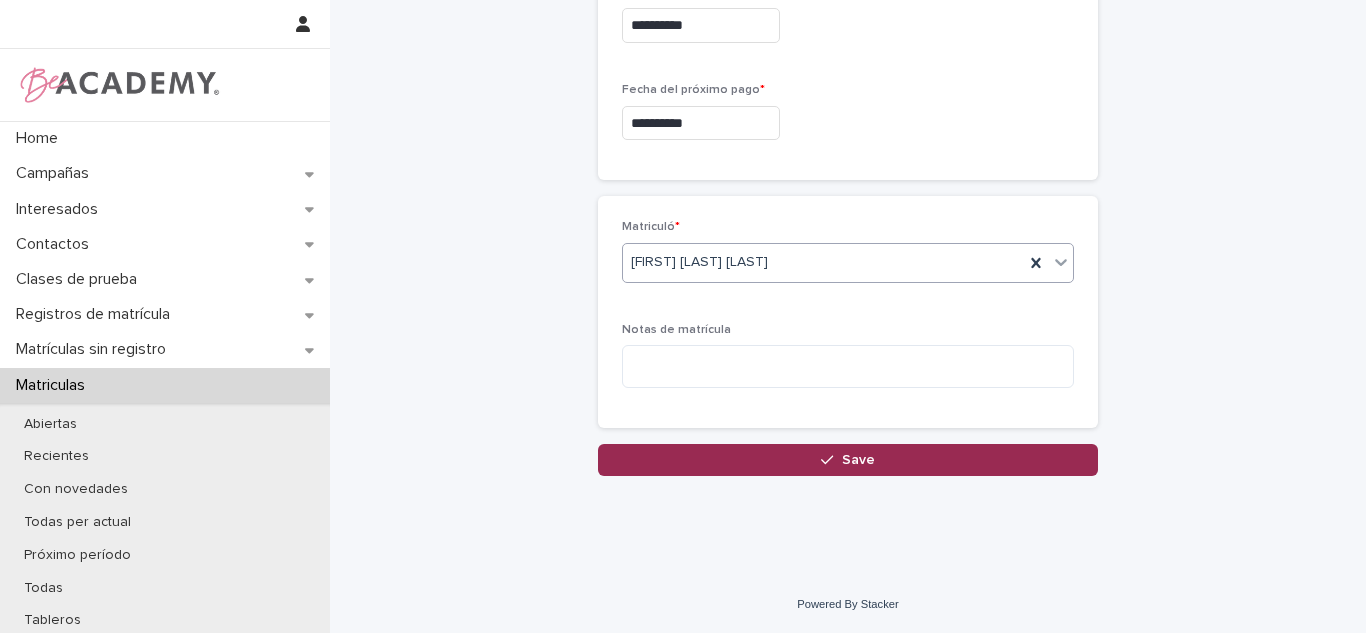 click on "Save" at bounding box center [848, 460] 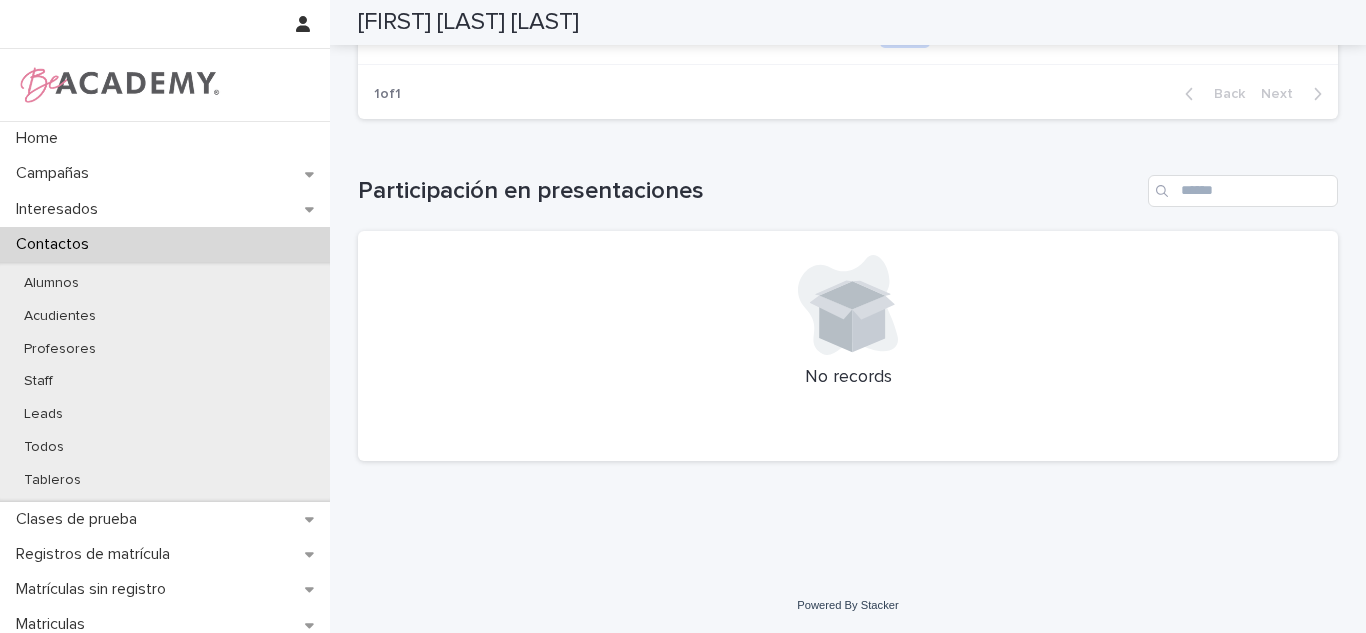 scroll, scrollTop: 423, scrollLeft: 0, axis: vertical 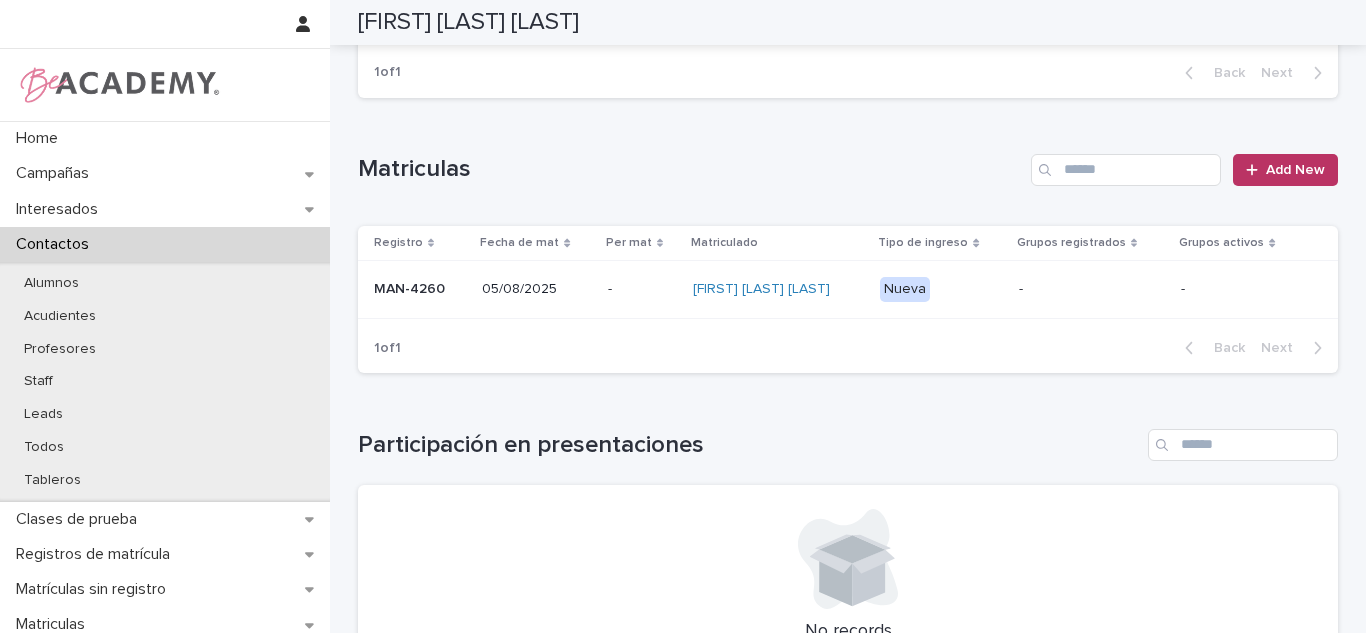 click on "-" at bounding box center [1090, 289] 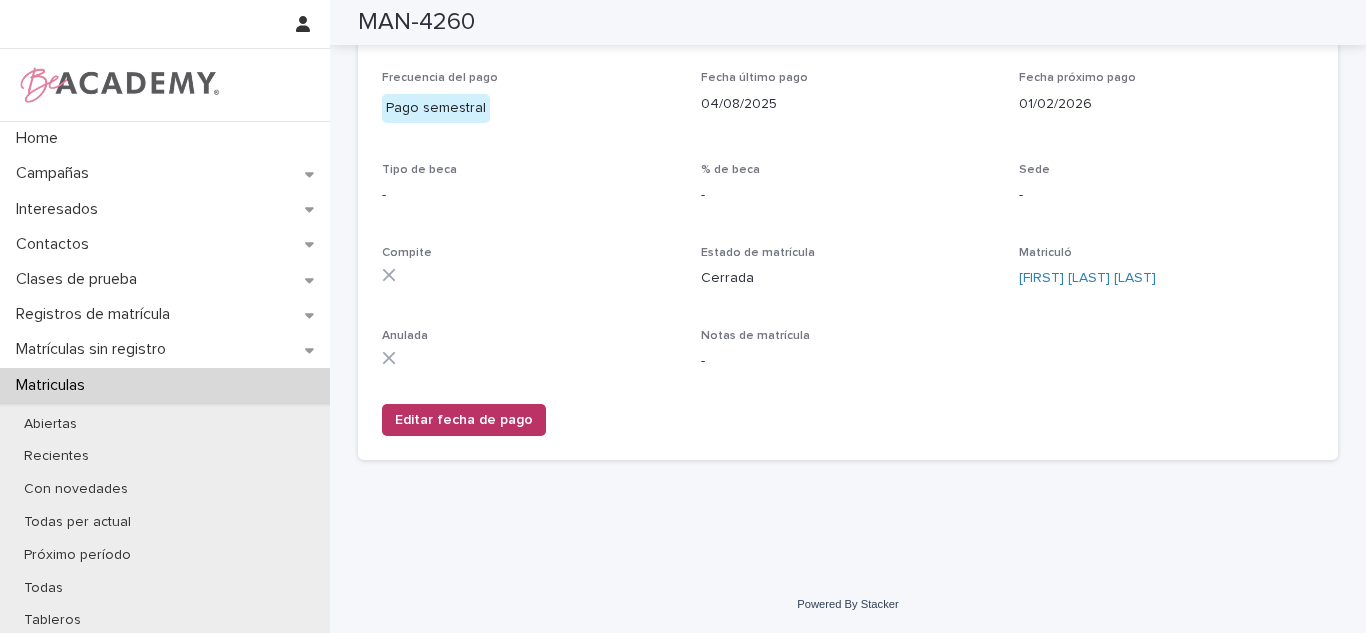 scroll, scrollTop: 0, scrollLeft: 0, axis: both 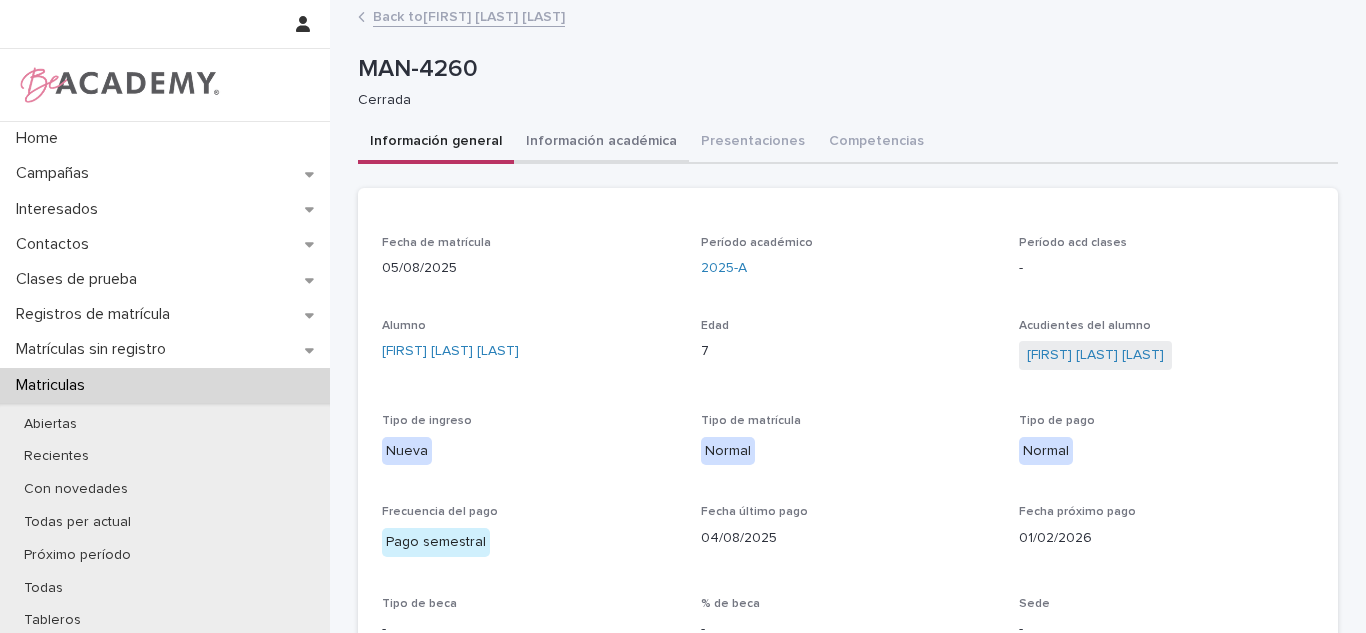 click on "Información académica" at bounding box center [601, 143] 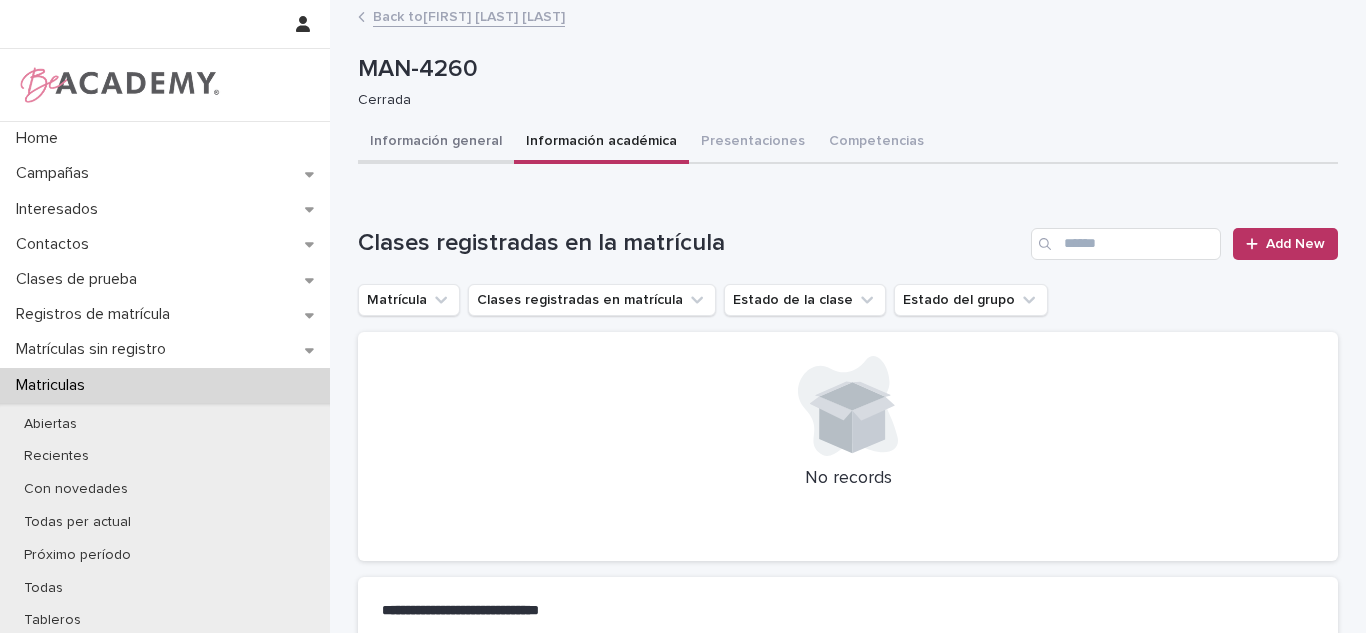 click on "Información general" at bounding box center [436, 143] 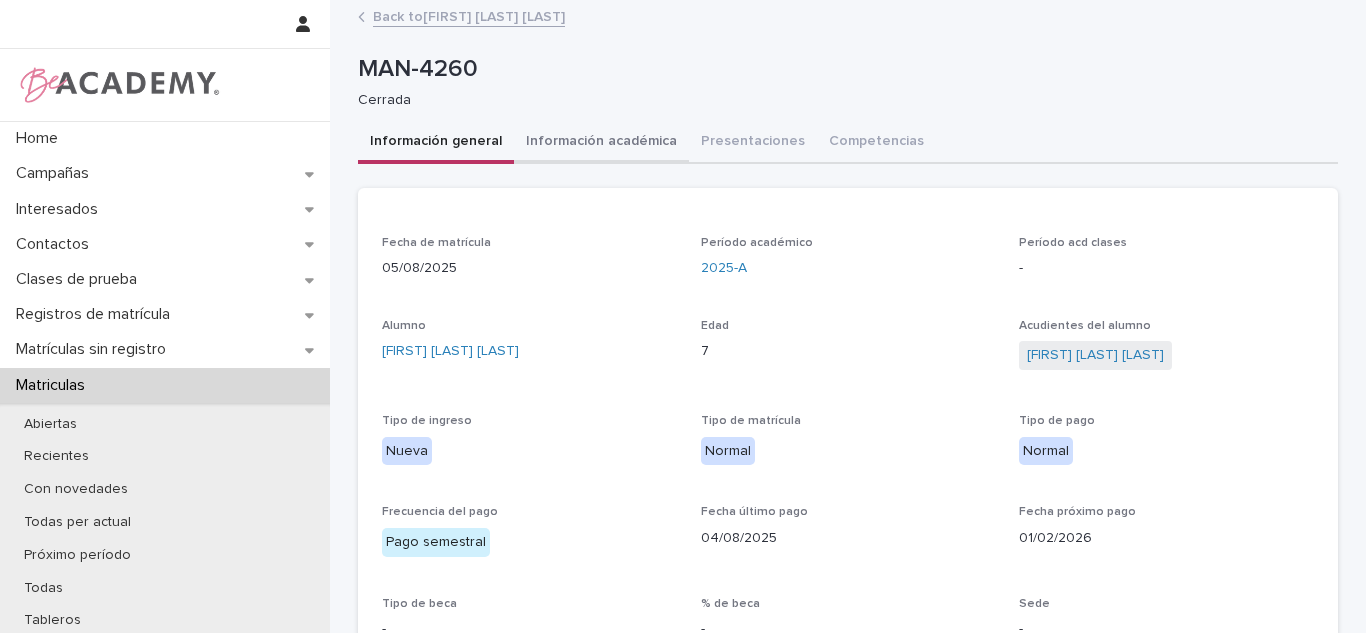 click on "Información académica" at bounding box center [601, 143] 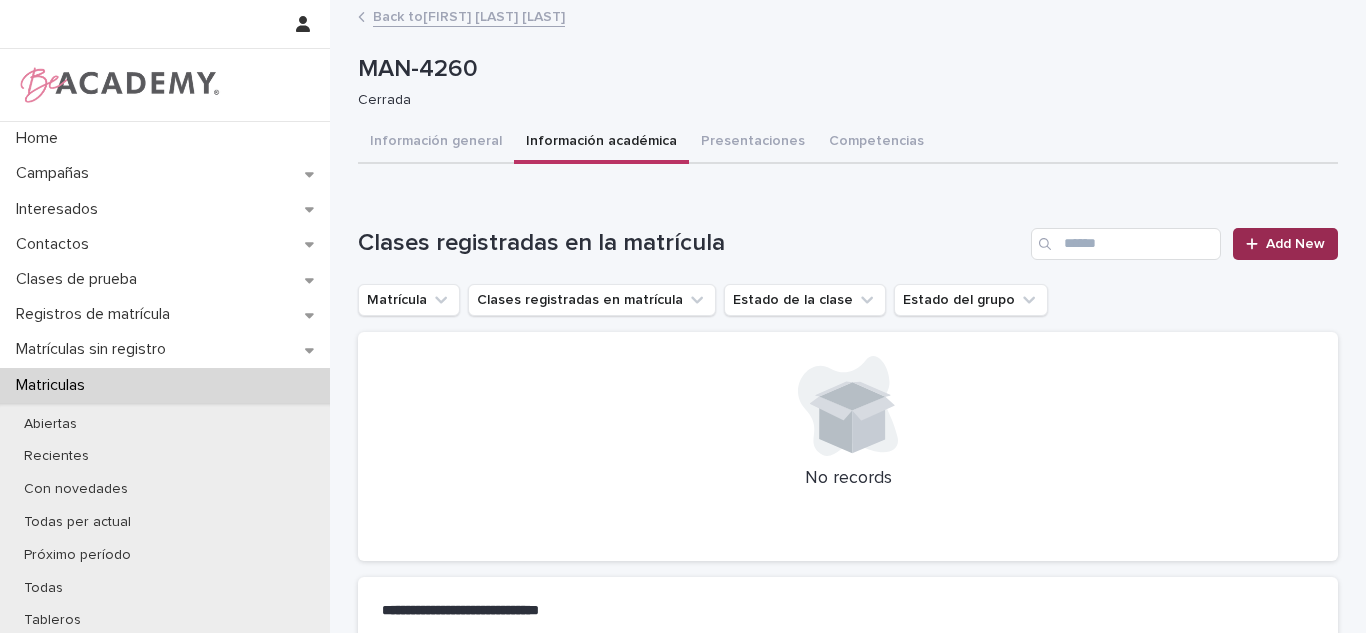 click at bounding box center [1256, 244] 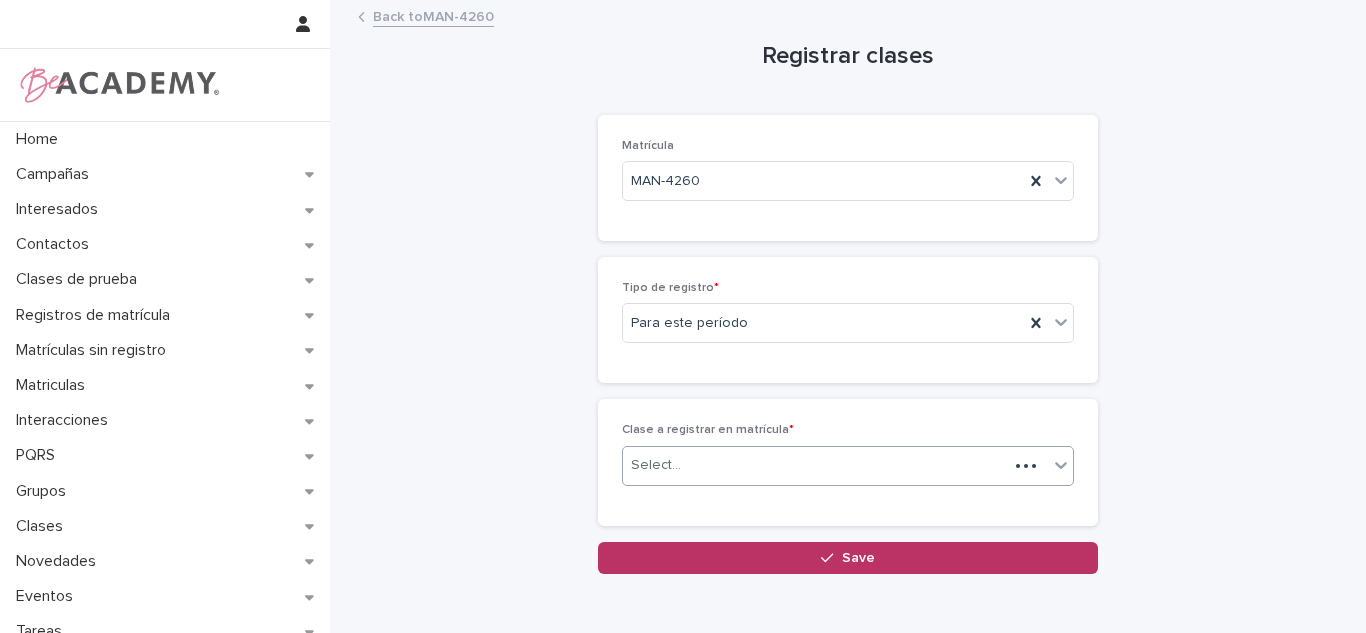 click at bounding box center [684, 465] 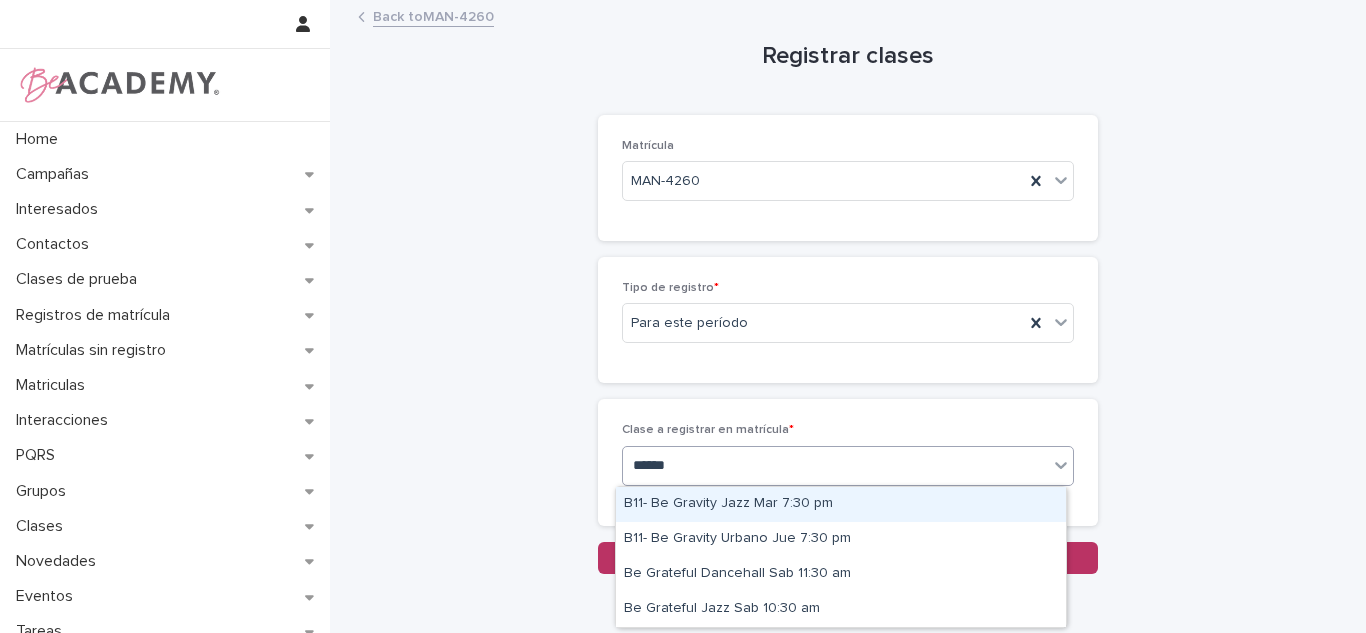 type on "*******" 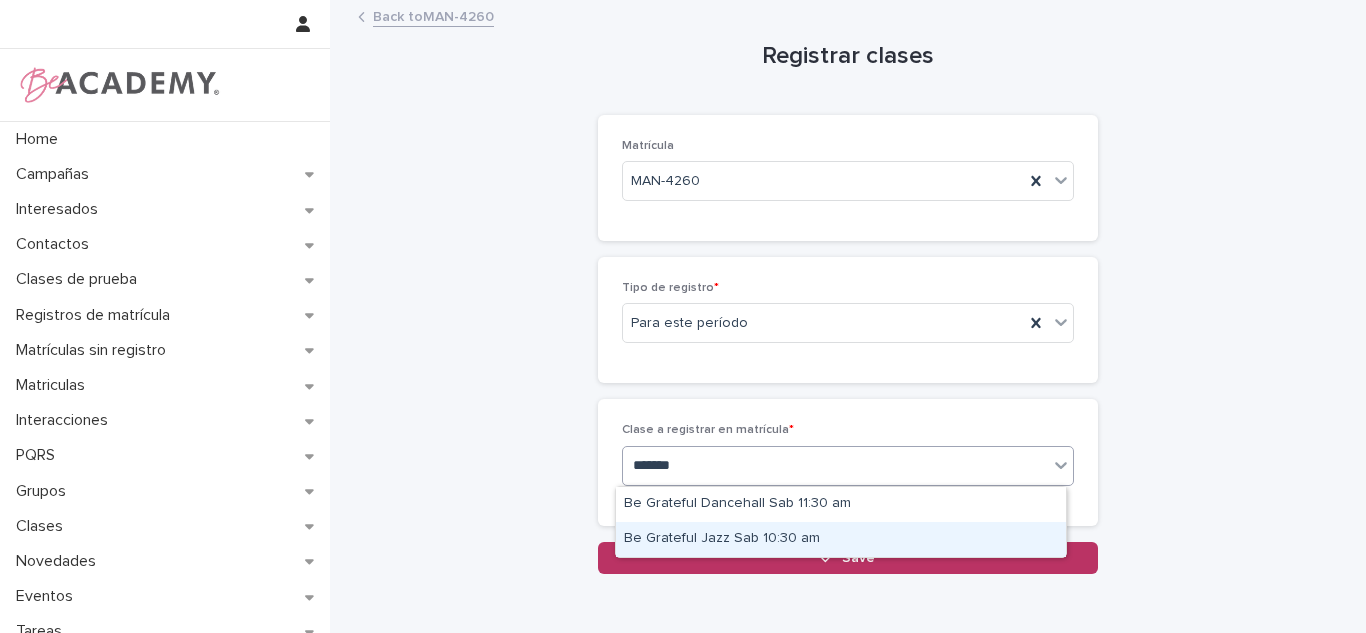click on "Be Grateful Jazz Sab 10:30 am" at bounding box center (841, 539) 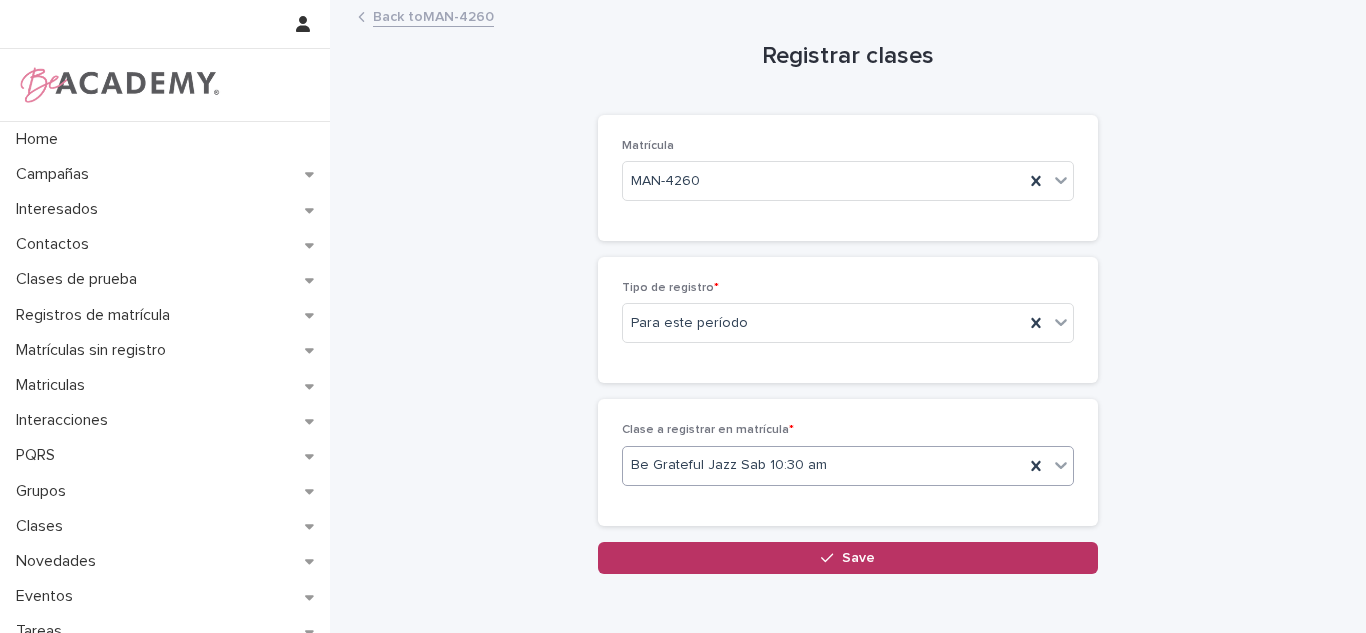 click on "Save" at bounding box center [848, 558] 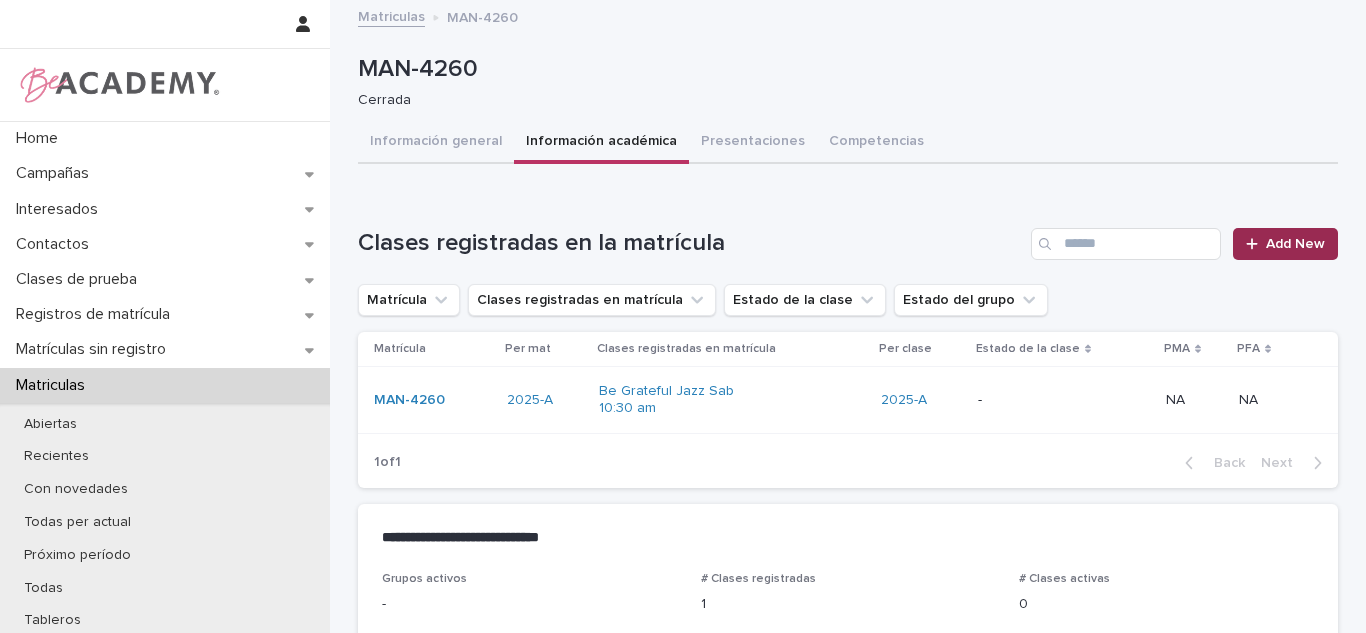 click on "Add New" at bounding box center (1285, 244) 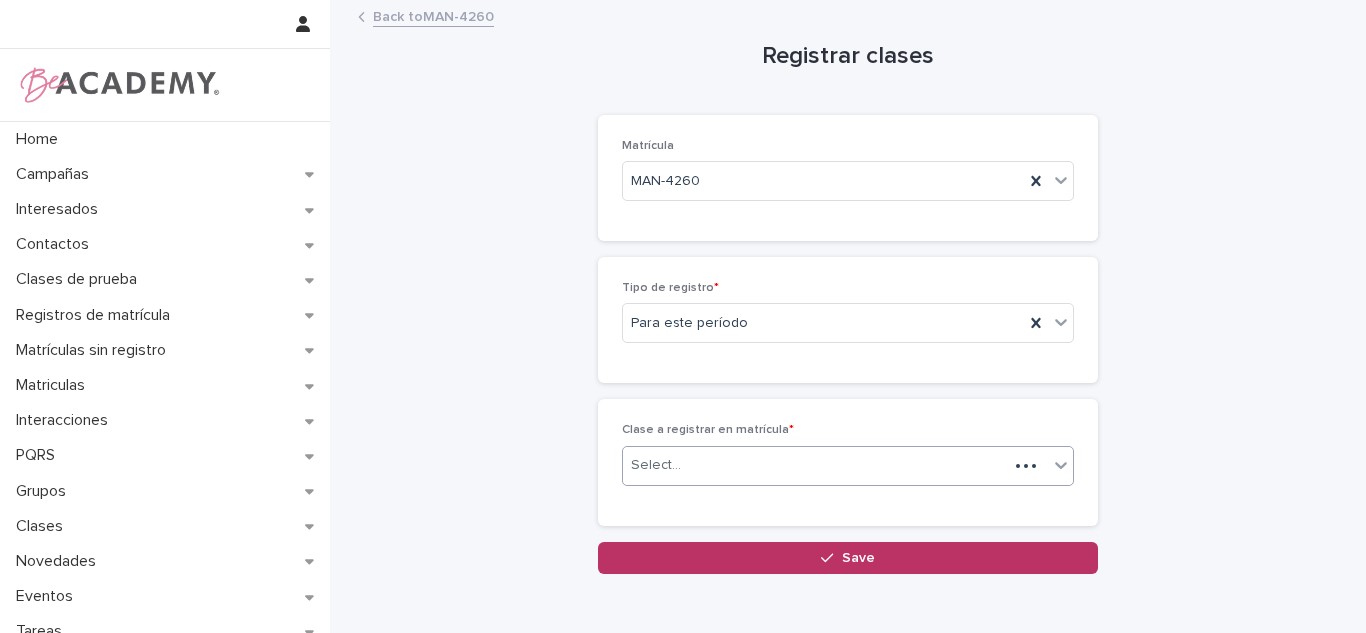 click on "Select..." at bounding box center (815, 465) 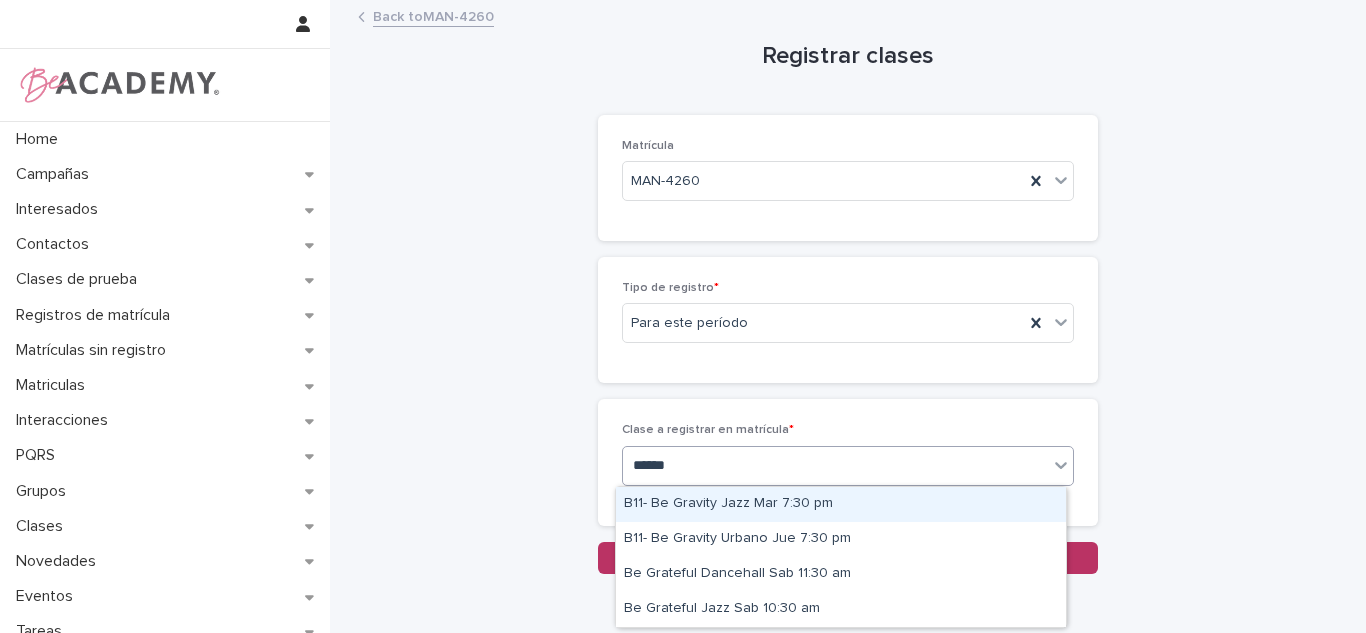 type on "*******" 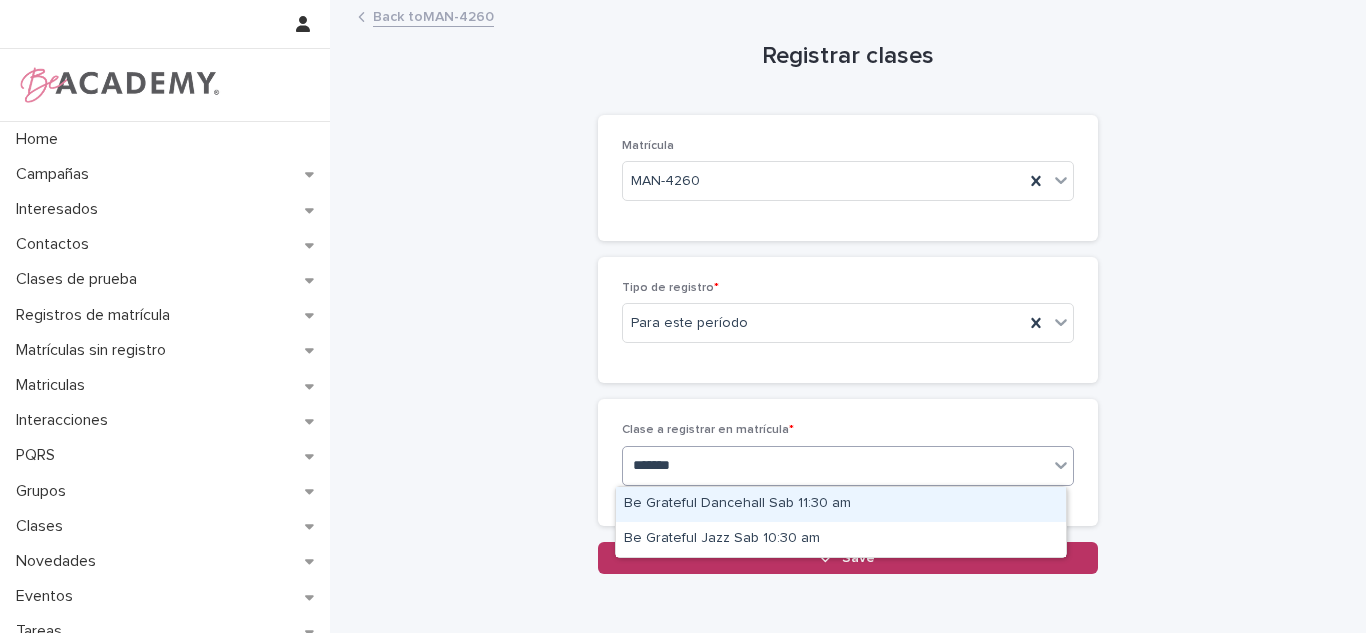 click on "Be Grateful Dancehall Sab 11:30 am" at bounding box center (841, 504) 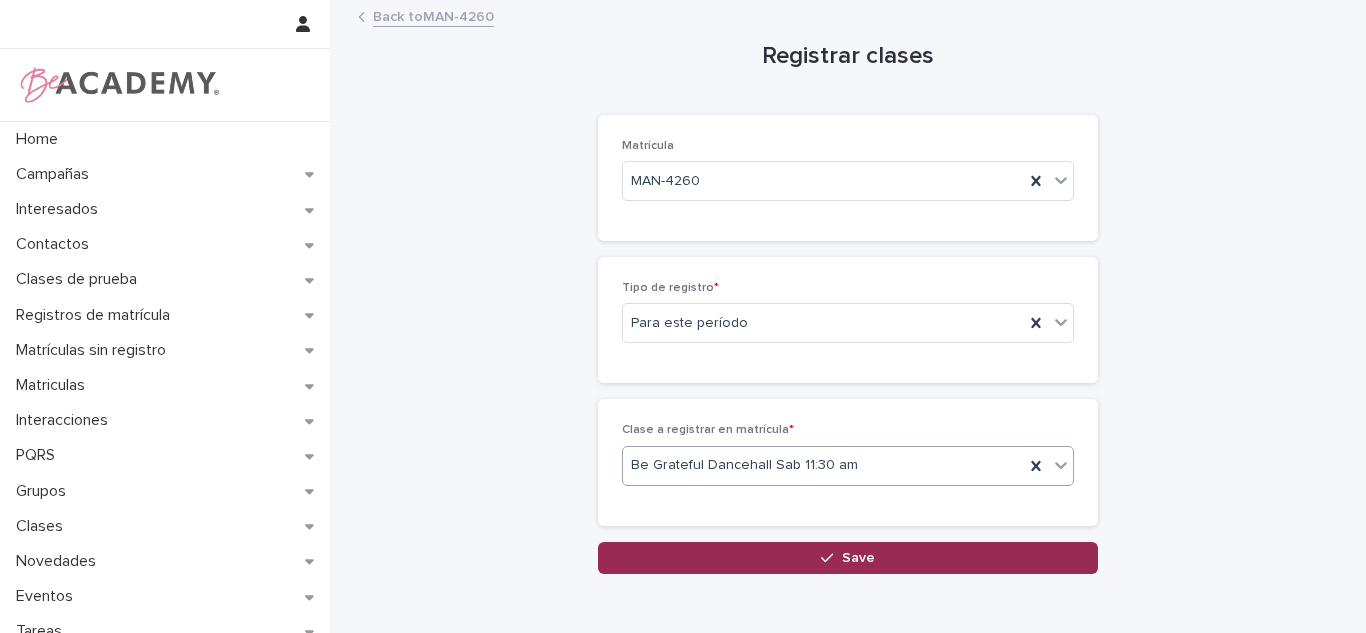 click on "Save" at bounding box center (848, 558) 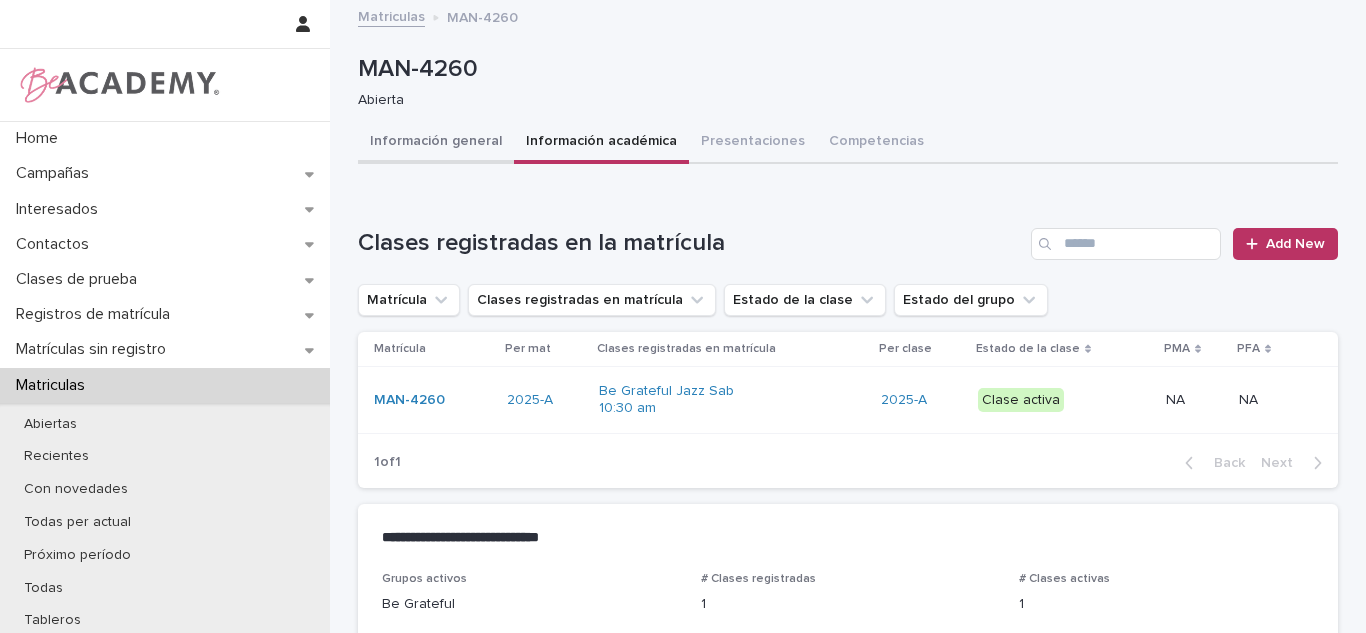 click on "Información general" at bounding box center [436, 143] 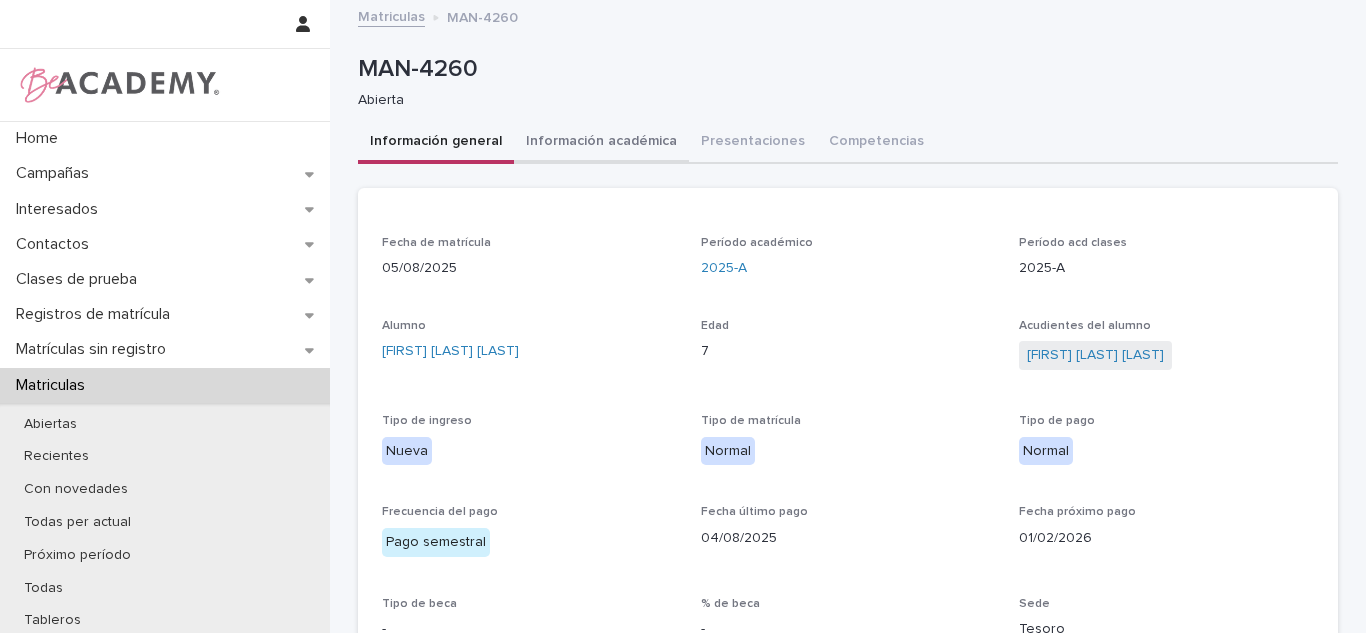 click on "Información académica" at bounding box center [601, 143] 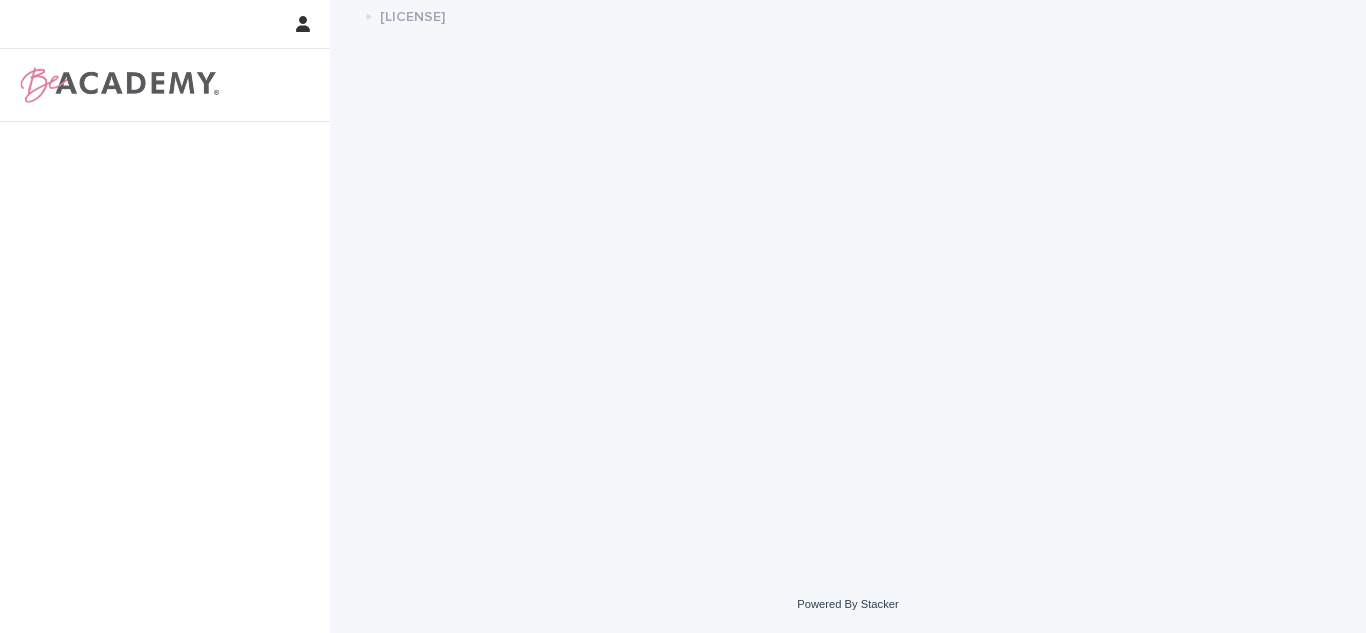 scroll, scrollTop: 0, scrollLeft: 0, axis: both 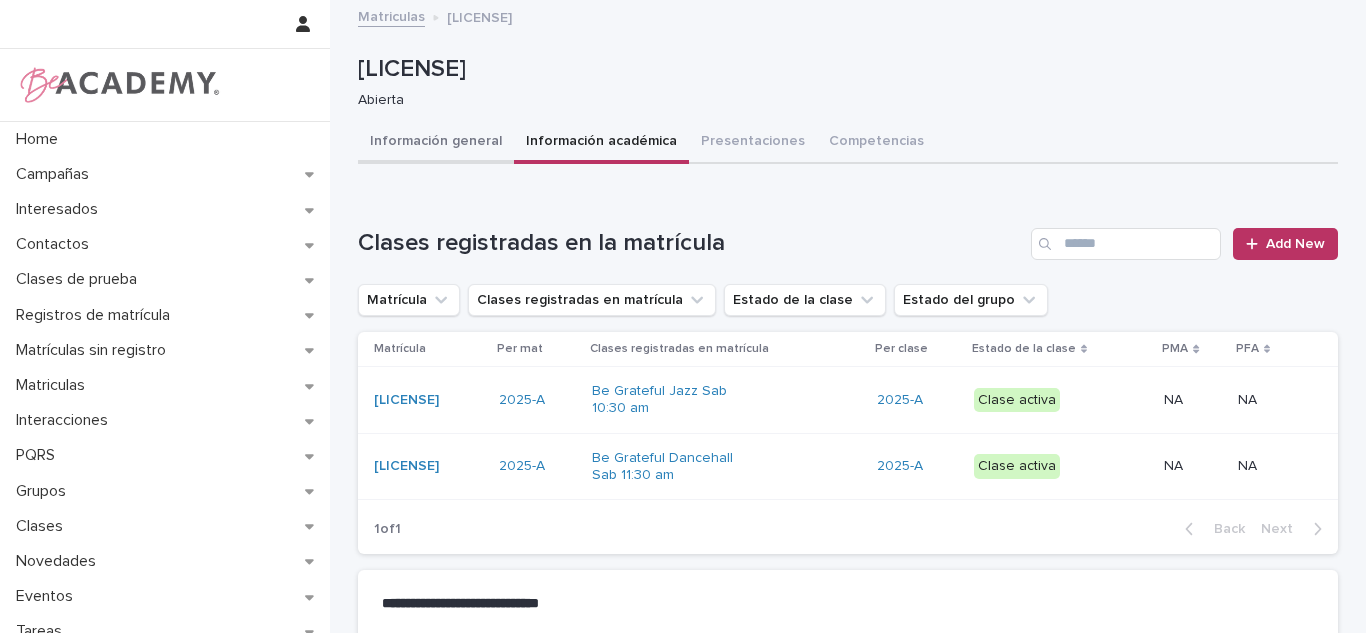 click on "Información general" at bounding box center [436, 143] 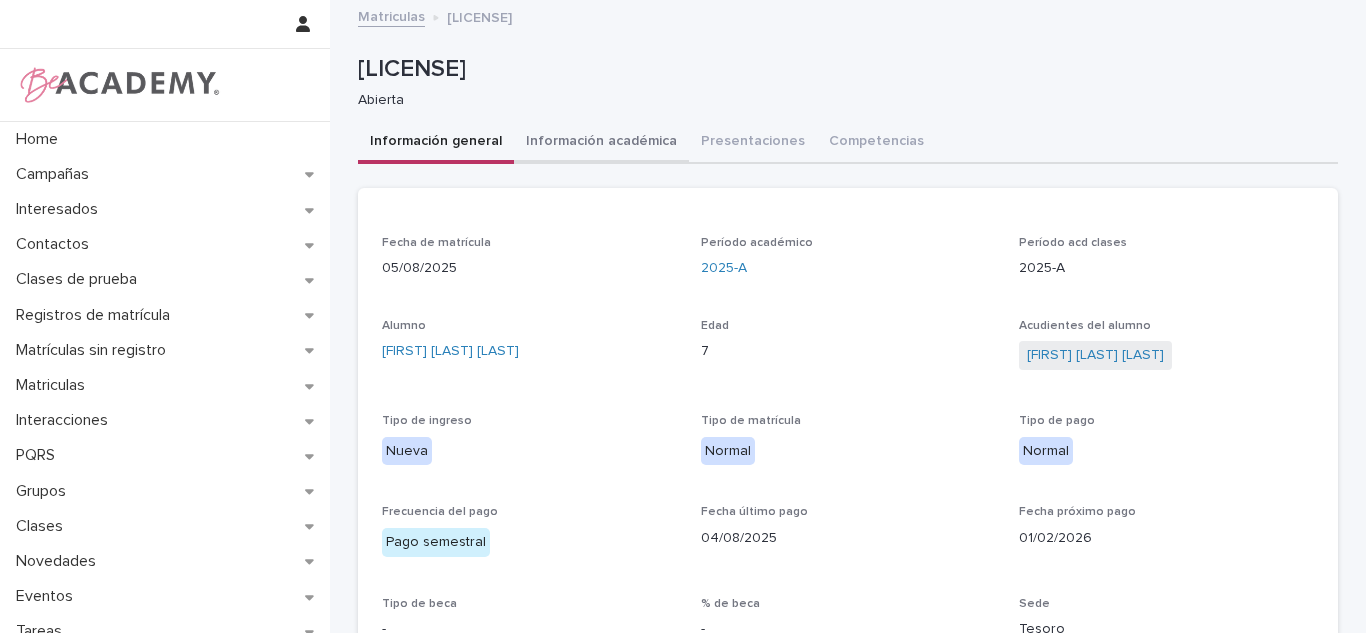 click on "Información académica" at bounding box center [601, 143] 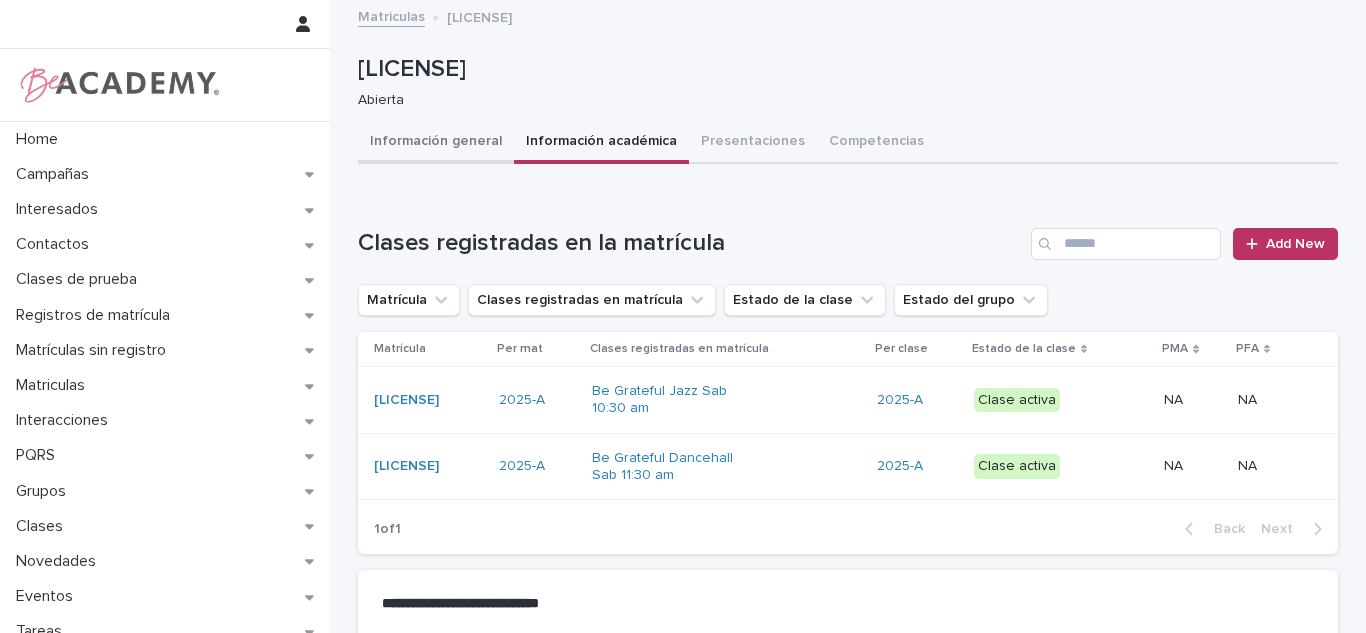 click on "Información general" at bounding box center [436, 143] 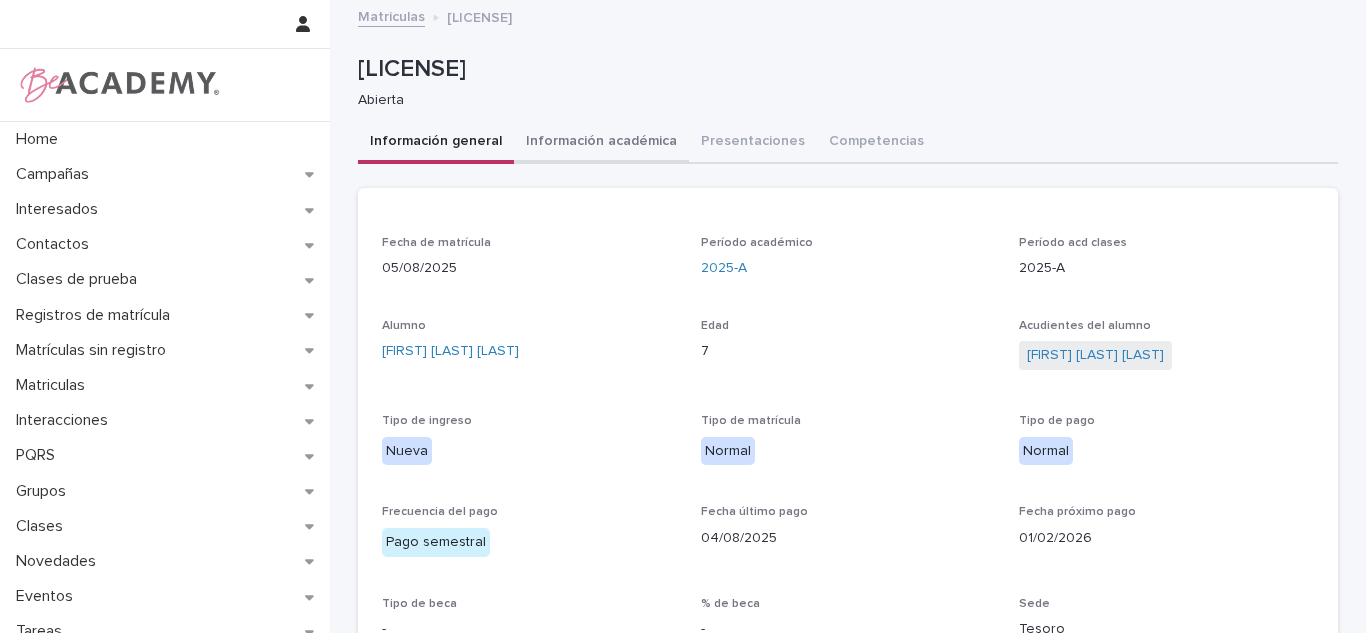 click on "Información académica" at bounding box center (601, 143) 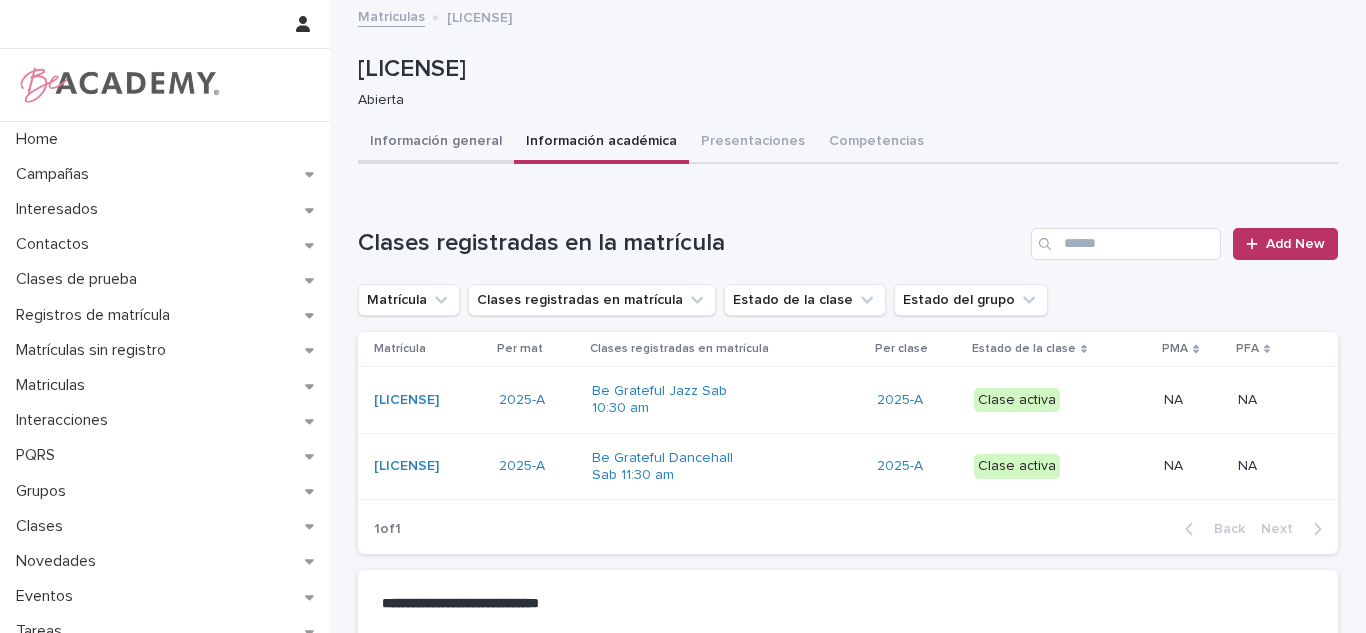 click on "Información general" at bounding box center (436, 143) 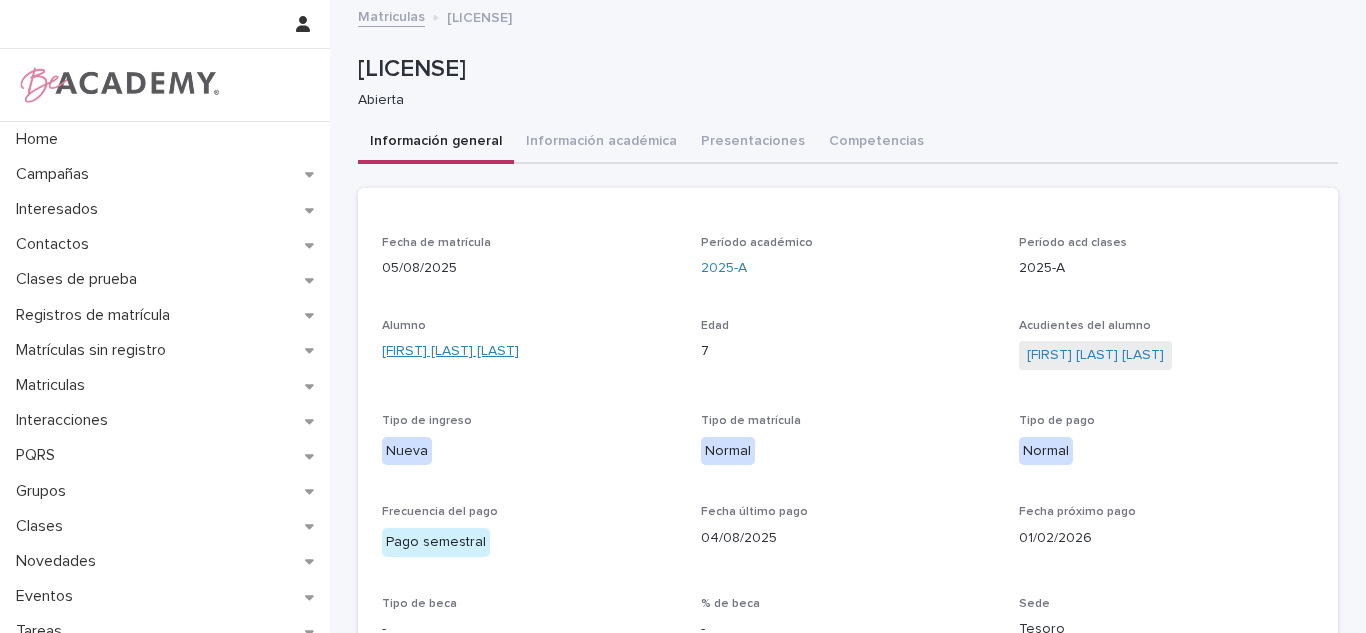 click on "[FIRST] [LAST] [LAST]" at bounding box center [450, 351] 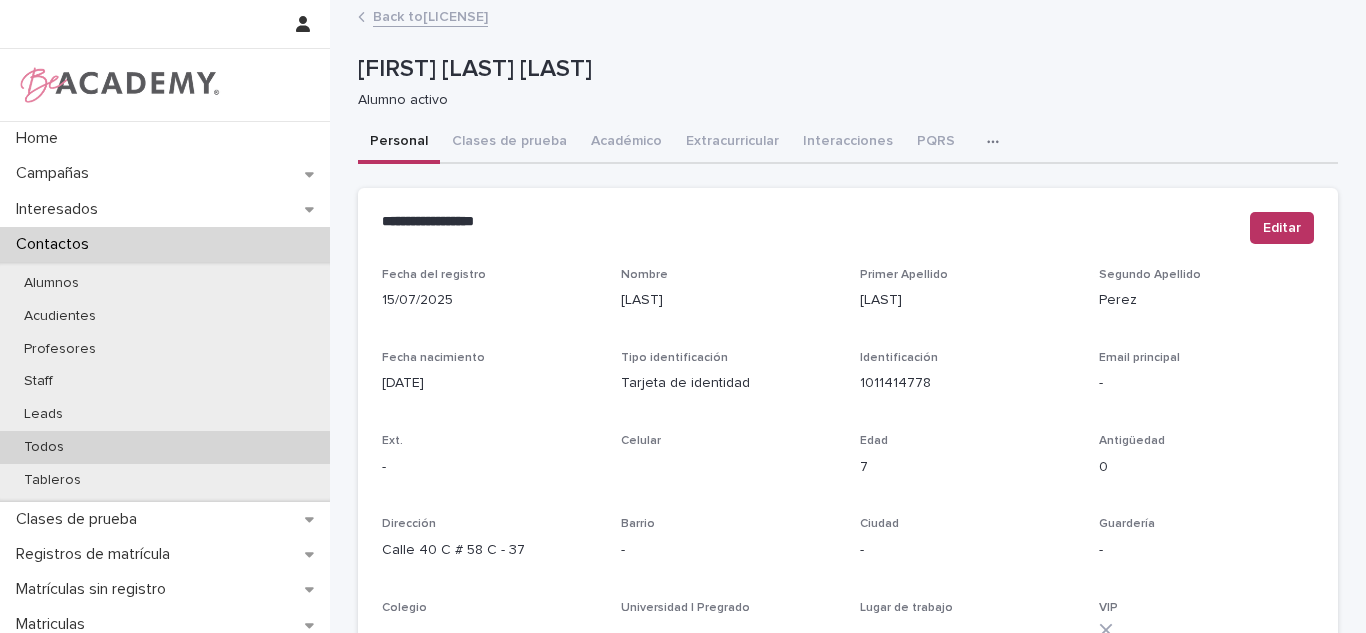 click on "Todos" at bounding box center [165, 447] 